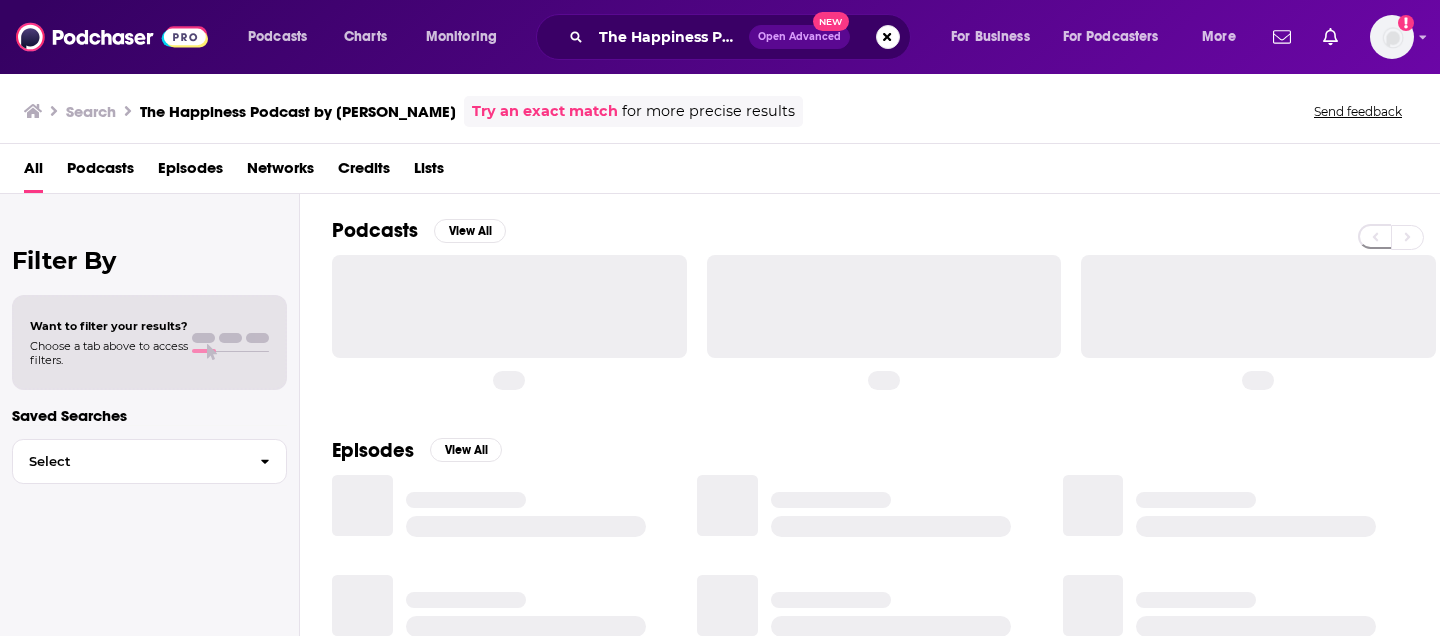 scroll, scrollTop: 0, scrollLeft: 0, axis: both 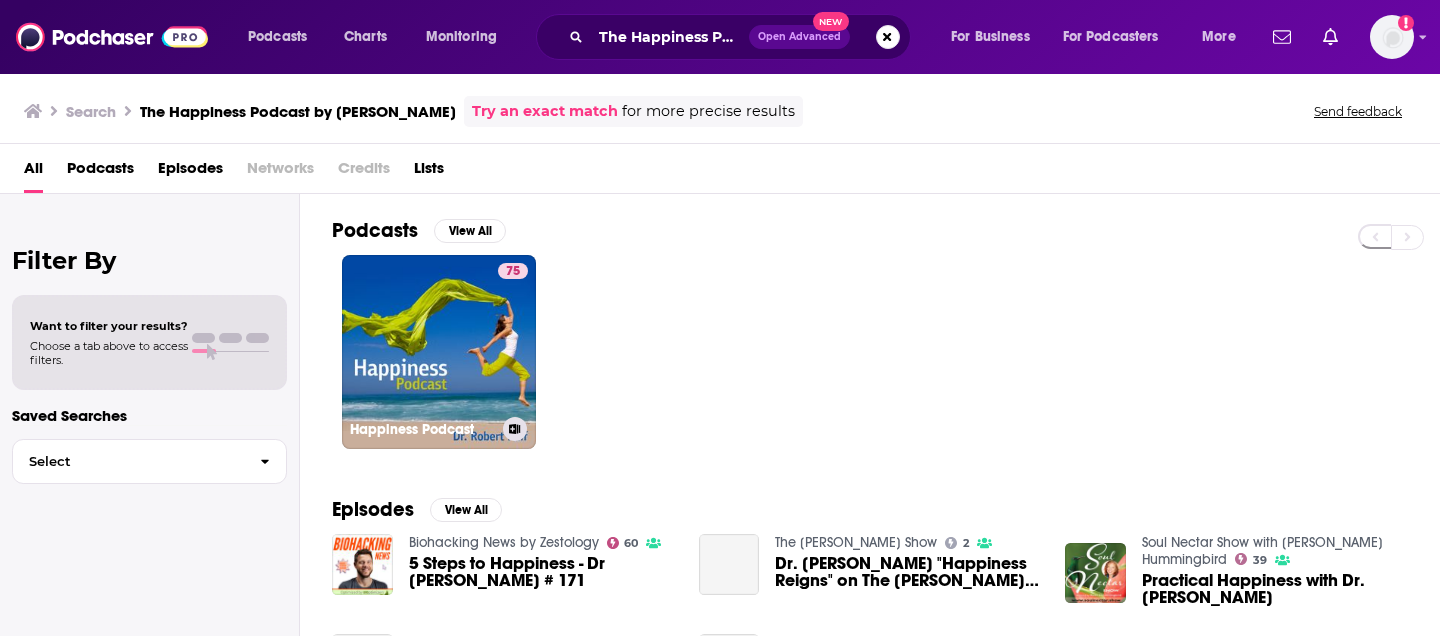 click on "75" at bounding box center [513, 340] 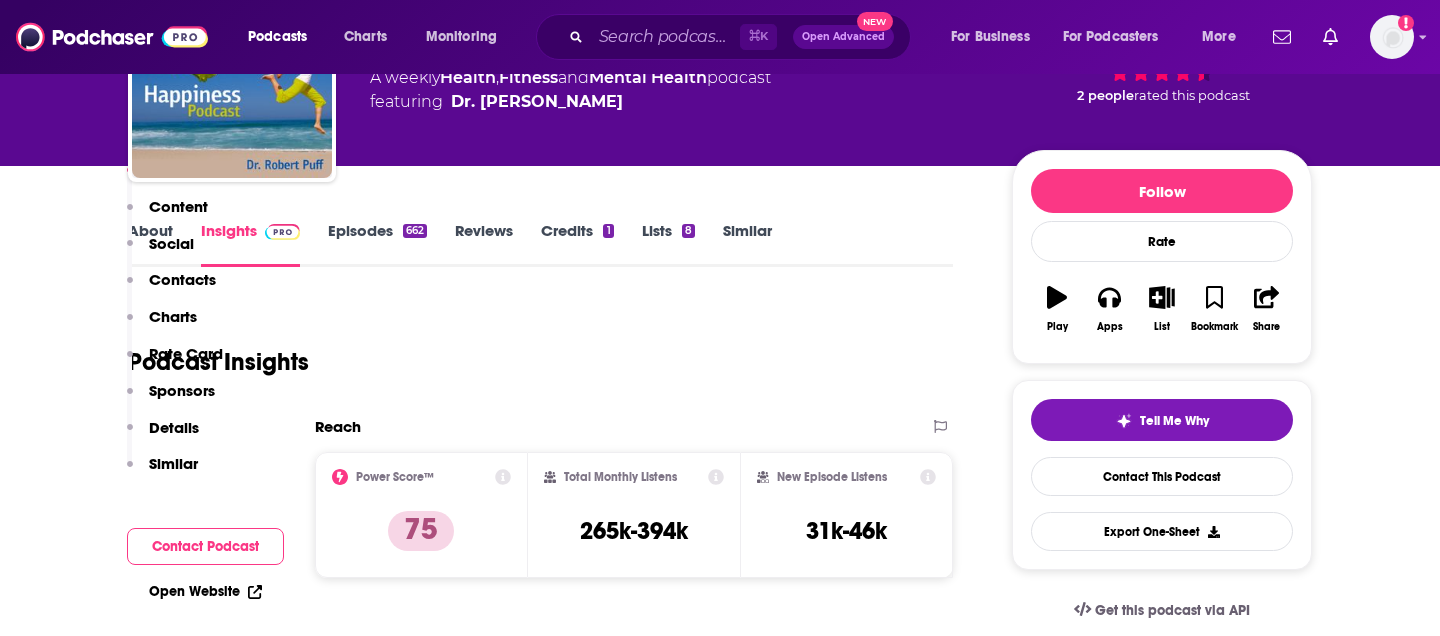 scroll, scrollTop: 427, scrollLeft: 0, axis: vertical 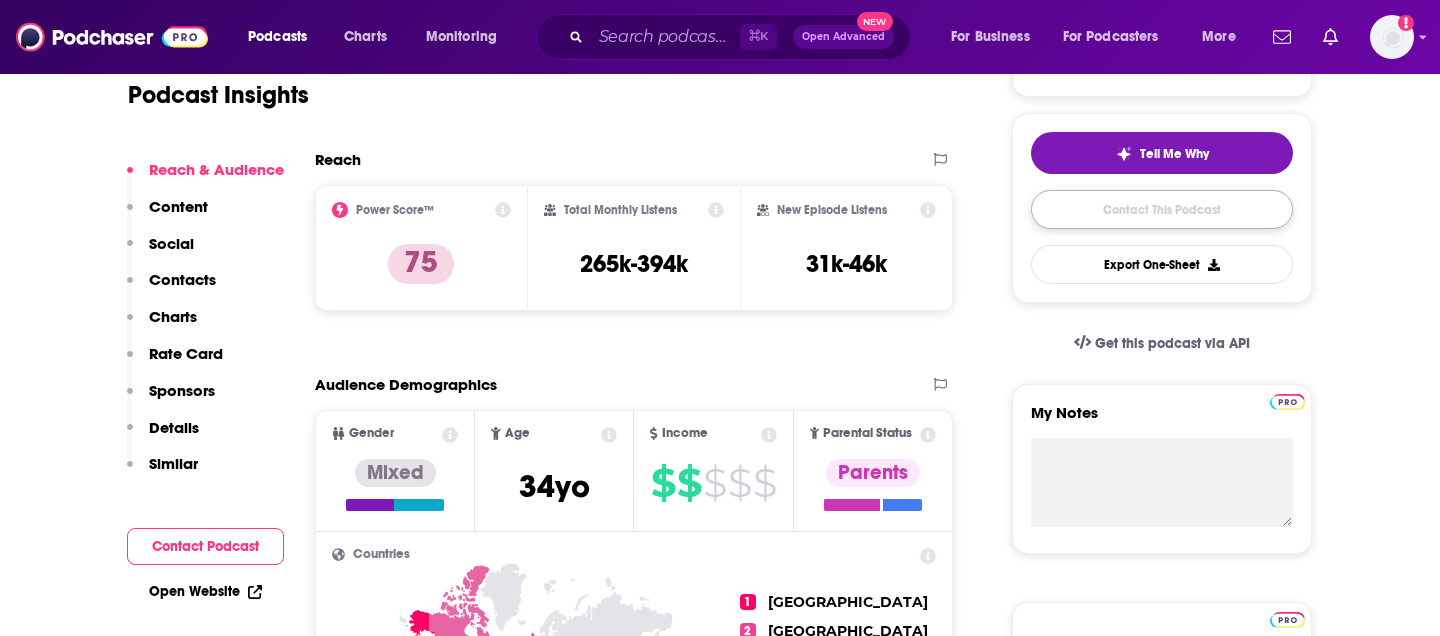 click on "Contact This Podcast" at bounding box center [1162, 209] 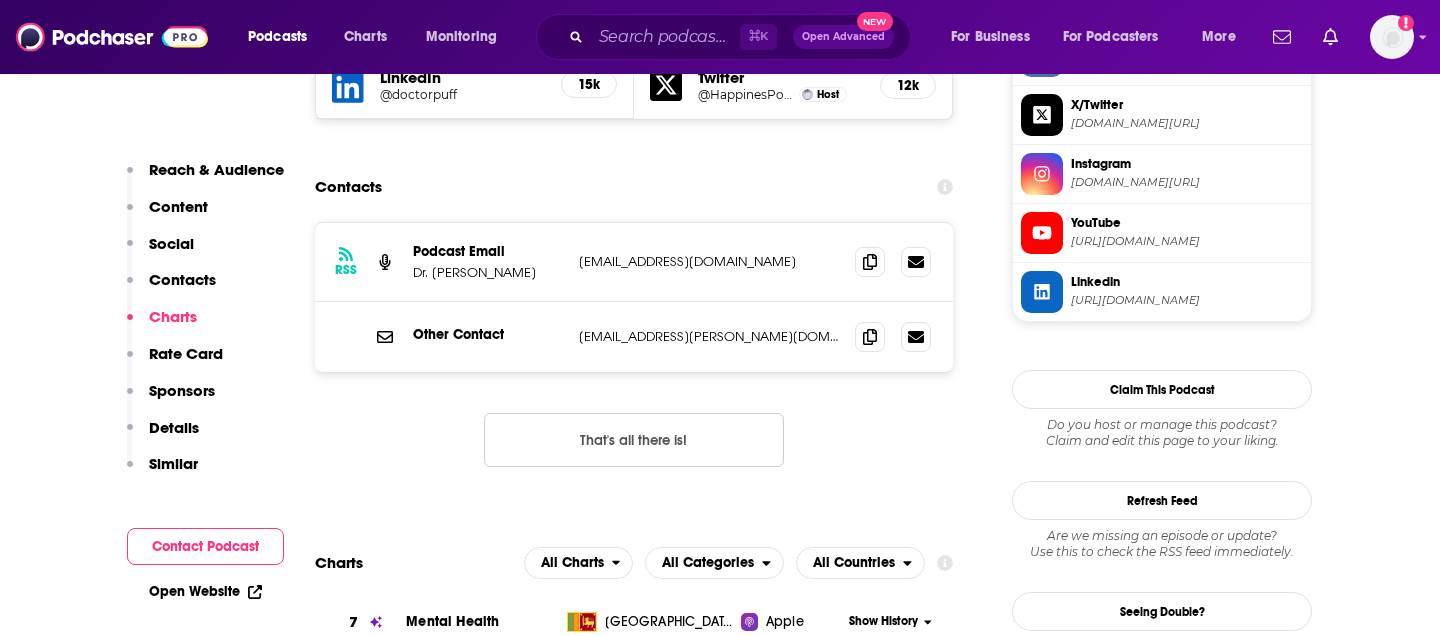 scroll, scrollTop: 1921, scrollLeft: 0, axis: vertical 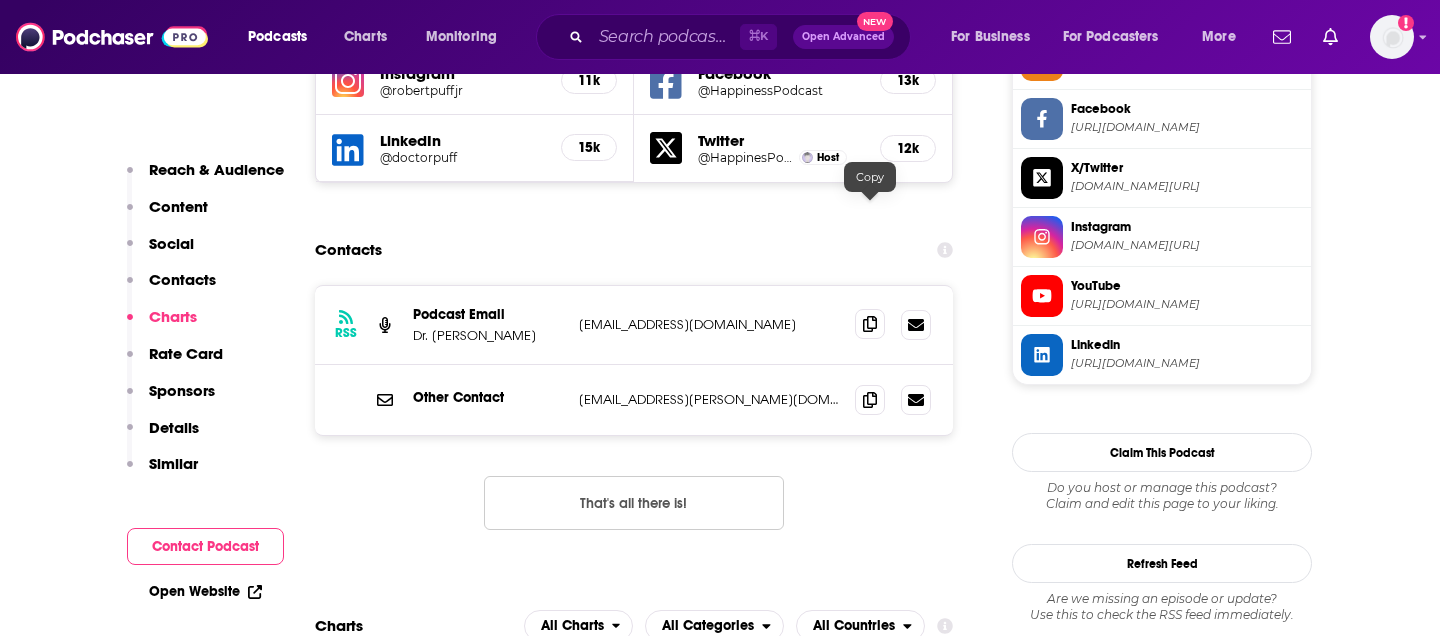 click 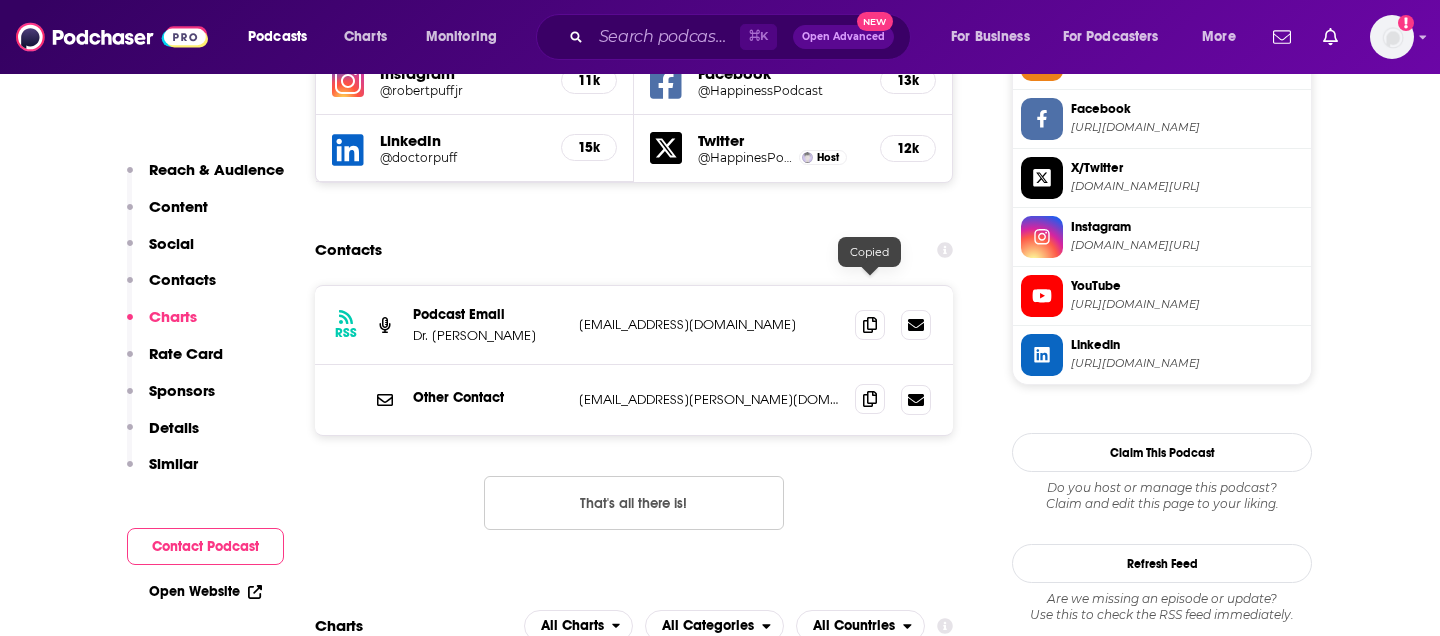 click 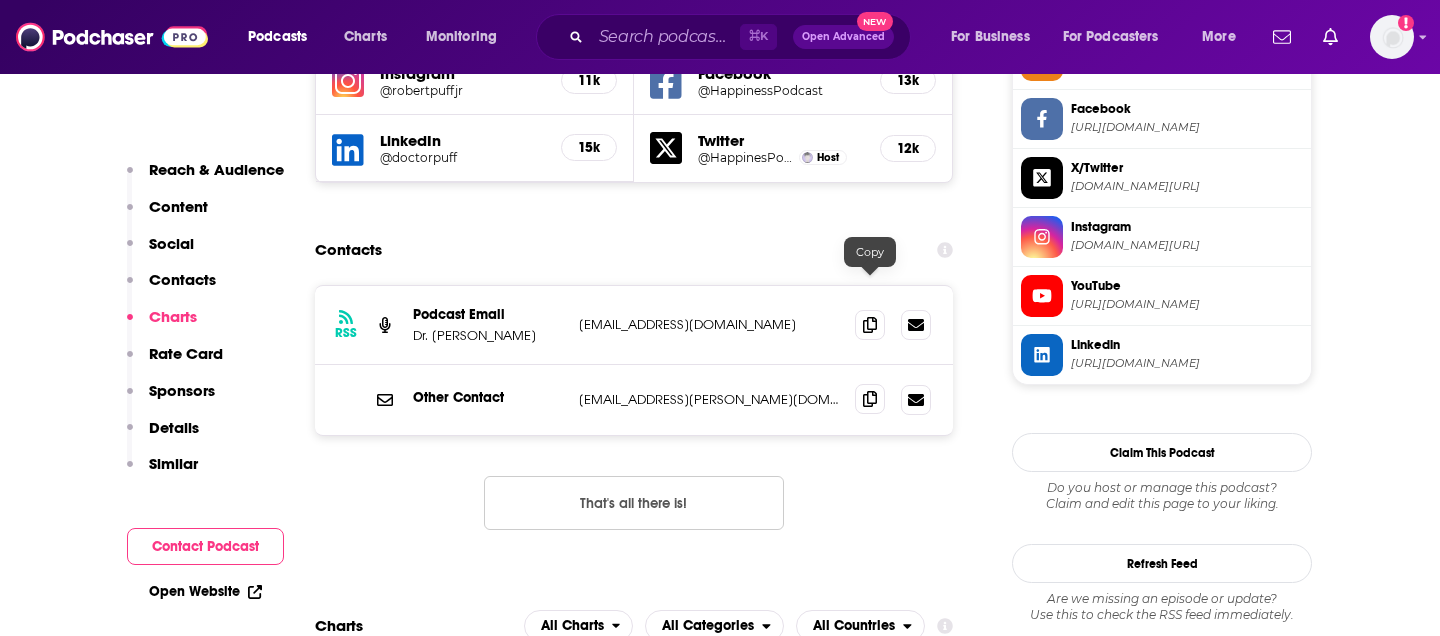 click 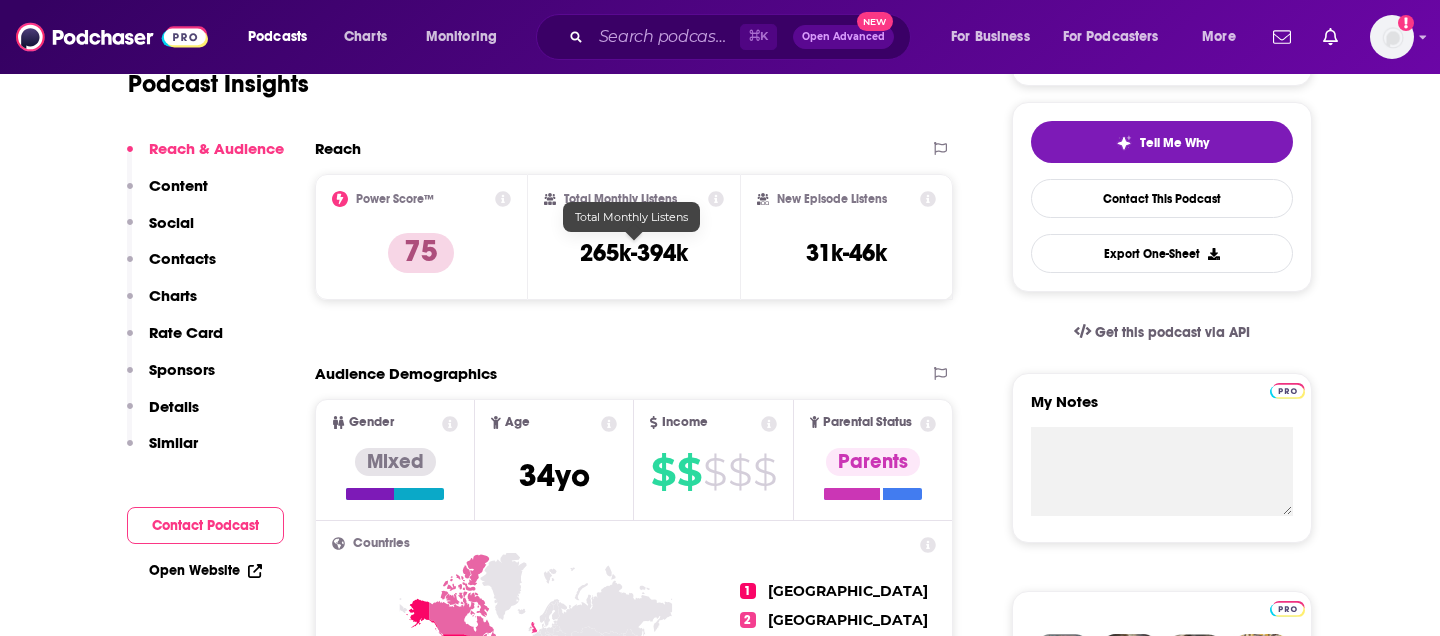 scroll, scrollTop: 180, scrollLeft: 0, axis: vertical 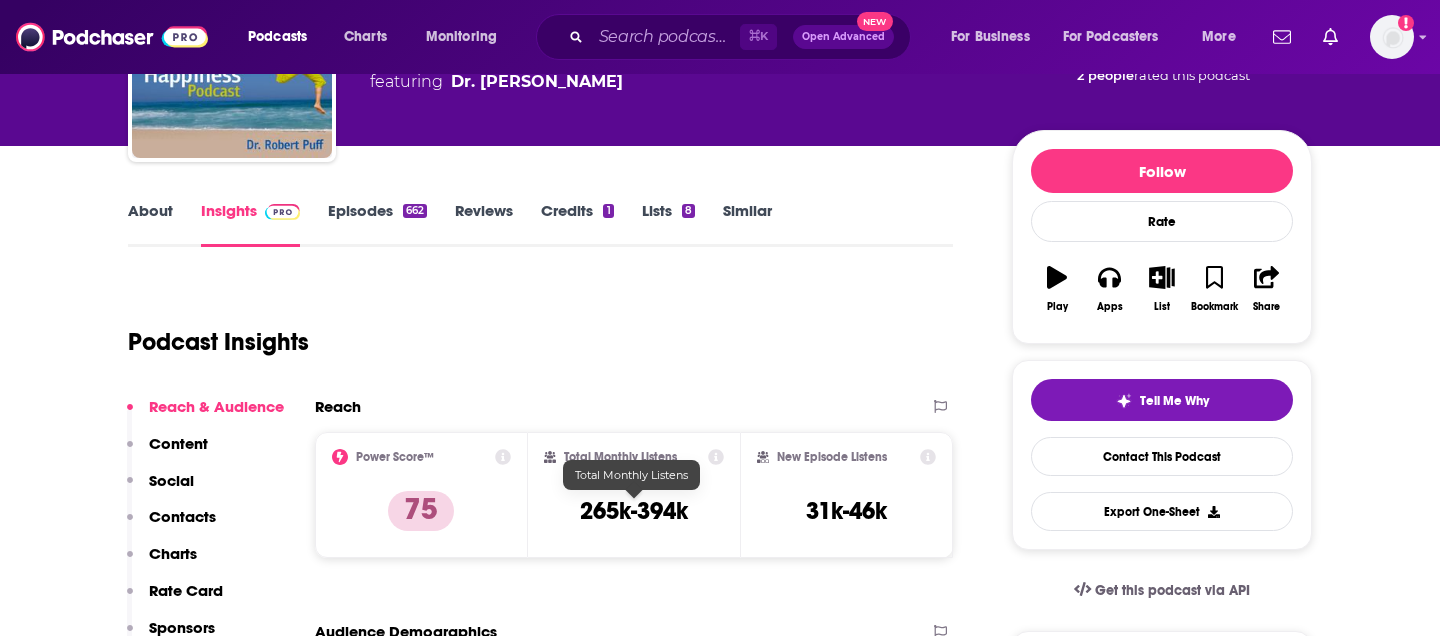 click on "265k-394k" at bounding box center [634, 511] 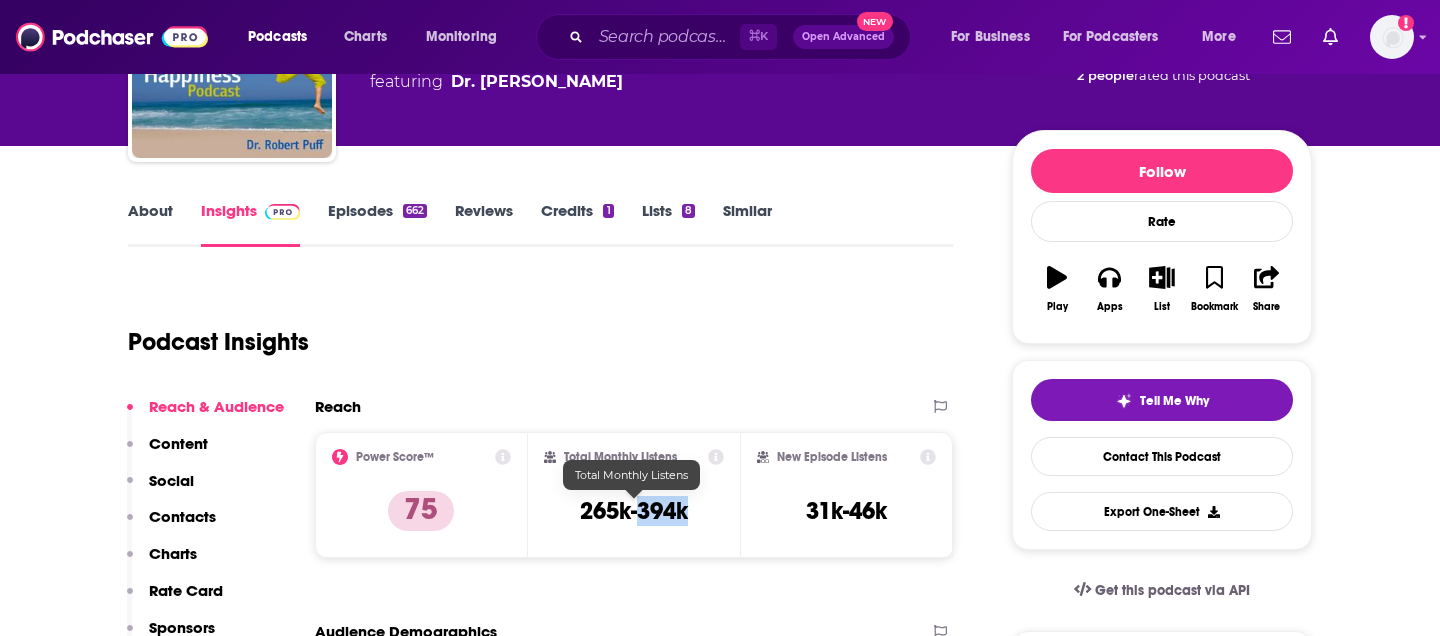 click on "265k-394k" at bounding box center (634, 511) 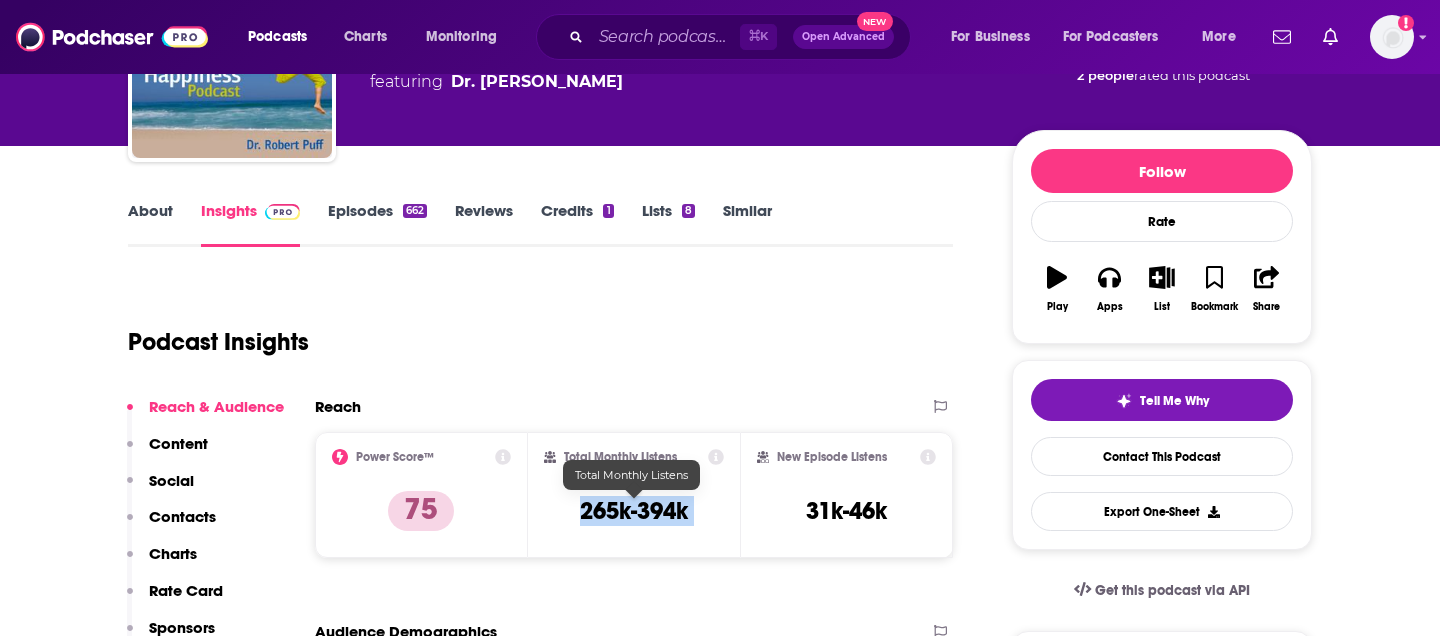 click on "265k-394k" at bounding box center [634, 511] 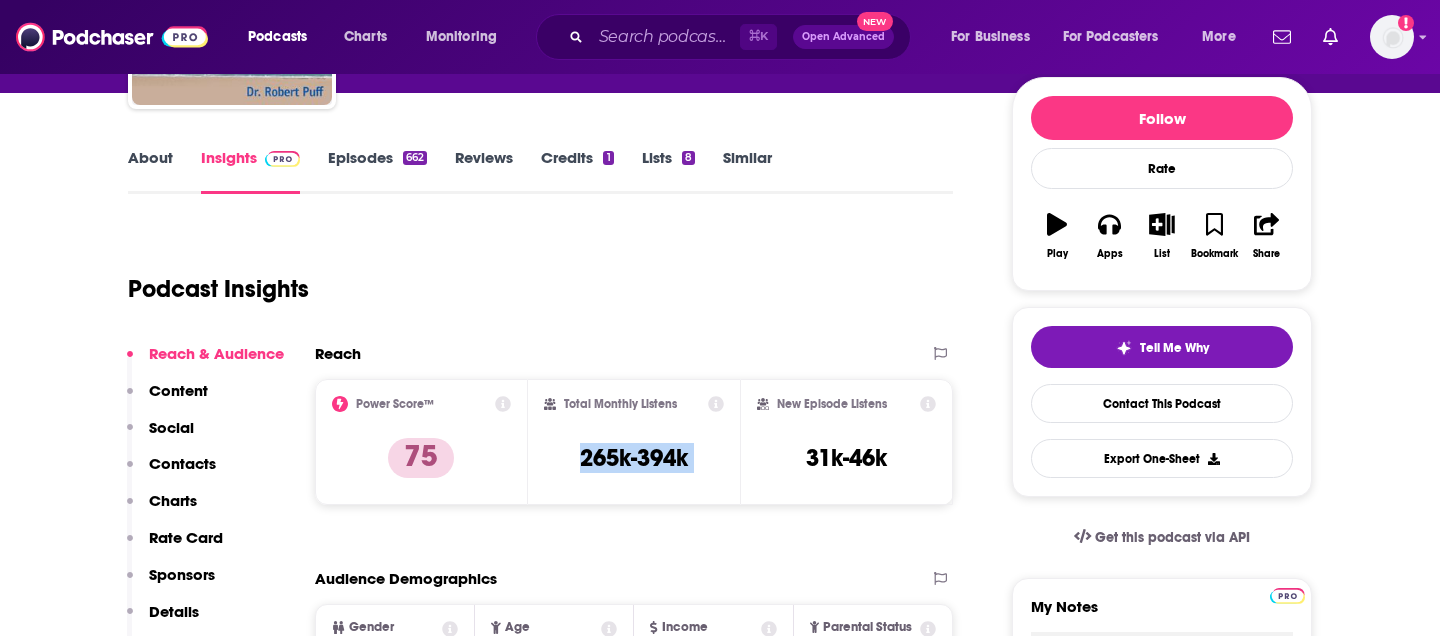 scroll, scrollTop: 216, scrollLeft: 0, axis: vertical 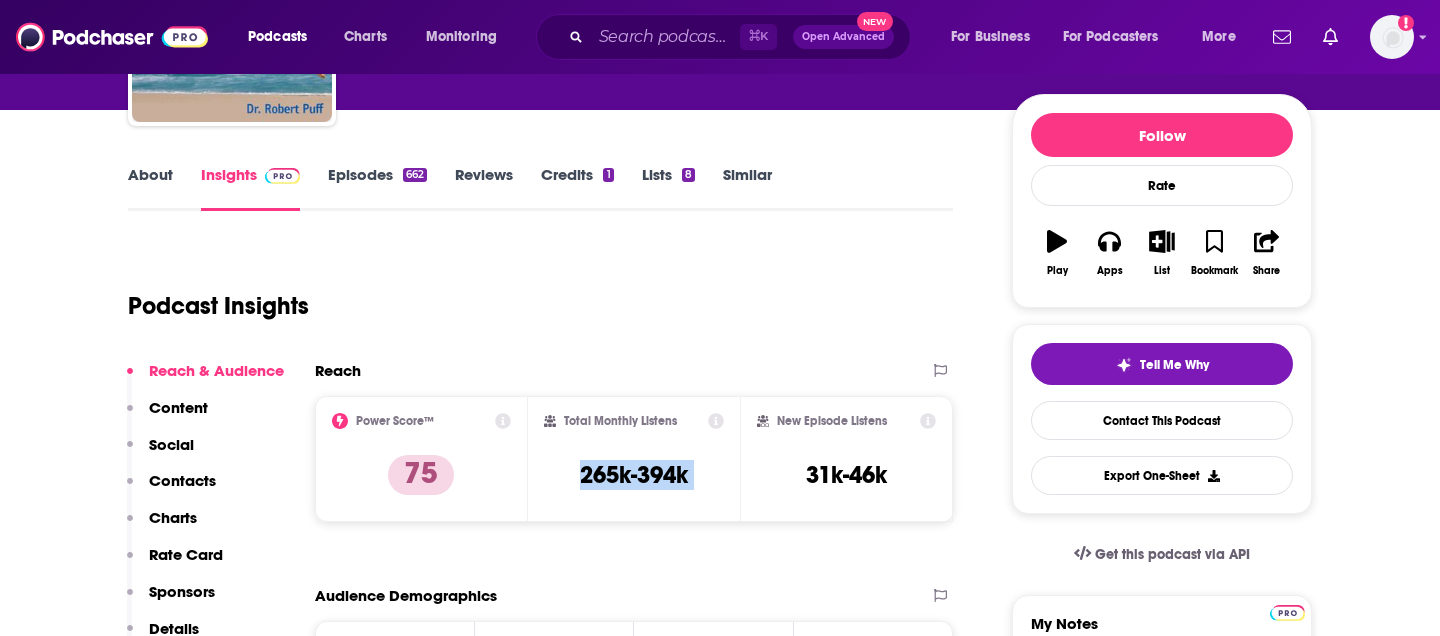 click on "Episodes 662" at bounding box center [377, 188] 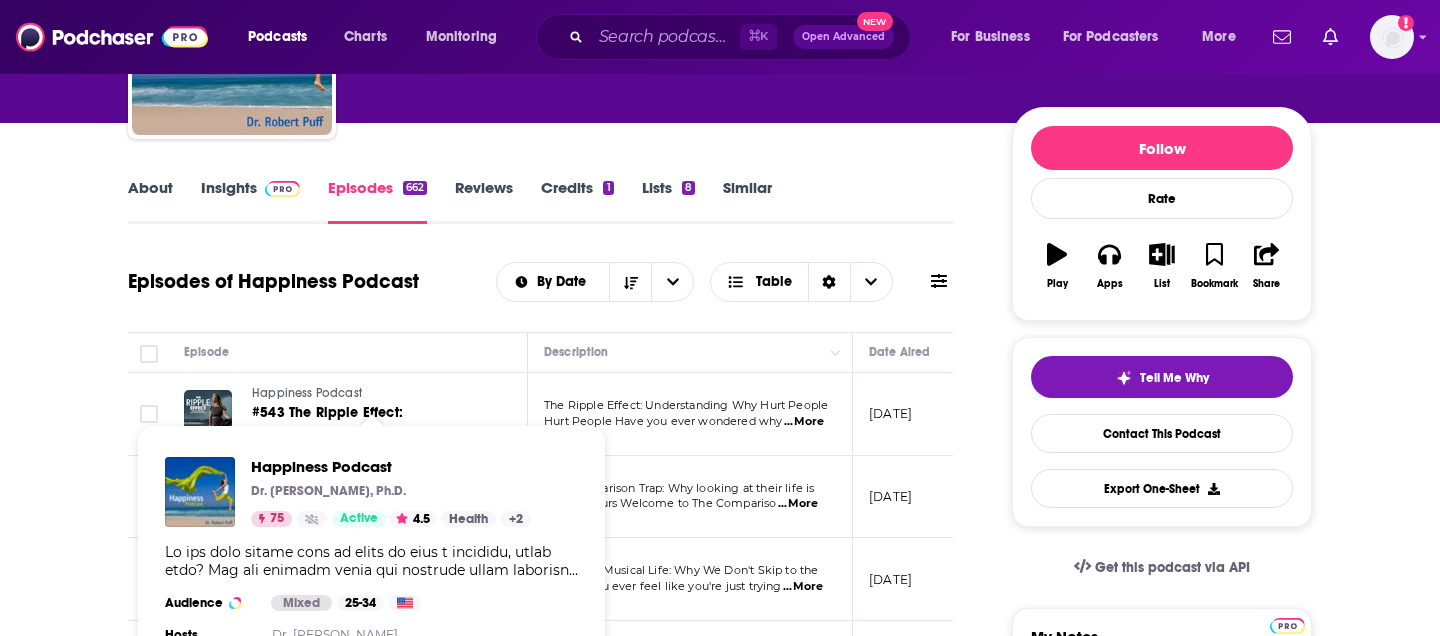 scroll, scrollTop: 179, scrollLeft: 0, axis: vertical 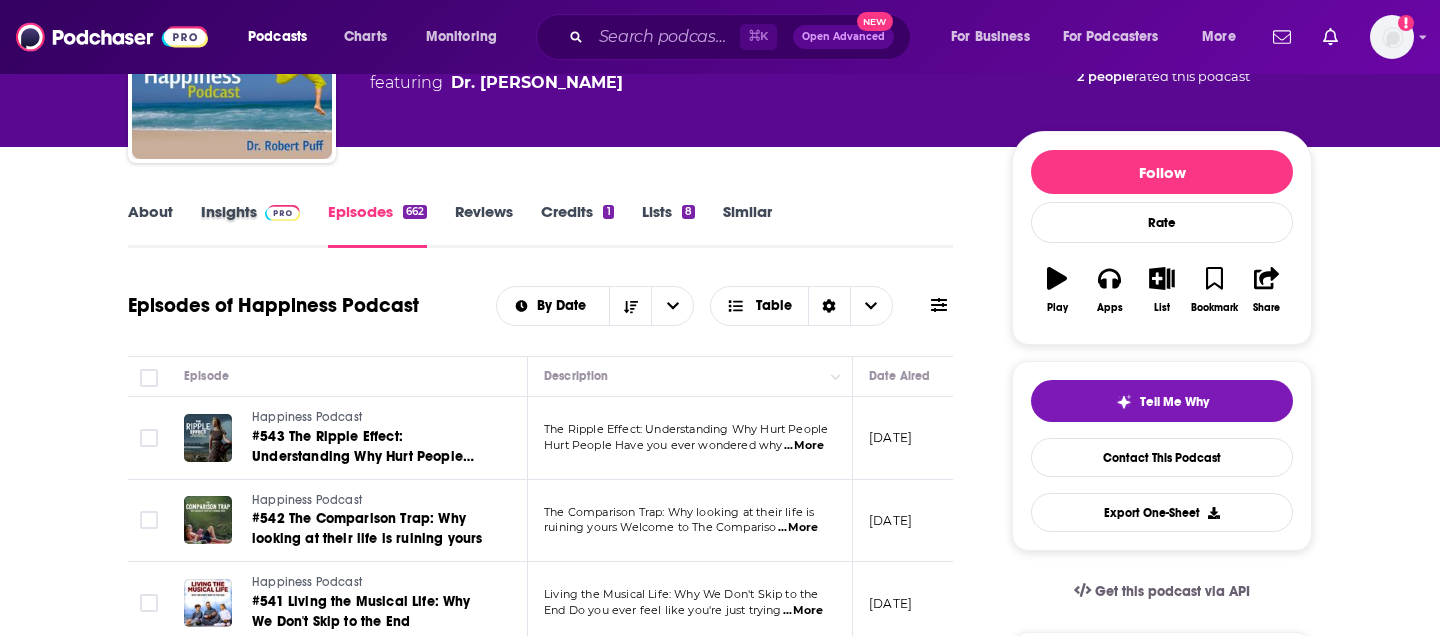 click on "Insights" at bounding box center (264, 225) 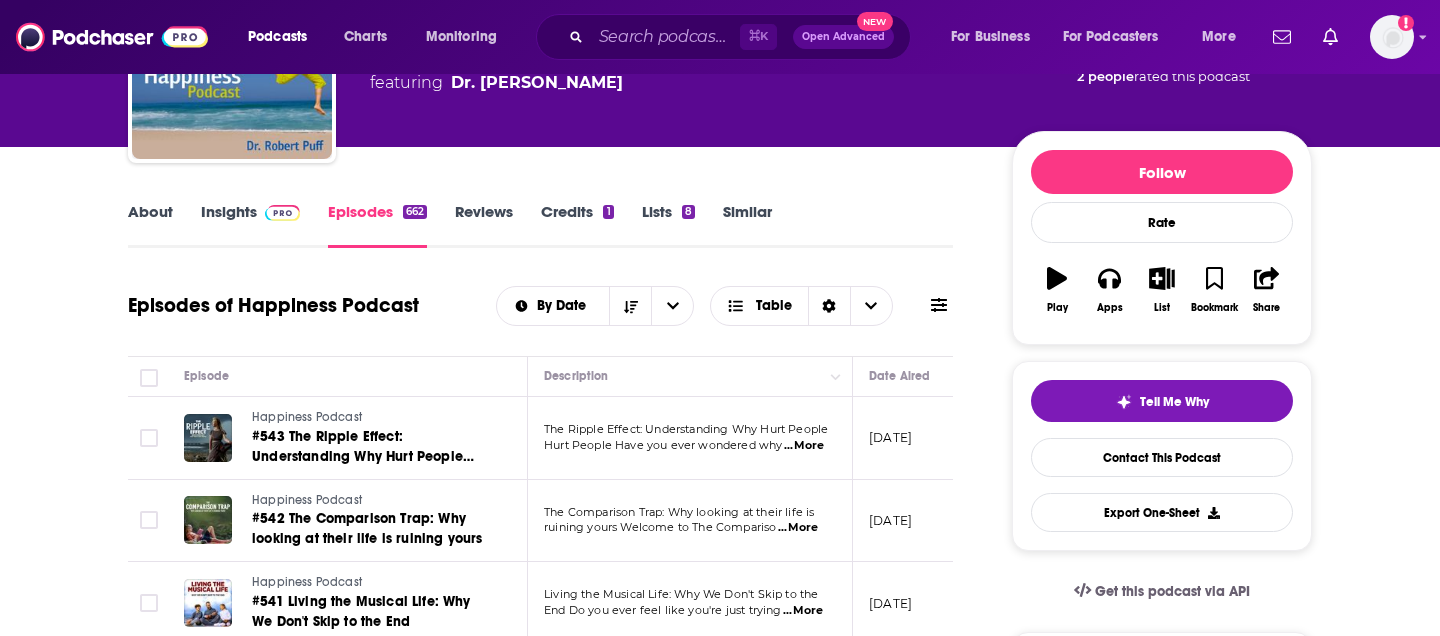 click at bounding box center [282, 213] 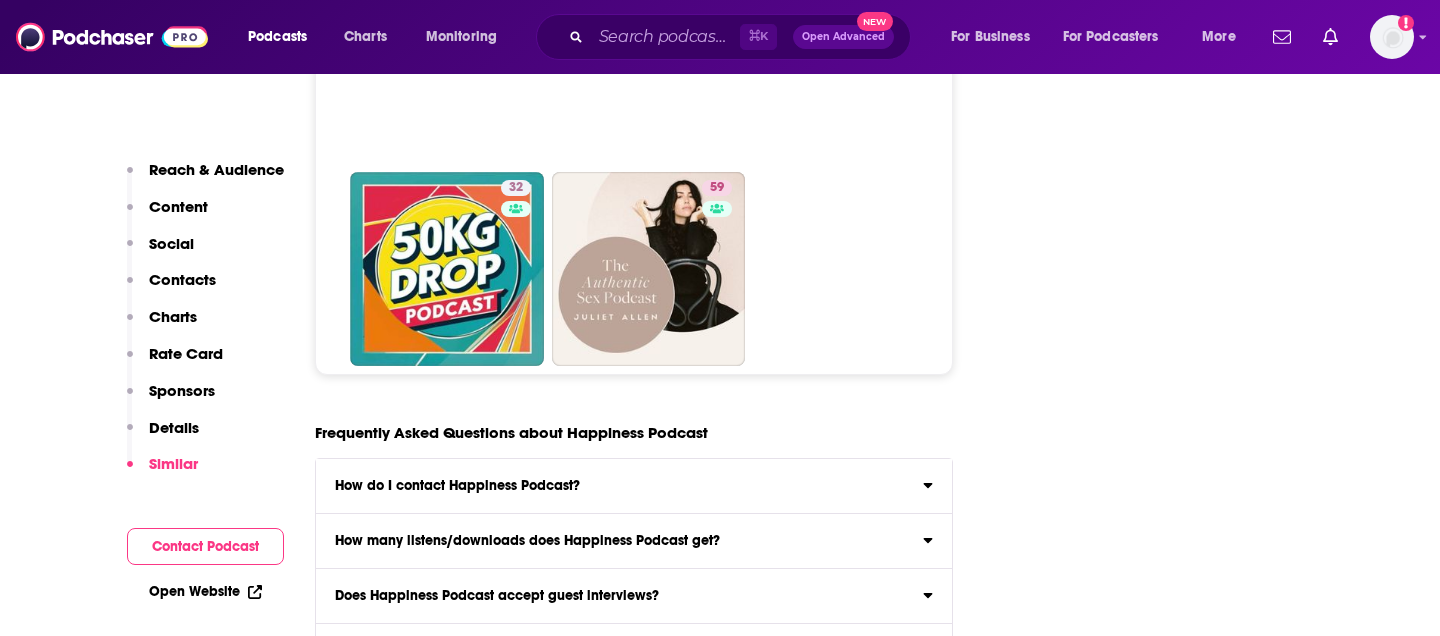 scroll, scrollTop: 10538, scrollLeft: 0, axis: vertical 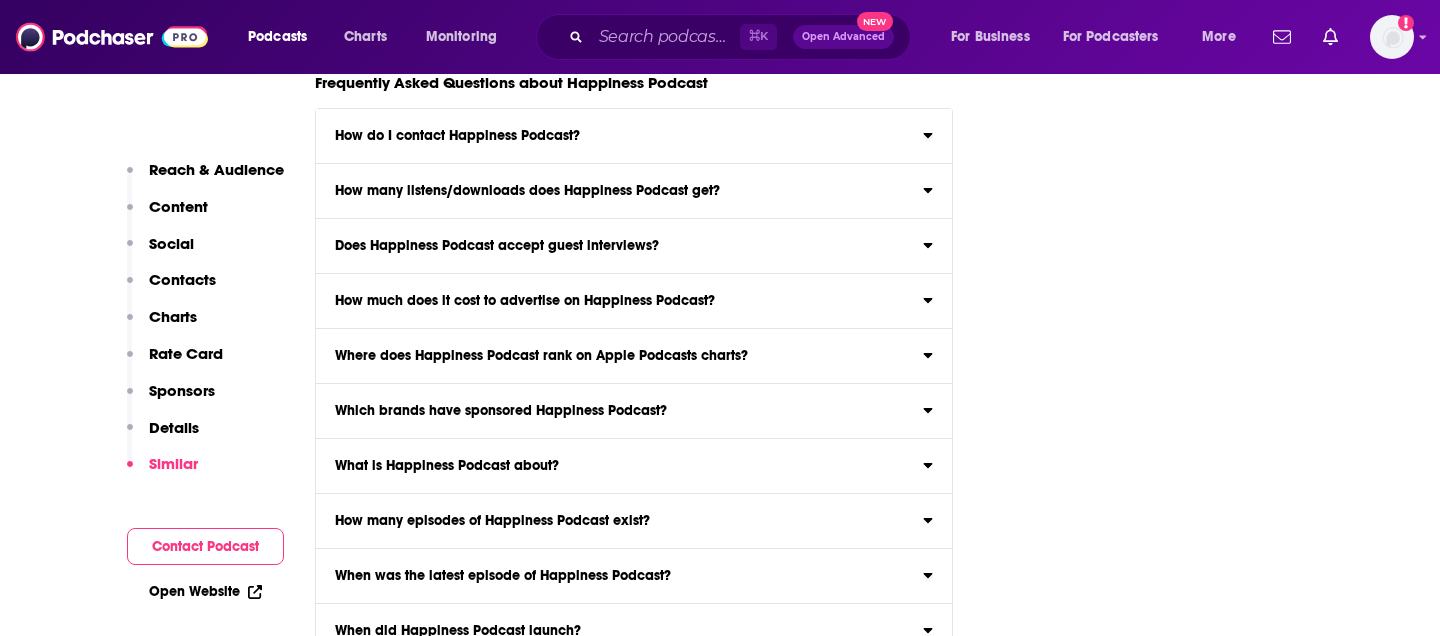 click on "Does Happiness Podcast accept guest interviews?" at bounding box center (634, 246) 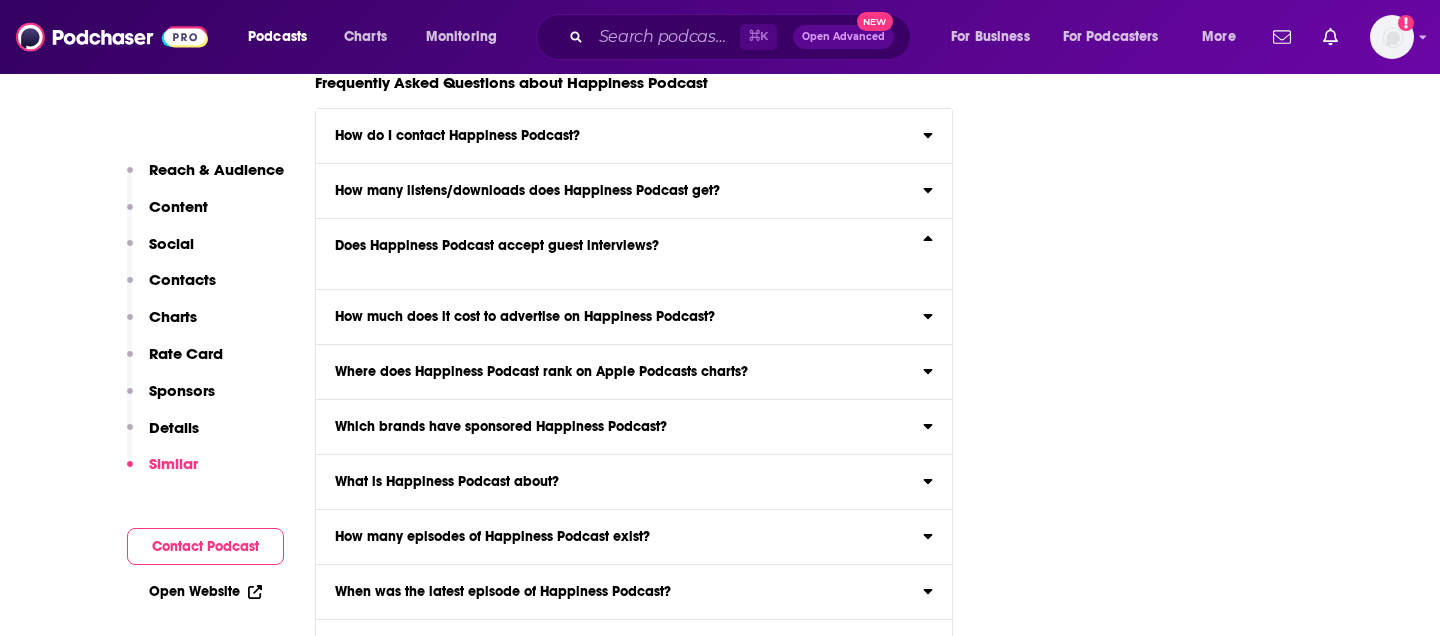 click at bounding box center (618, 261) 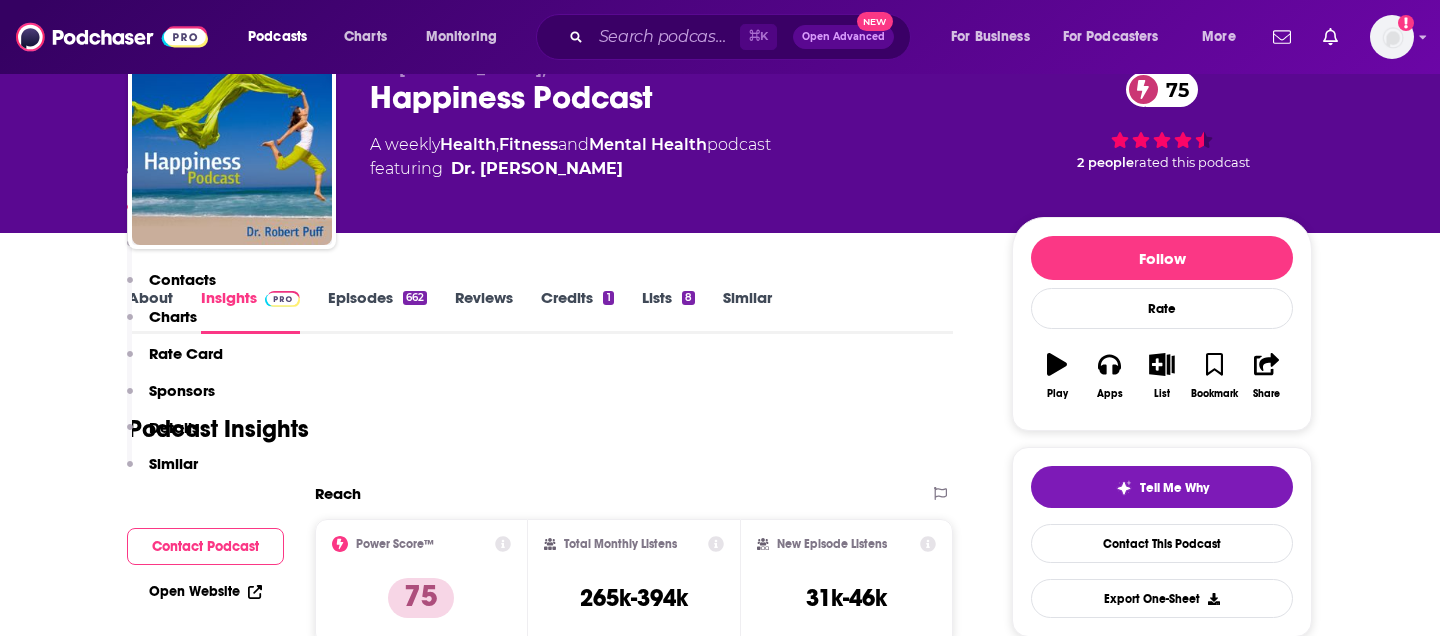 scroll, scrollTop: 0, scrollLeft: 0, axis: both 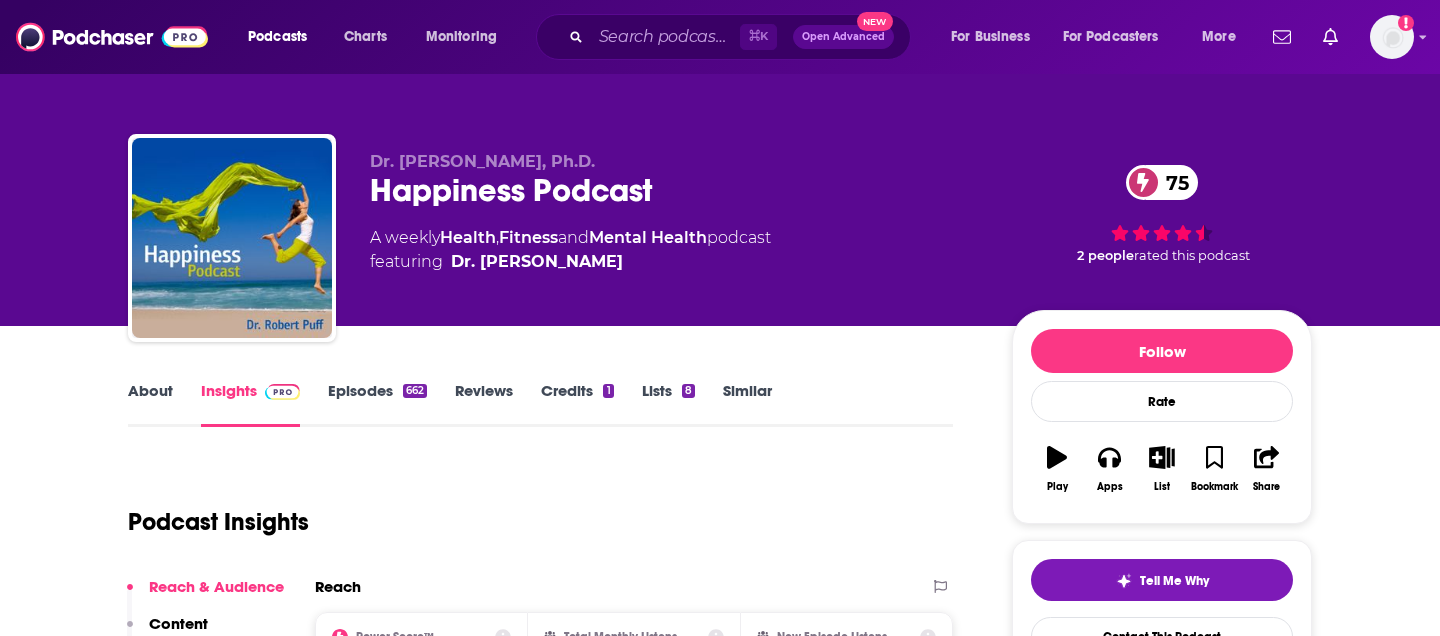 click on "662" at bounding box center (415, 391) 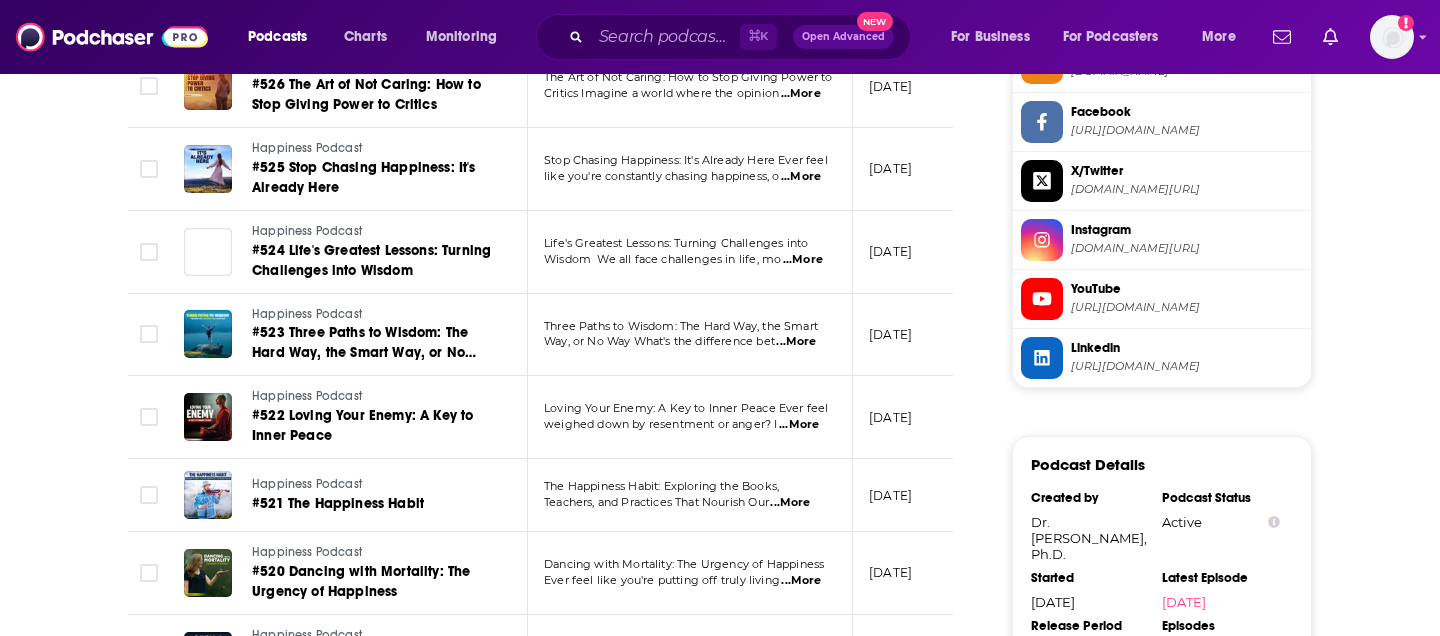 scroll, scrollTop: 1975, scrollLeft: 0, axis: vertical 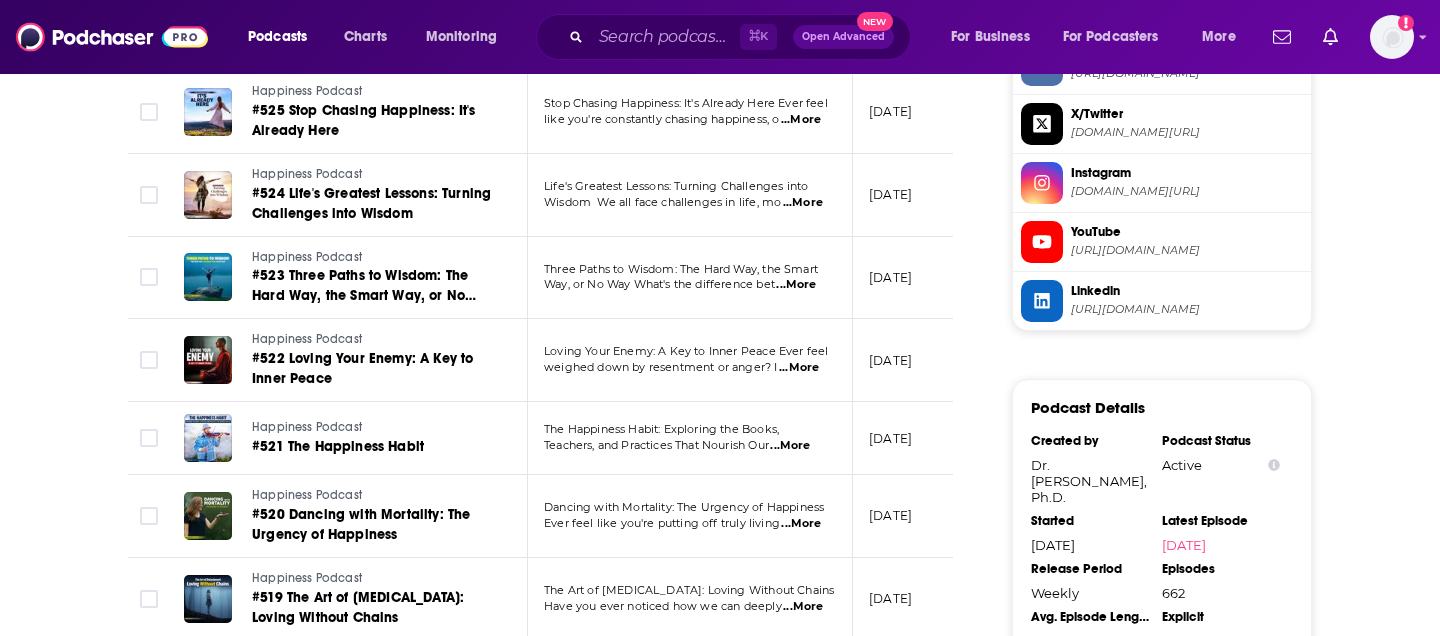 click on "...More" at bounding box center (790, 446) 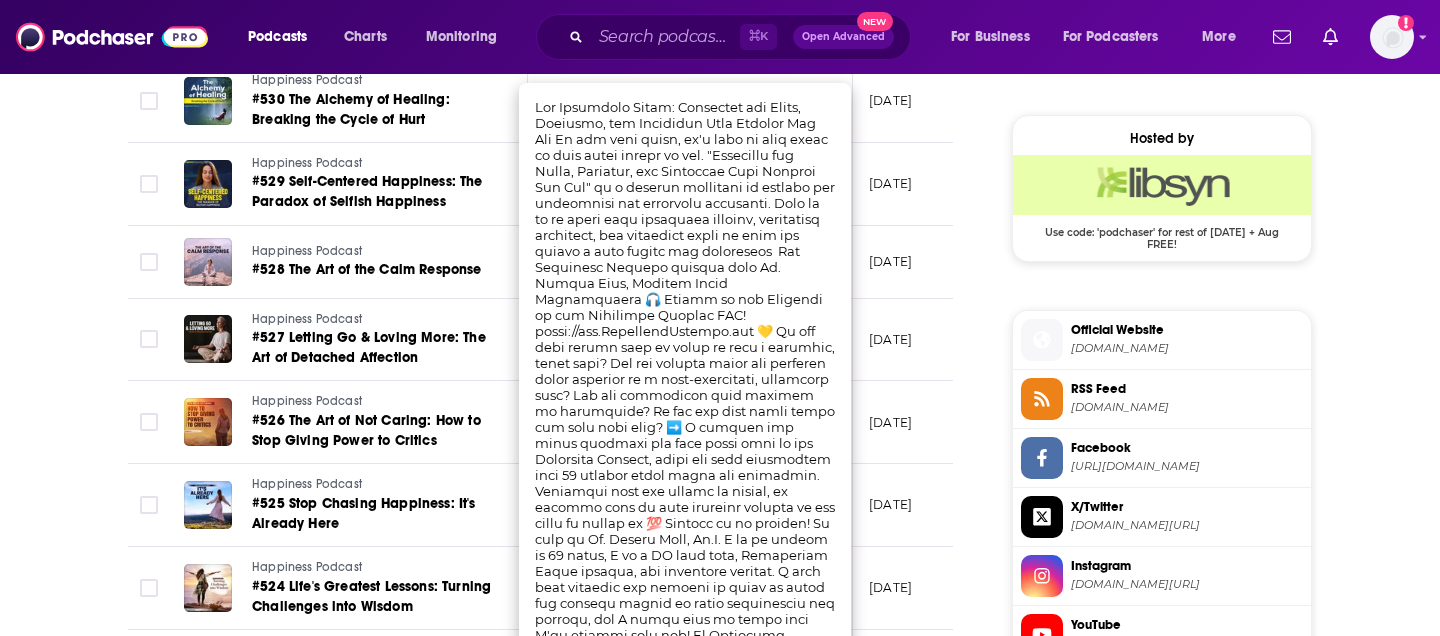 scroll, scrollTop: 1584, scrollLeft: 0, axis: vertical 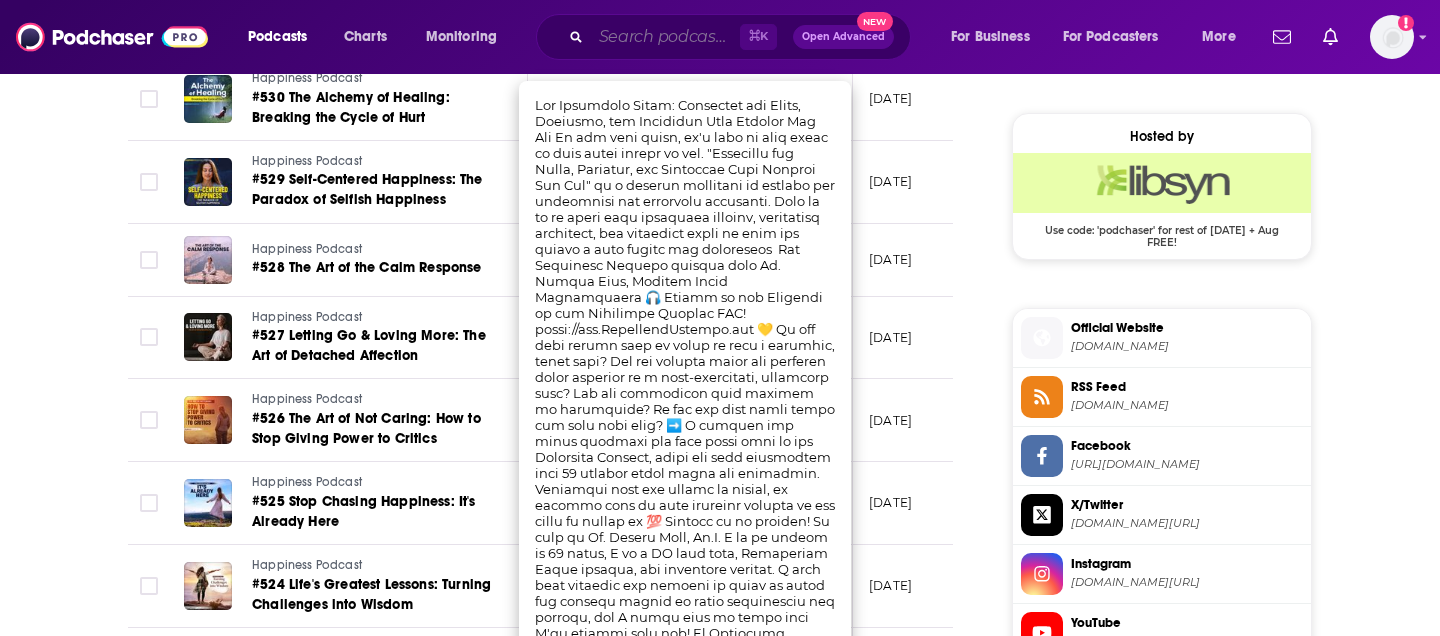 click at bounding box center [665, 37] 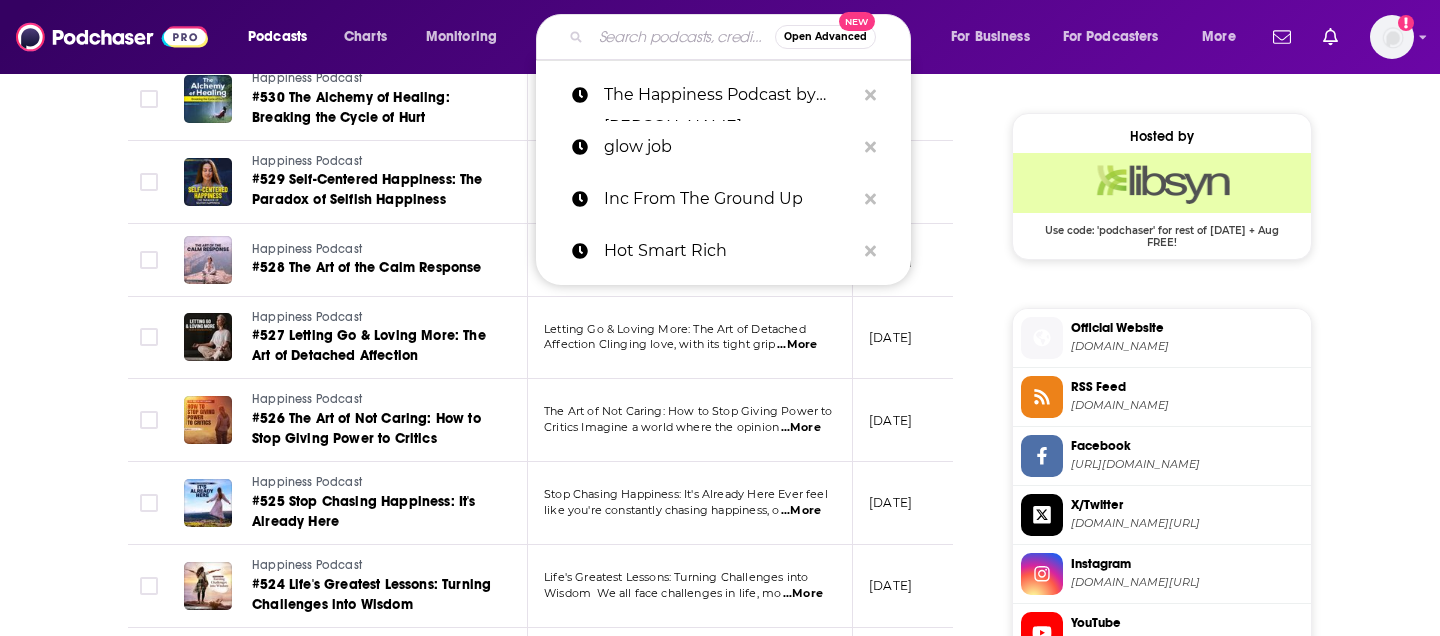 paste on "Nutrition for Mortals" 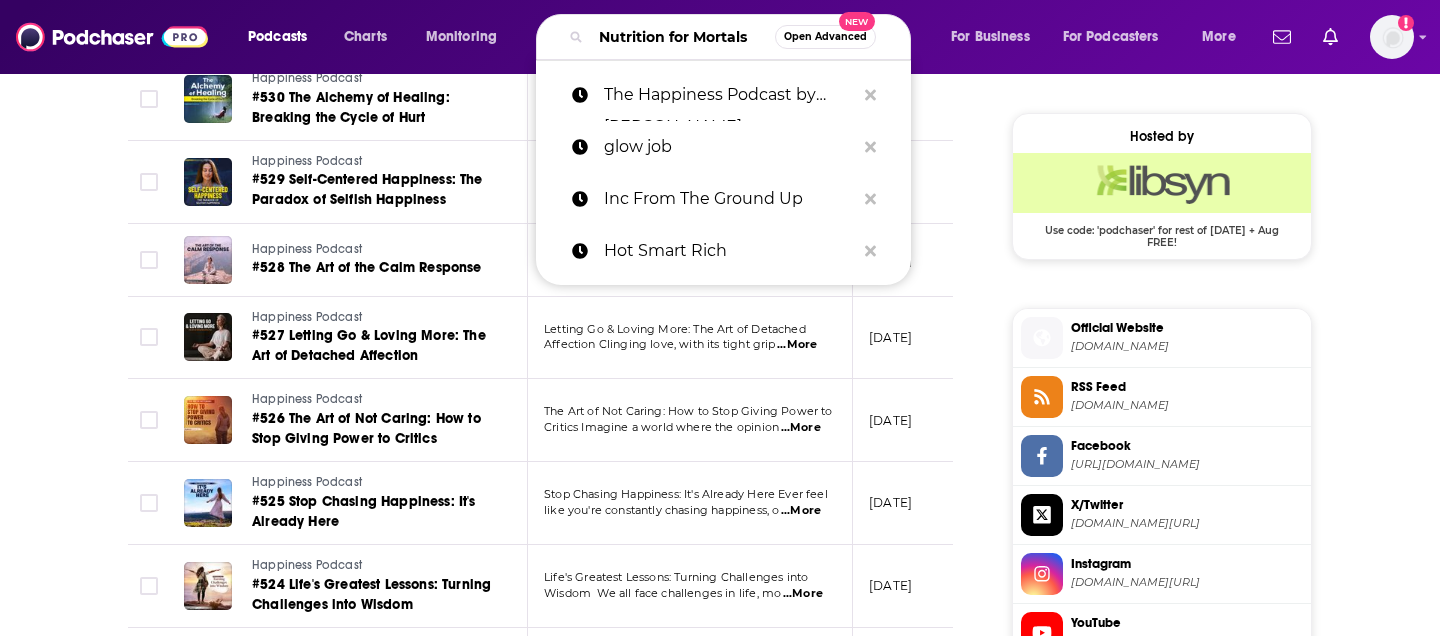 scroll, scrollTop: 0, scrollLeft: 28, axis: horizontal 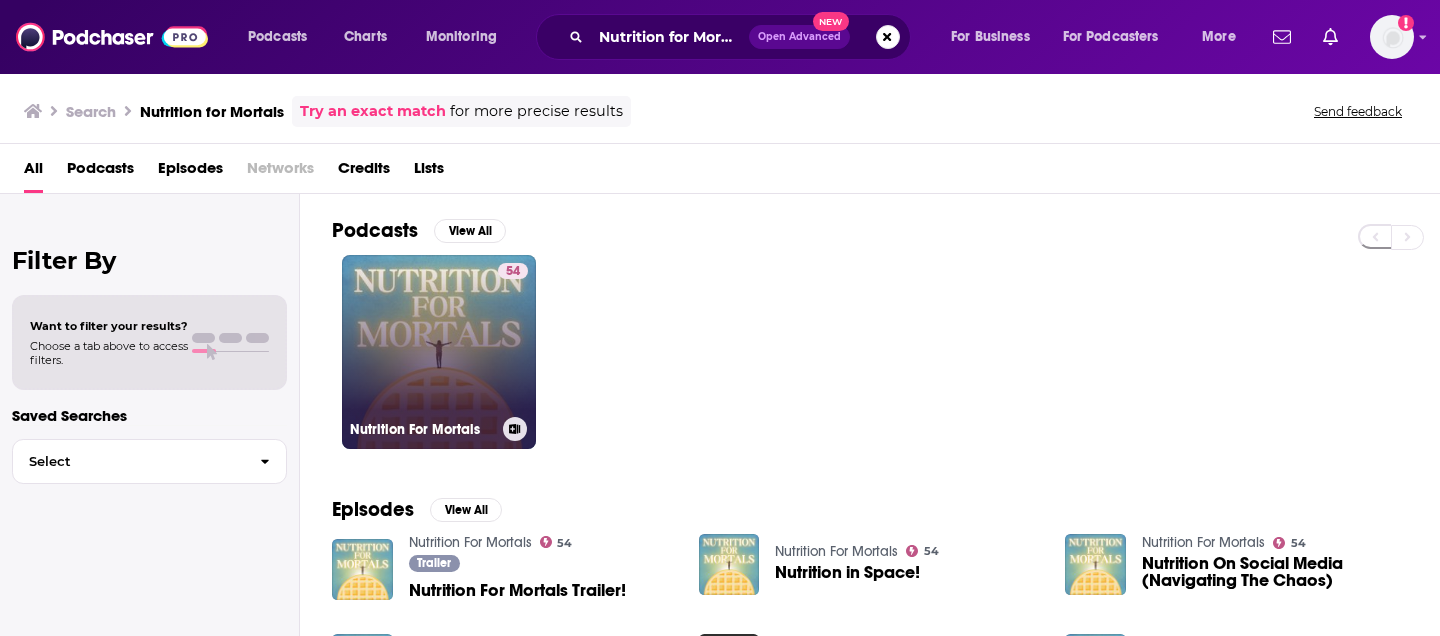 click on "54 Nutrition For Mortals" at bounding box center [439, 352] 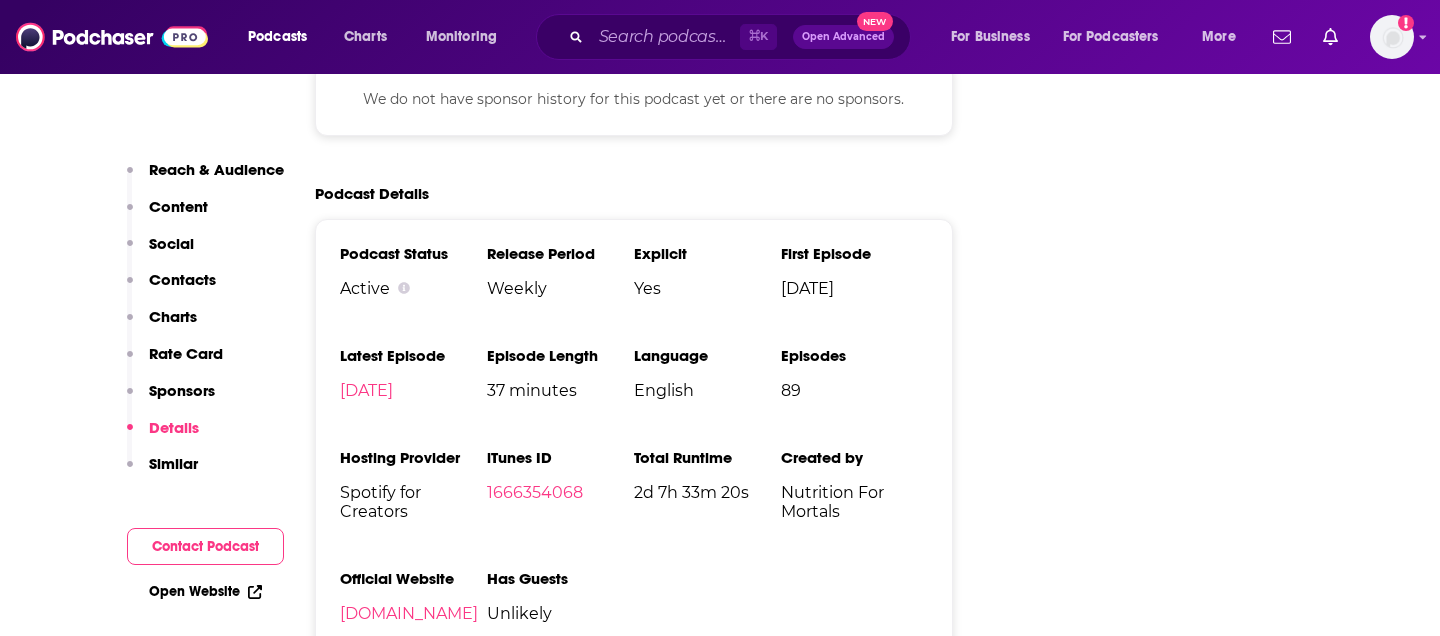 scroll, scrollTop: 2731, scrollLeft: 0, axis: vertical 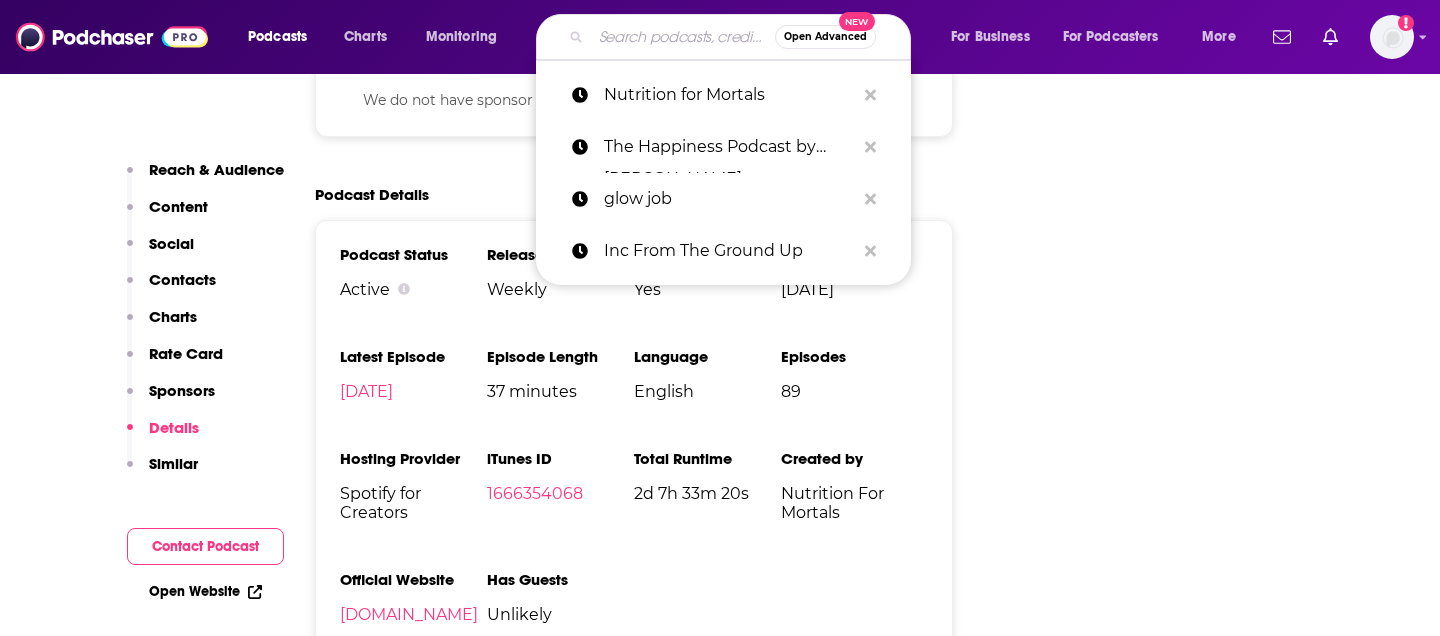 click at bounding box center (683, 37) 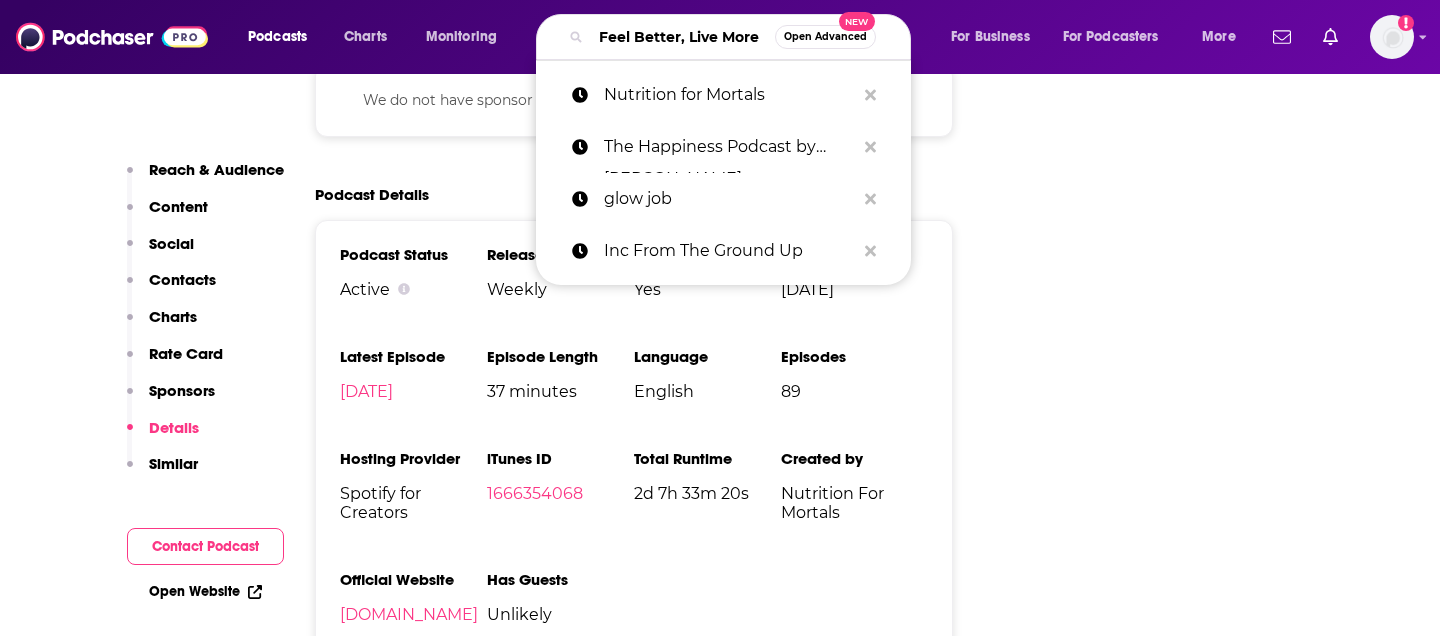 scroll, scrollTop: 0, scrollLeft: 37, axis: horizontal 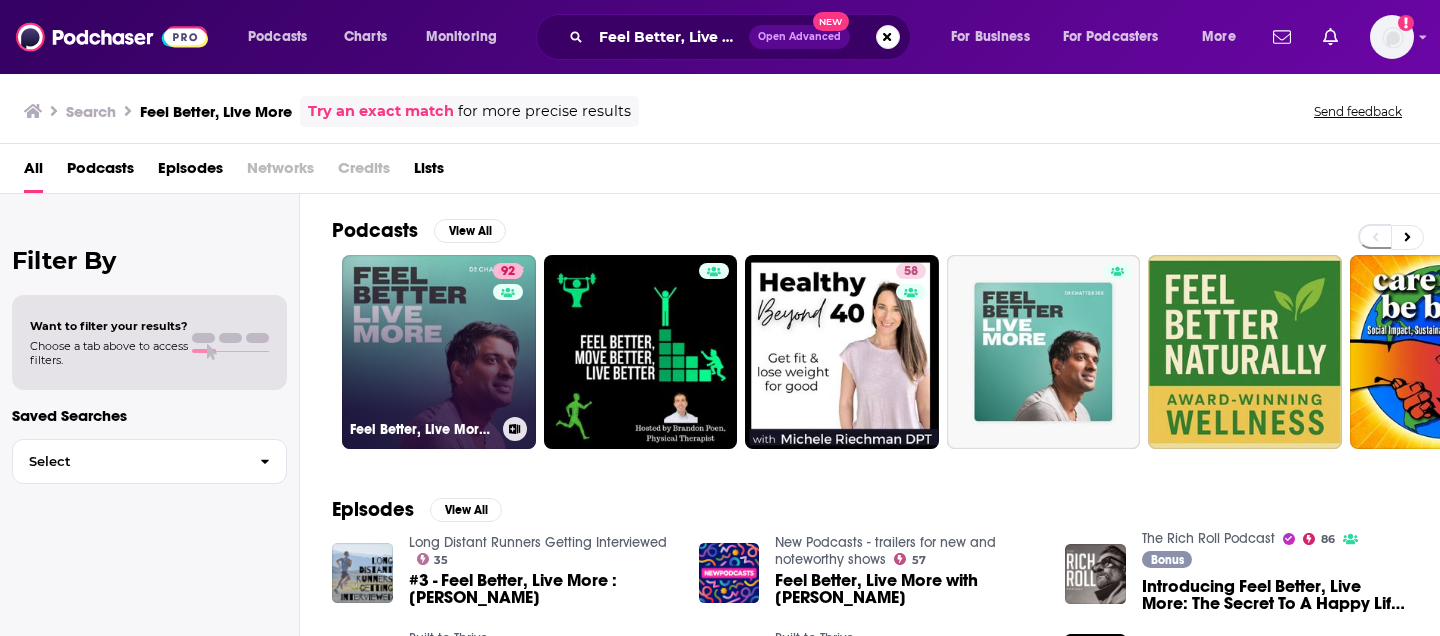 click on "92 Feel Better, Live More with [PERSON_NAME]" at bounding box center (439, 352) 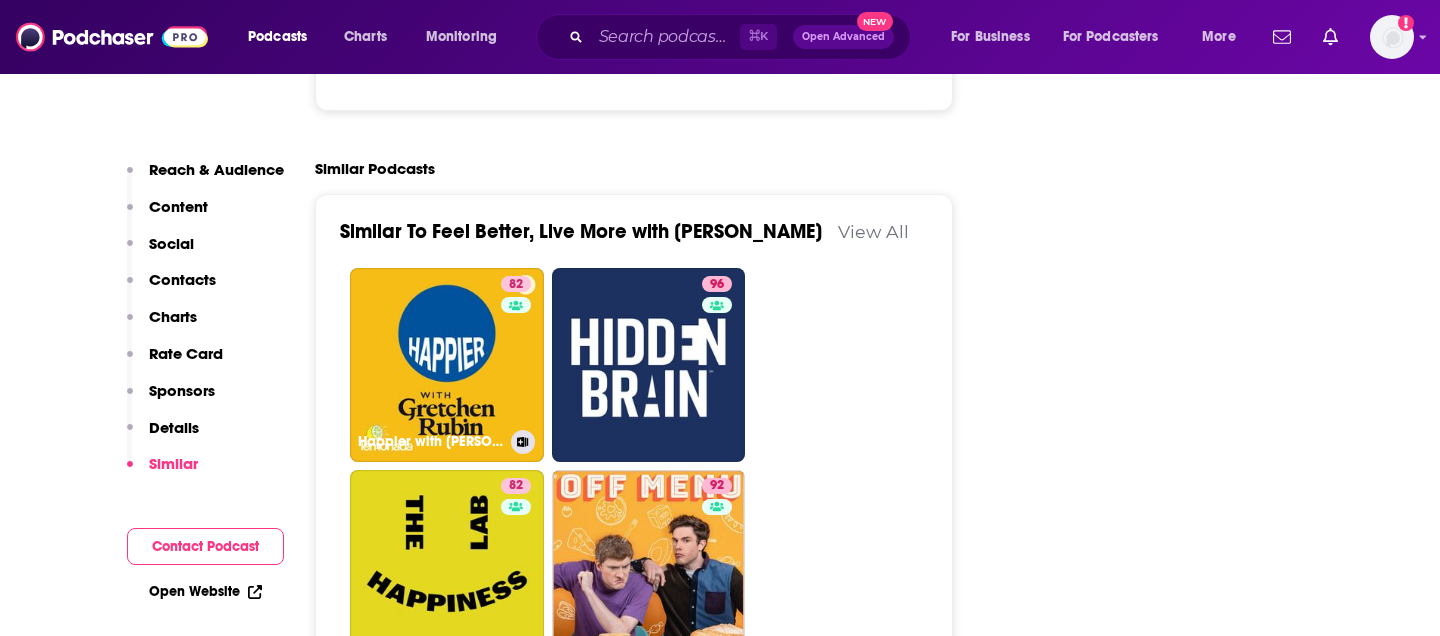 scroll, scrollTop: 4109, scrollLeft: 0, axis: vertical 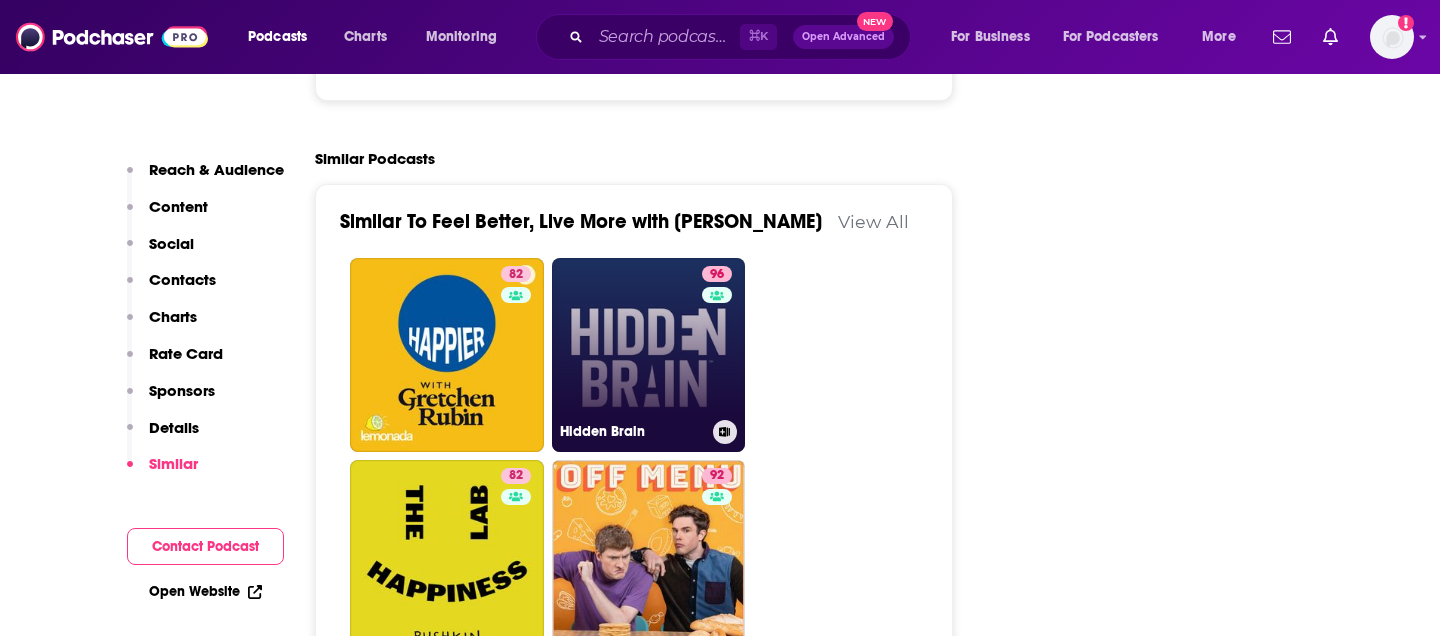 click on "96 Hidden Brain" at bounding box center [649, 355] 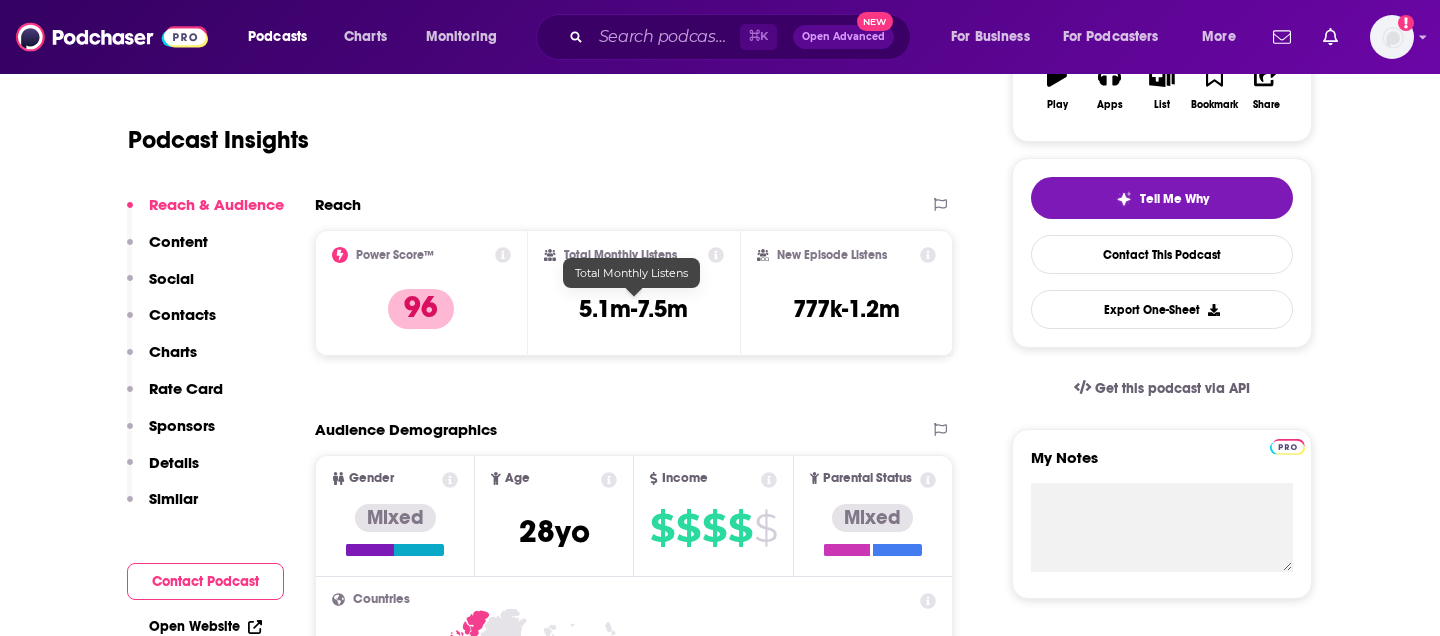 scroll, scrollTop: 0, scrollLeft: 0, axis: both 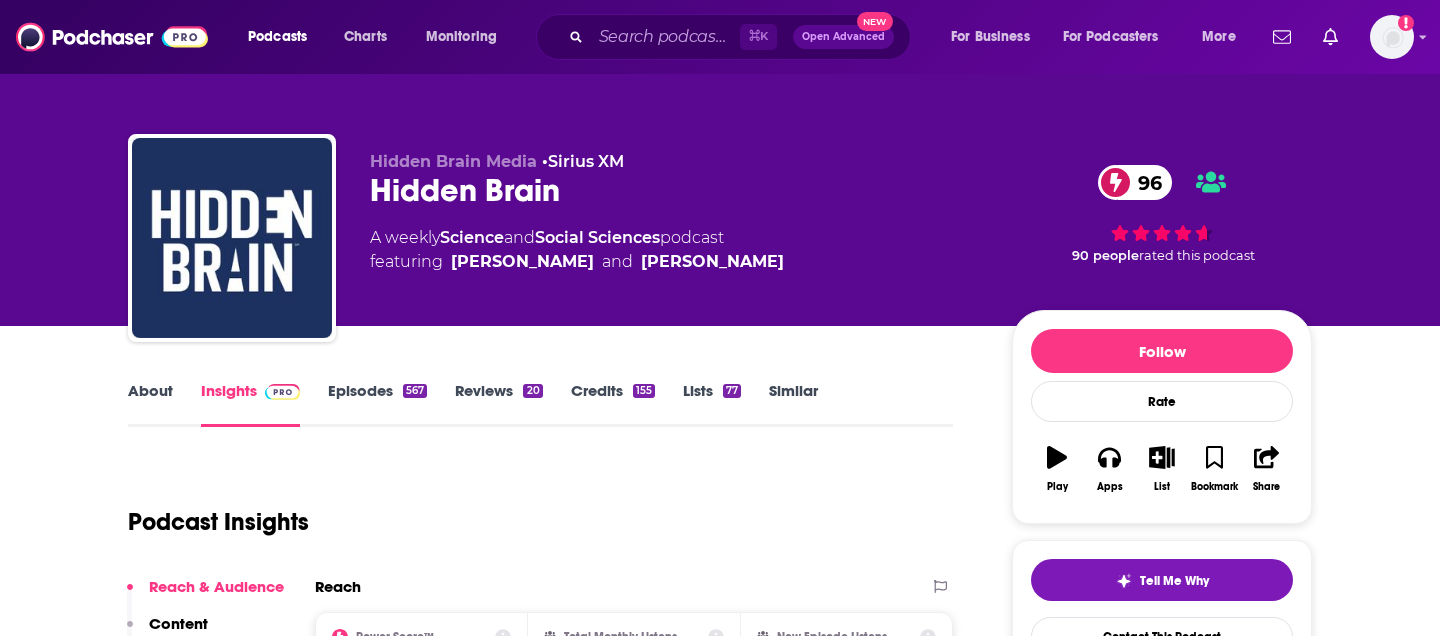 click on "About Insights Episodes 567 Reviews 20 Credits 155 Lists 77 Similar Podcast Insights Reach & Audience Content Social Contacts Charts Rate Card Sponsors Details Similar Contact Podcast Open Website  Reach Power Score™ 96 Total Monthly Listens 5.1m-7.5m New Episode Listens 777k-1.2m Export One-Sheet Audience Demographics Gender Mixed Age [DEMOGRAPHIC_DATA] yo Income $ $ $ $ $ Parental Status Mixed Countries 1 [GEOGRAPHIC_DATA] 2 [GEOGRAPHIC_DATA] 3 [GEOGRAPHIC_DATA] 4 [GEOGRAPHIC_DATA] 5 [GEOGRAPHIC_DATA] Top Cities [US_STATE], D. C. [GEOGRAPHIC_DATA], [GEOGRAPHIC_DATA] , [GEOGRAPHIC_DATA], [GEOGRAPHIC_DATA] , [GEOGRAPHIC_DATA], [GEOGRAPHIC_DATA] , [GEOGRAPHIC_DATA], [GEOGRAPHIC_DATA] Interests Science , Pets , Travel , News , Humor , Education Jobs Journalists/Reporters , Biologists , Directors , Editors , Software Engineers , Principals/Owners Ethnicities White / [DEMOGRAPHIC_DATA] , [DEMOGRAPHIC_DATA] , [DEMOGRAPHIC_DATA] , [DEMOGRAPHIC_DATA] Show More Content Political Skew Neutral/Mixed Socials X/Twitter @HiddenBrain 126k Instagram @hiddenbrain 44k Facebook @HiddenBrain 73k Twitter @ShankarVedantam Host 5k Twitter @Gladwell Host 662k Contacts   RSS   Podcast Email" at bounding box center [720, 6140] 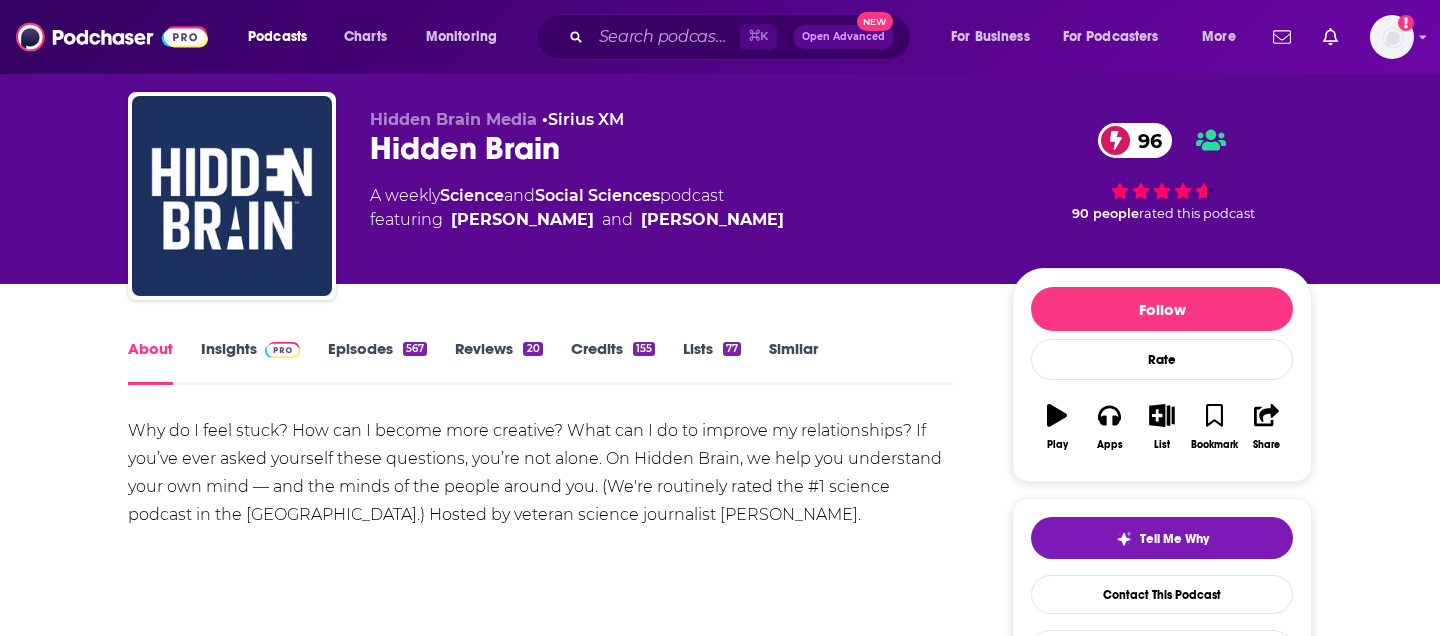 scroll, scrollTop: 47, scrollLeft: 0, axis: vertical 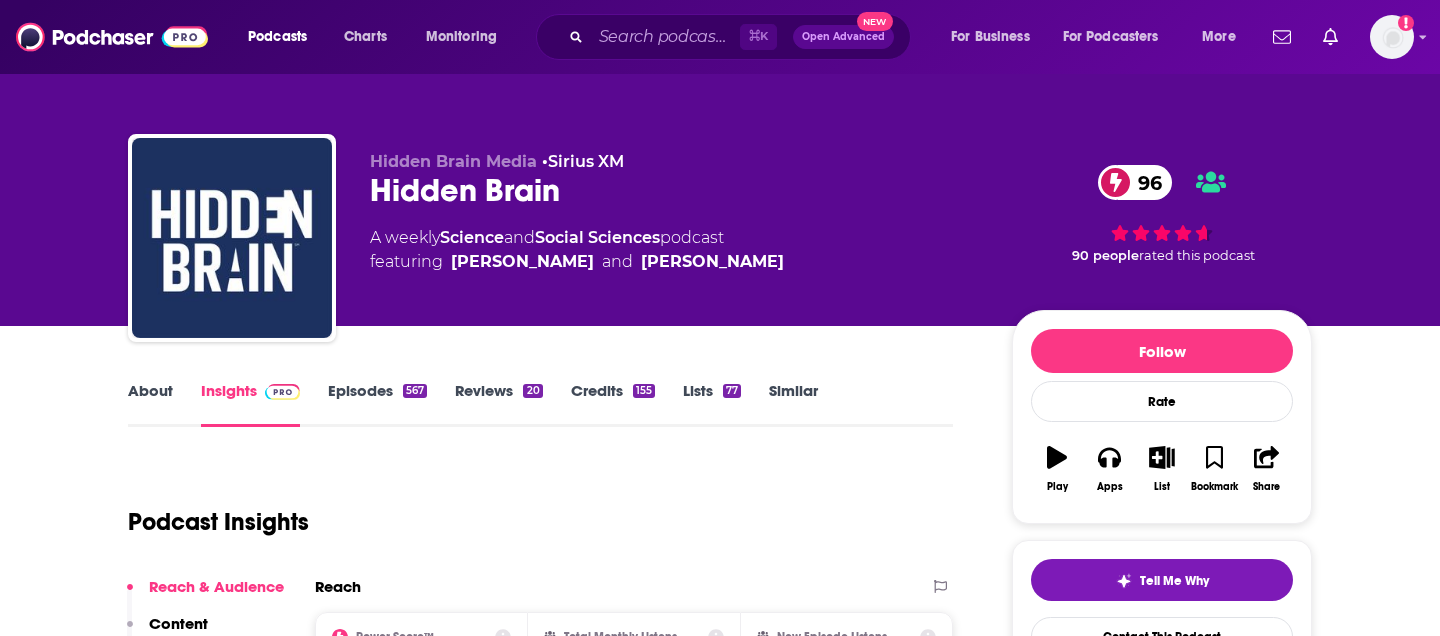 type on "[URL][DOMAIN_NAME]" 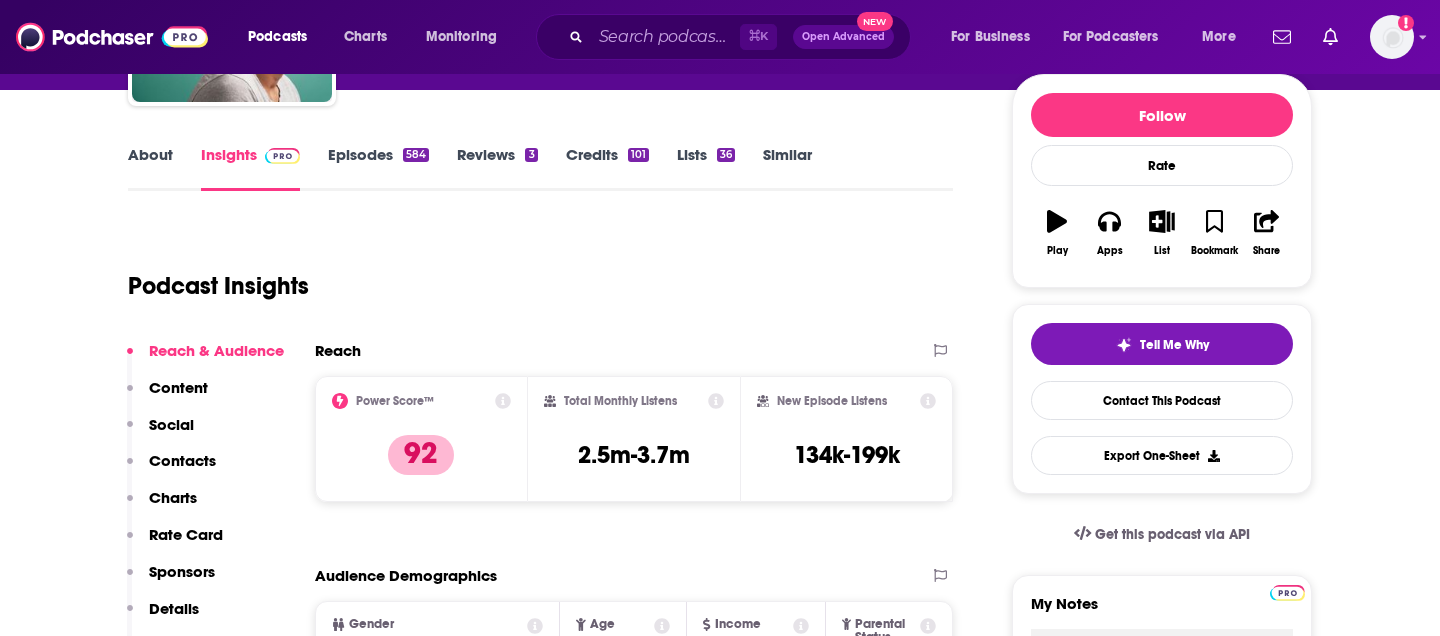 scroll, scrollTop: 0, scrollLeft: 0, axis: both 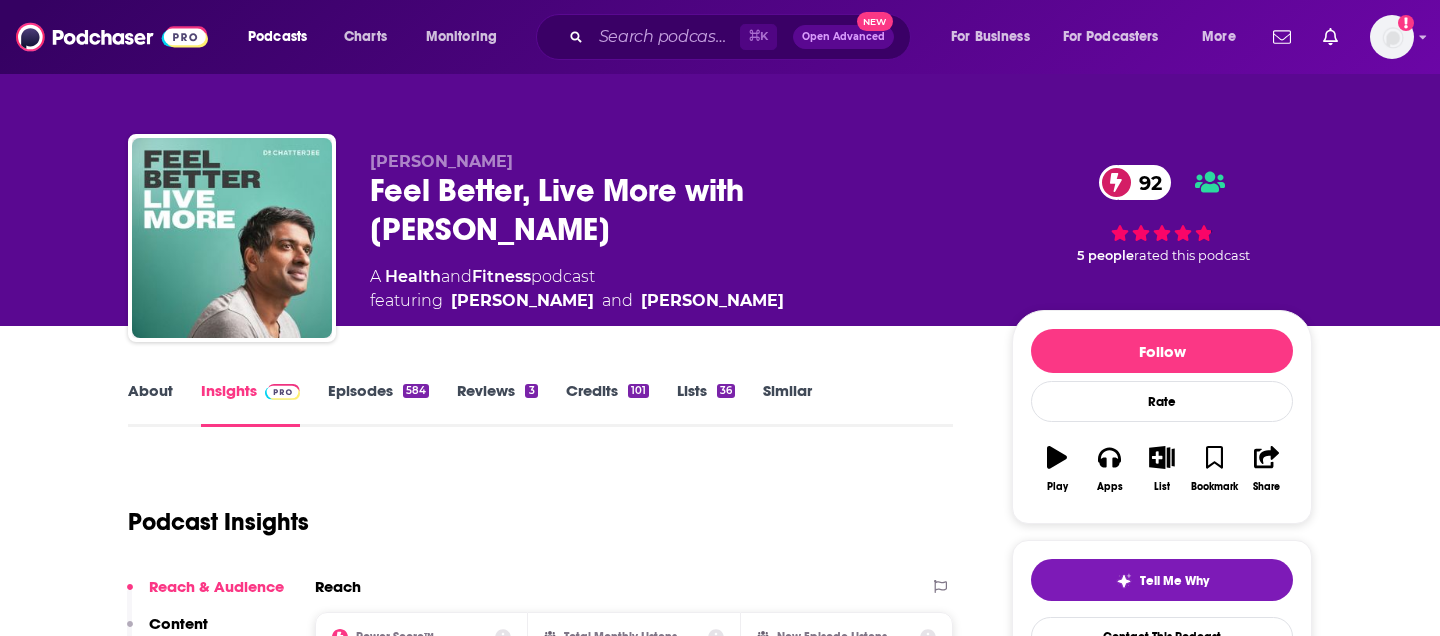 click on "Health" 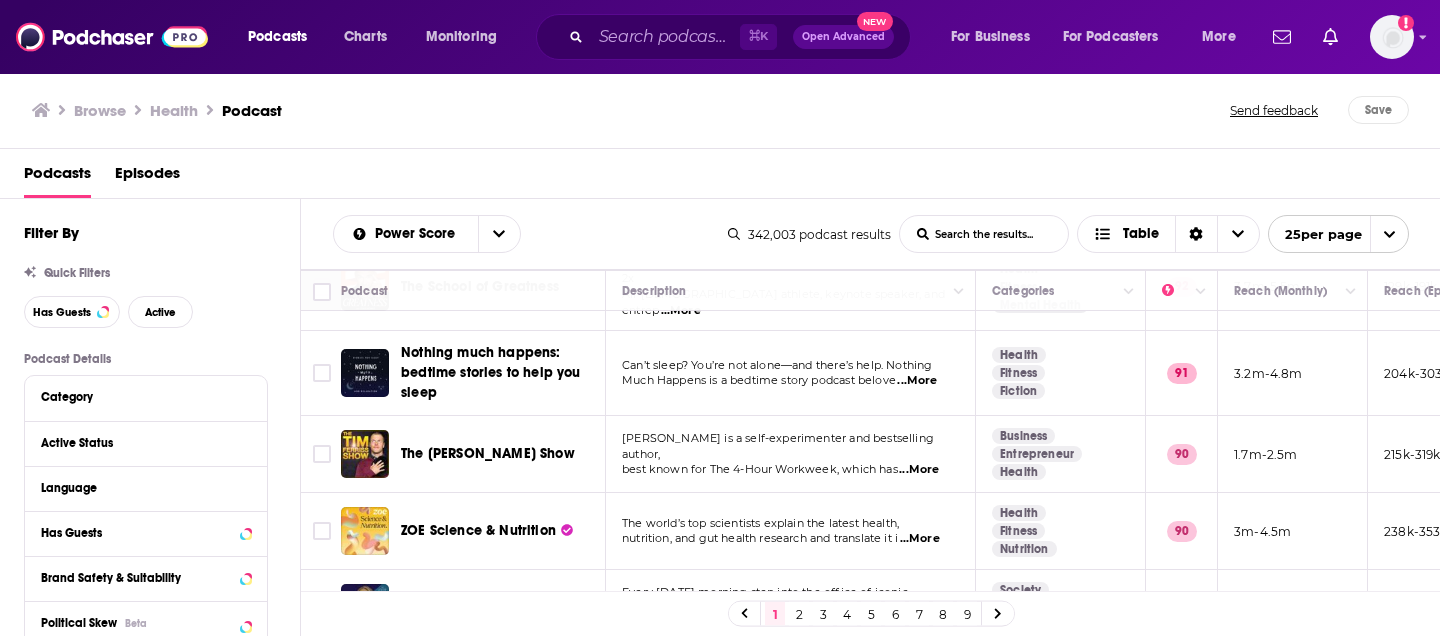 scroll, scrollTop: 544, scrollLeft: 0, axis: vertical 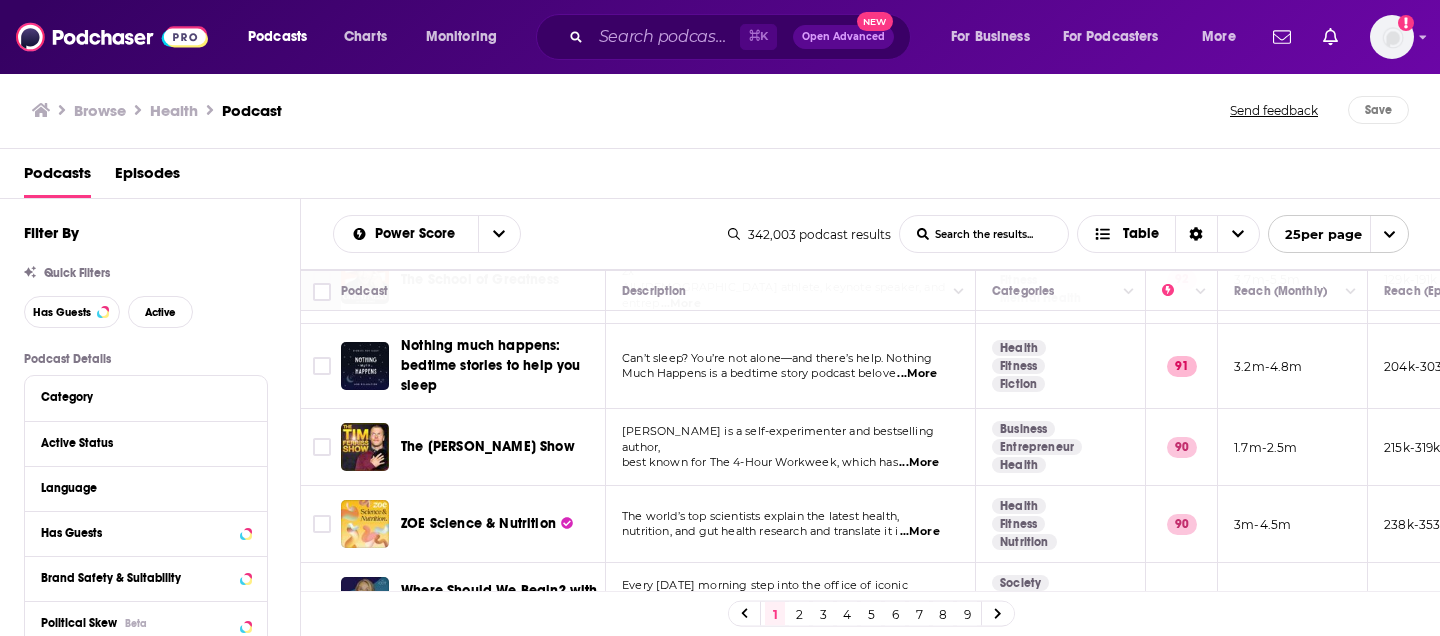 click on "...More" at bounding box center [919, 463] 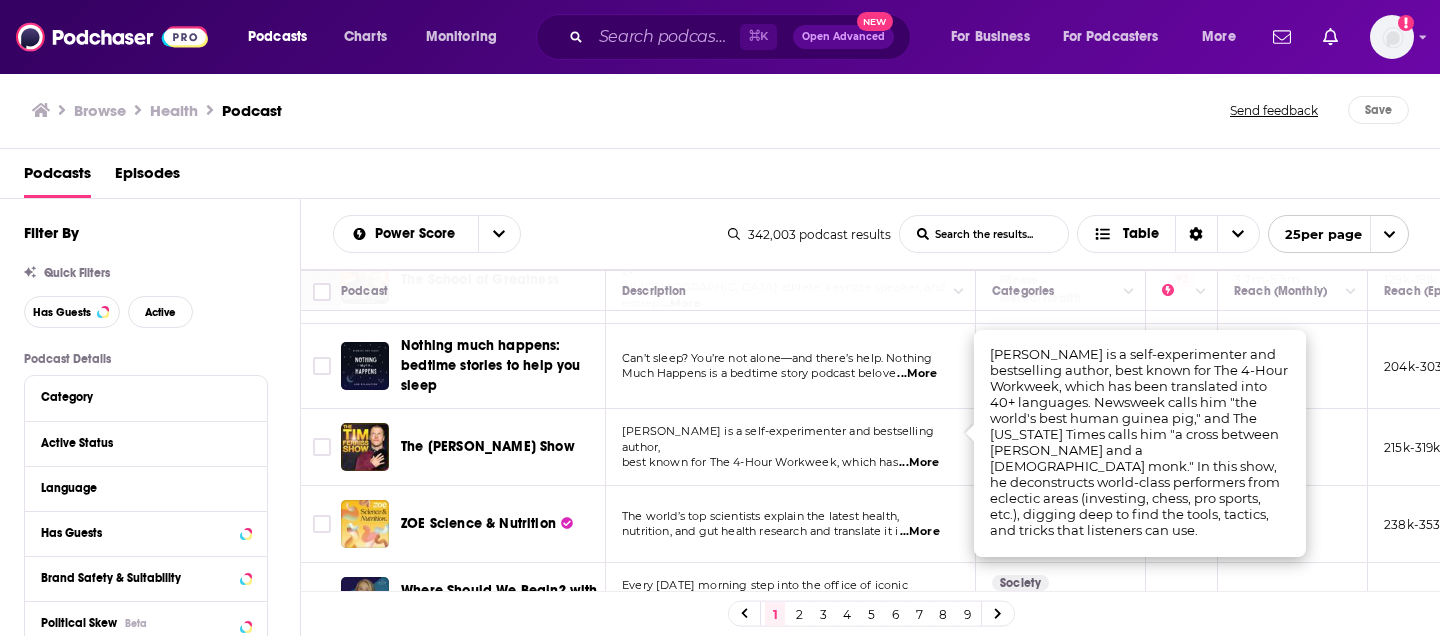 click on "The world’s top scientists explain the latest health, nutrition, and gut health research and translate it i  ...More" at bounding box center [791, 524] 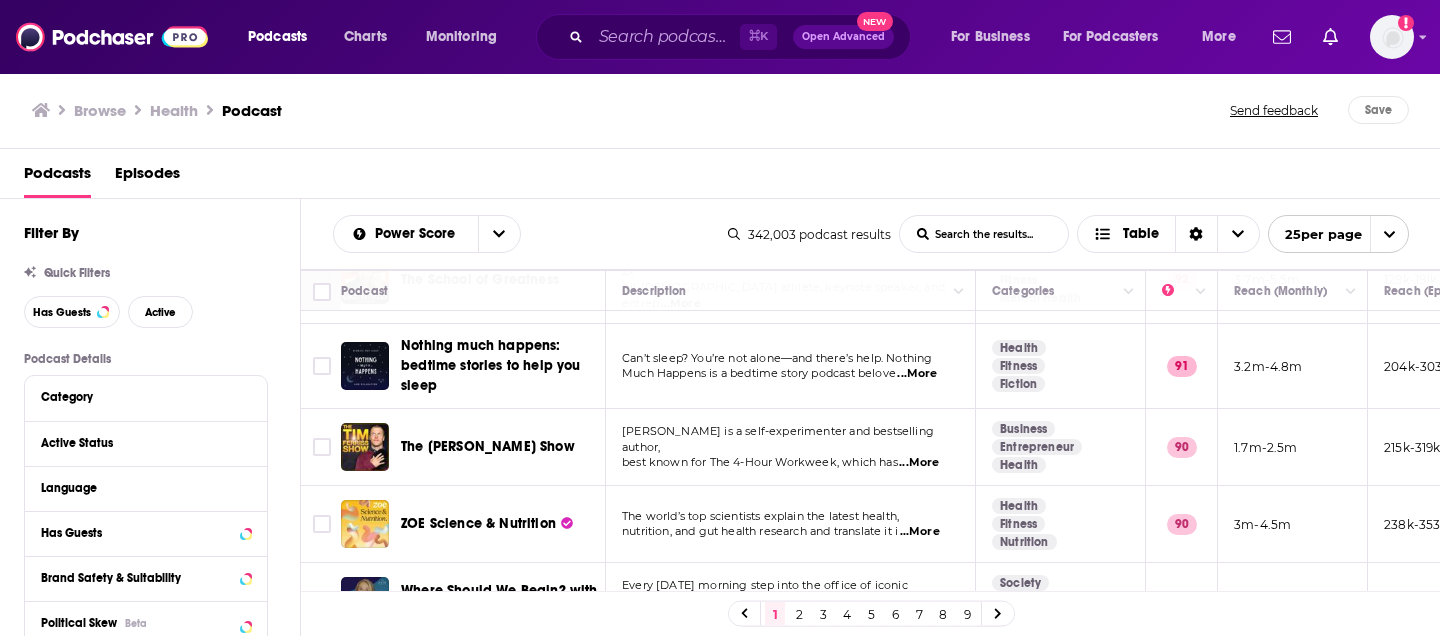 scroll, scrollTop: 686, scrollLeft: 0, axis: vertical 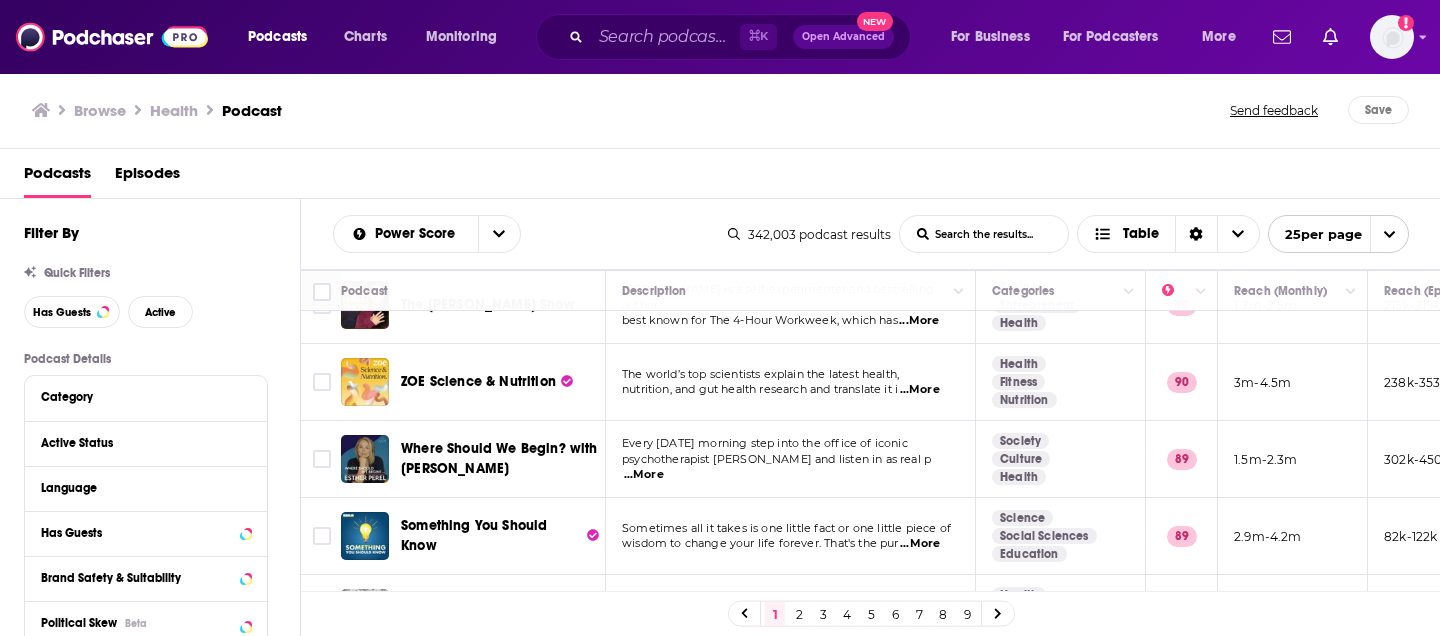 click on "...More" at bounding box center [644, 475] 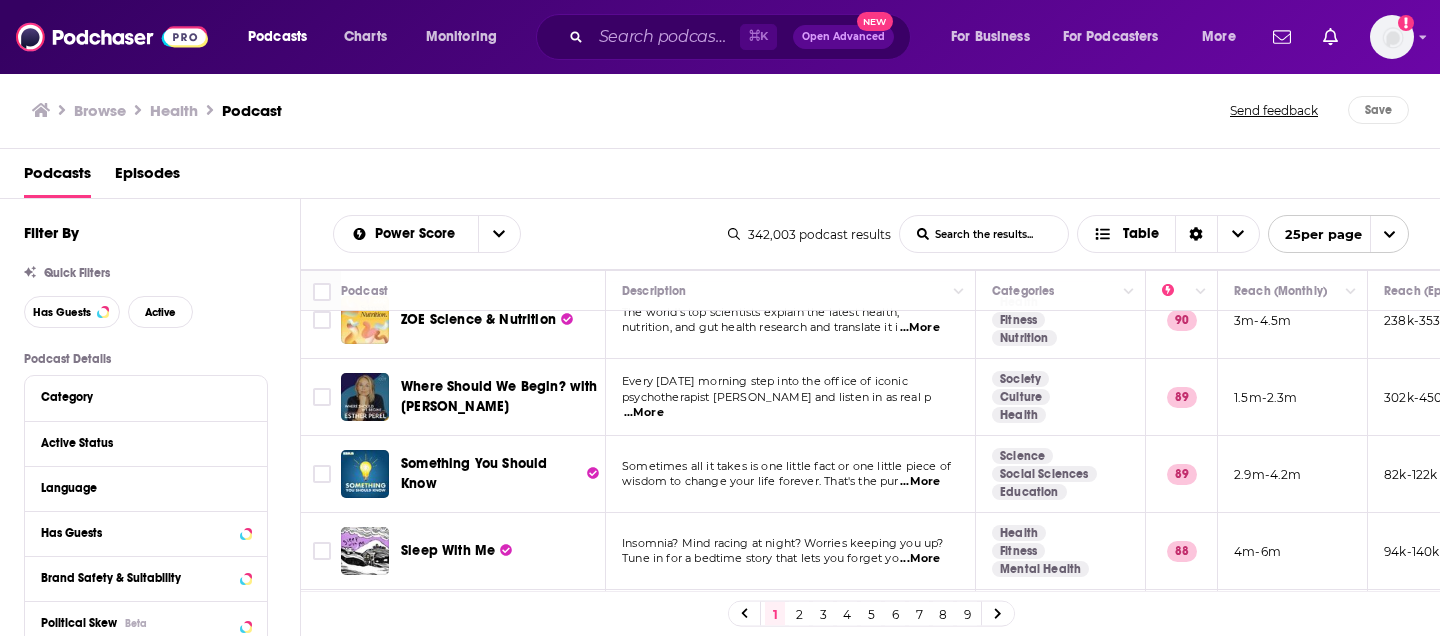 click on "Sometimes all it takes is one little fact or one little piece of" at bounding box center [786, 466] 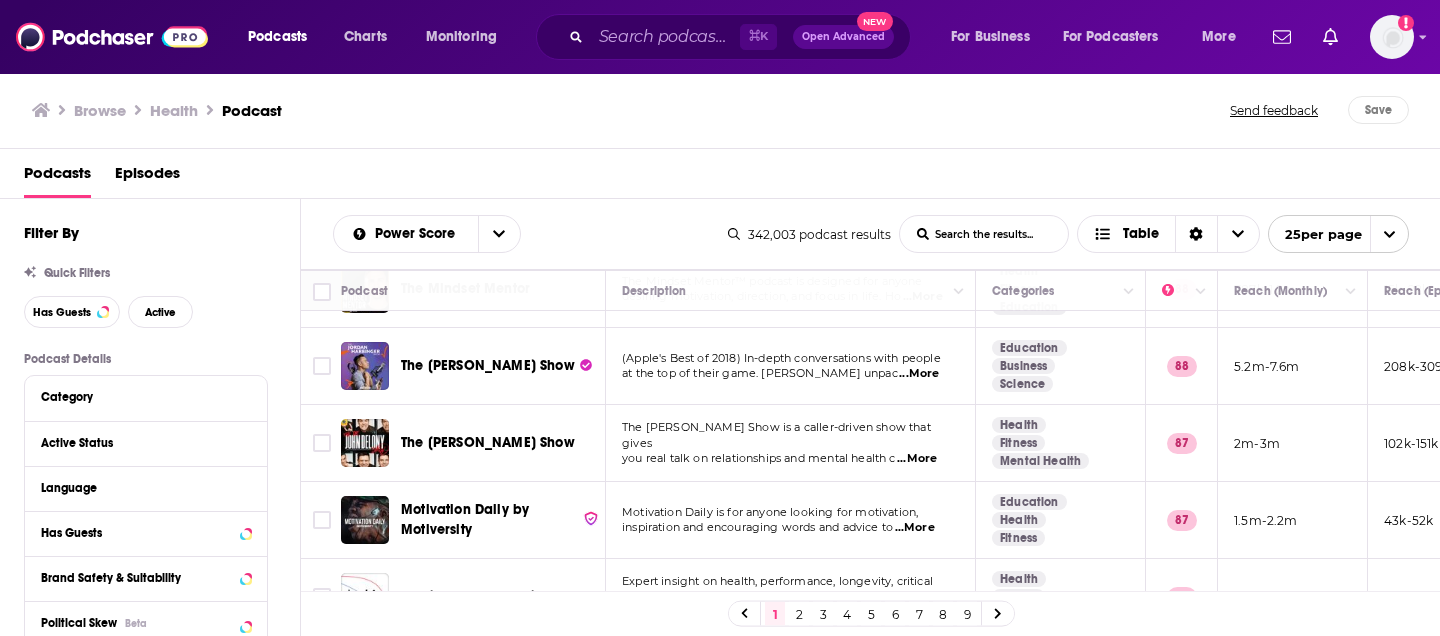 scroll, scrollTop: 1085, scrollLeft: 0, axis: vertical 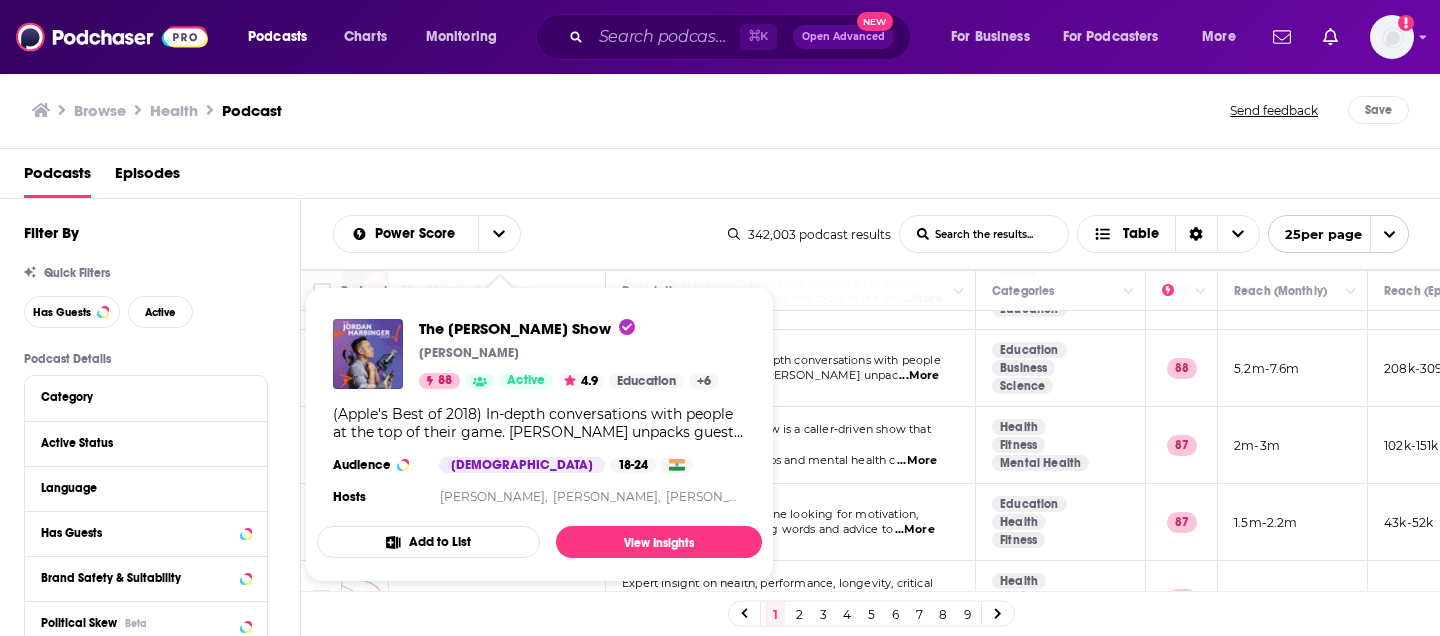 click on "(Apple's Best of 2018) In-depth conversations with people at the top of their game. [PERSON_NAME] unpac  ...More" at bounding box center (791, 368) 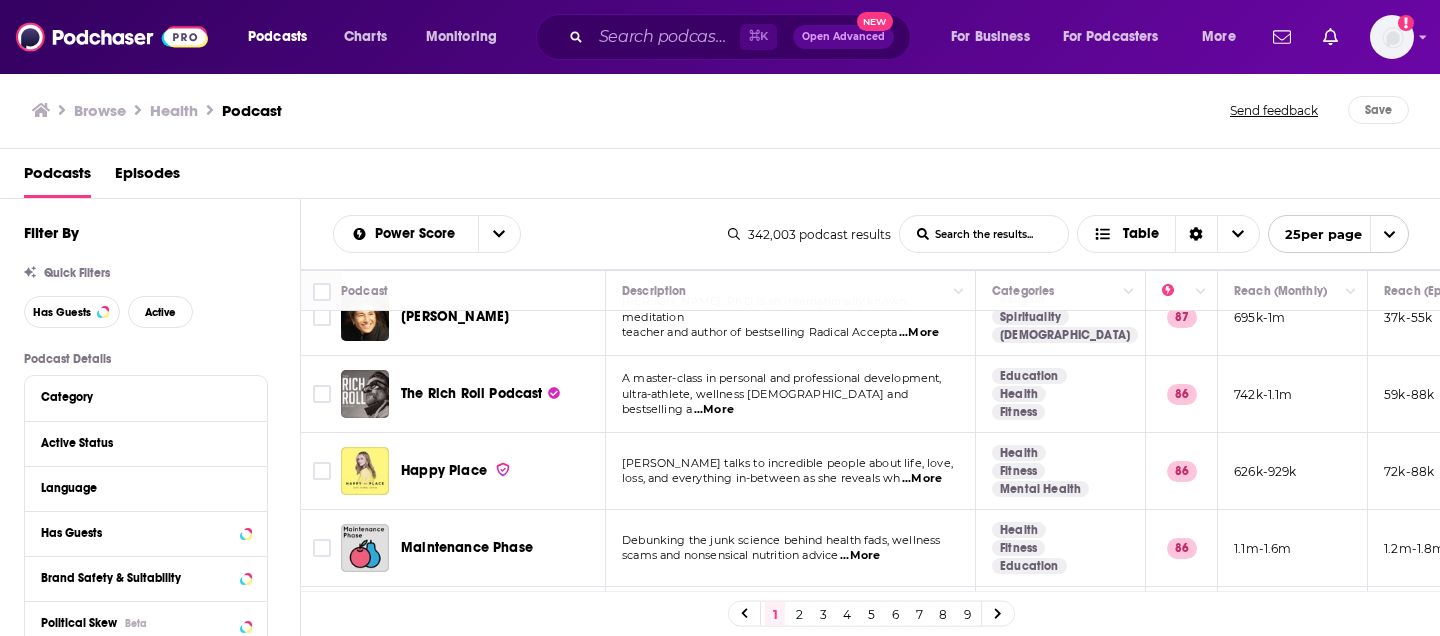 scroll, scrollTop: 1456, scrollLeft: 0, axis: vertical 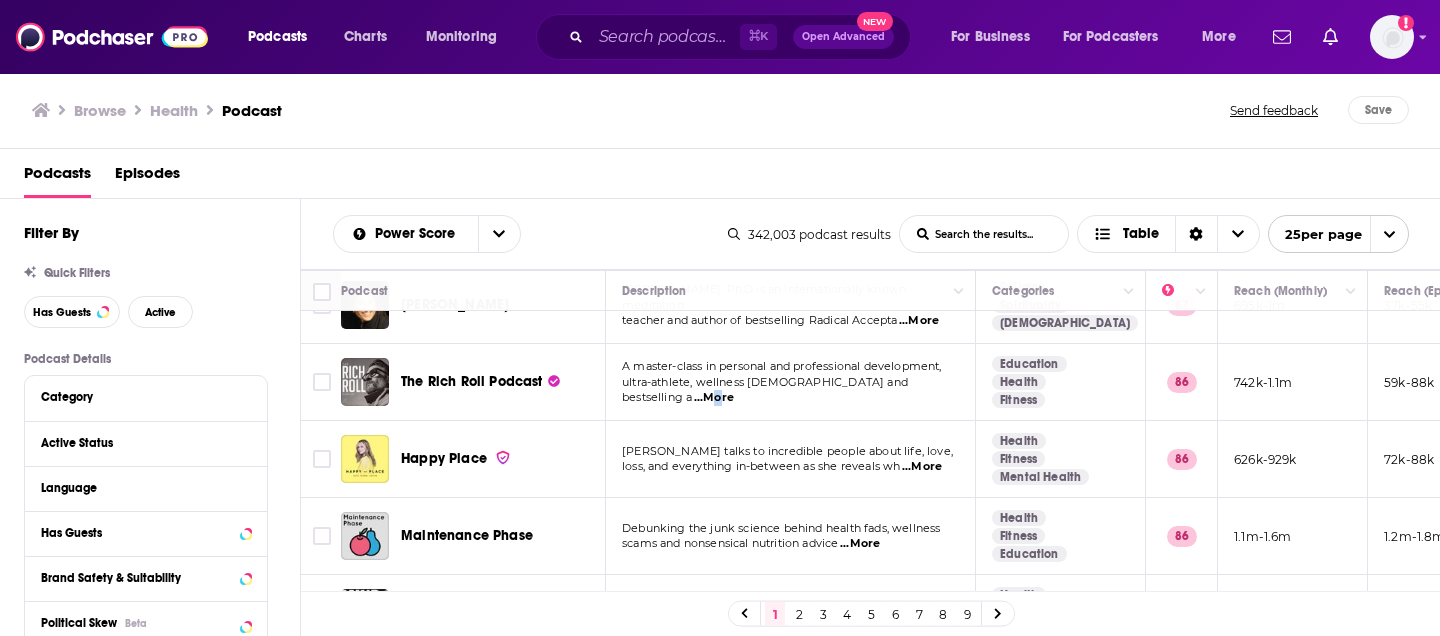 click on "...More" at bounding box center (714, 398) 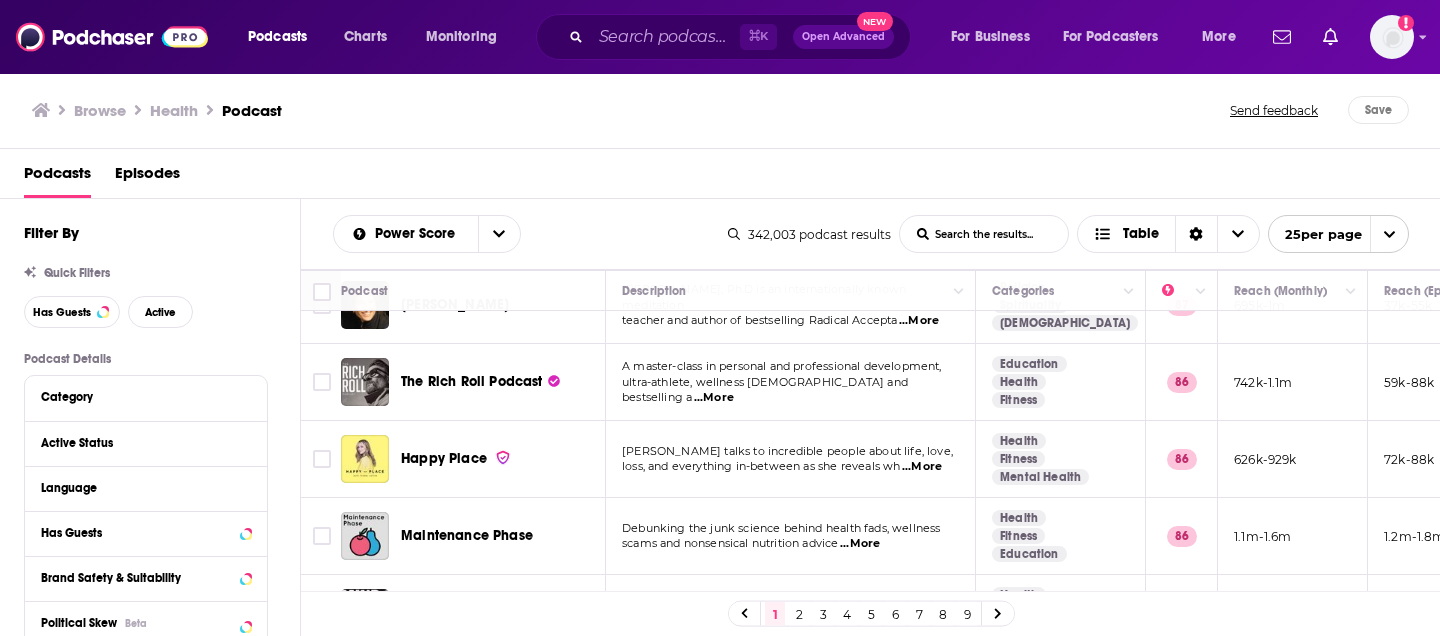 click on "ultra-athlete, wellness [DEMOGRAPHIC_DATA] and bestselling a" at bounding box center [765, 390] 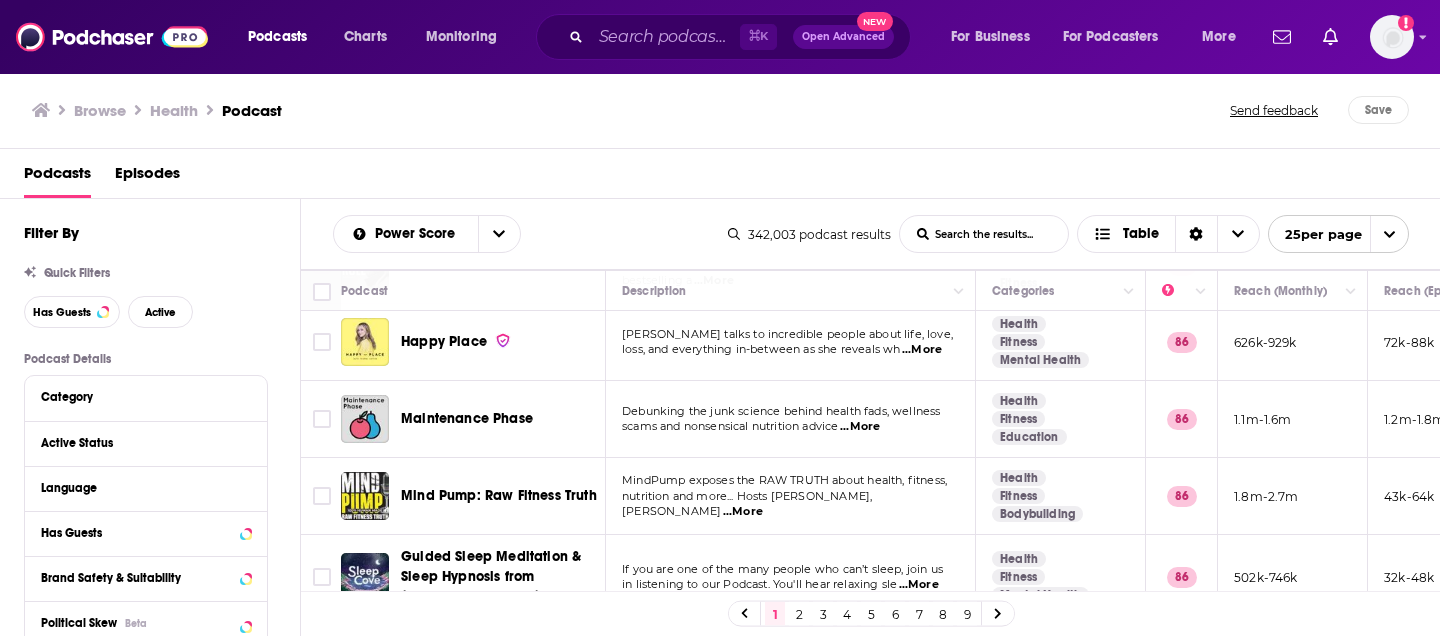 scroll, scrollTop: 1651, scrollLeft: 0, axis: vertical 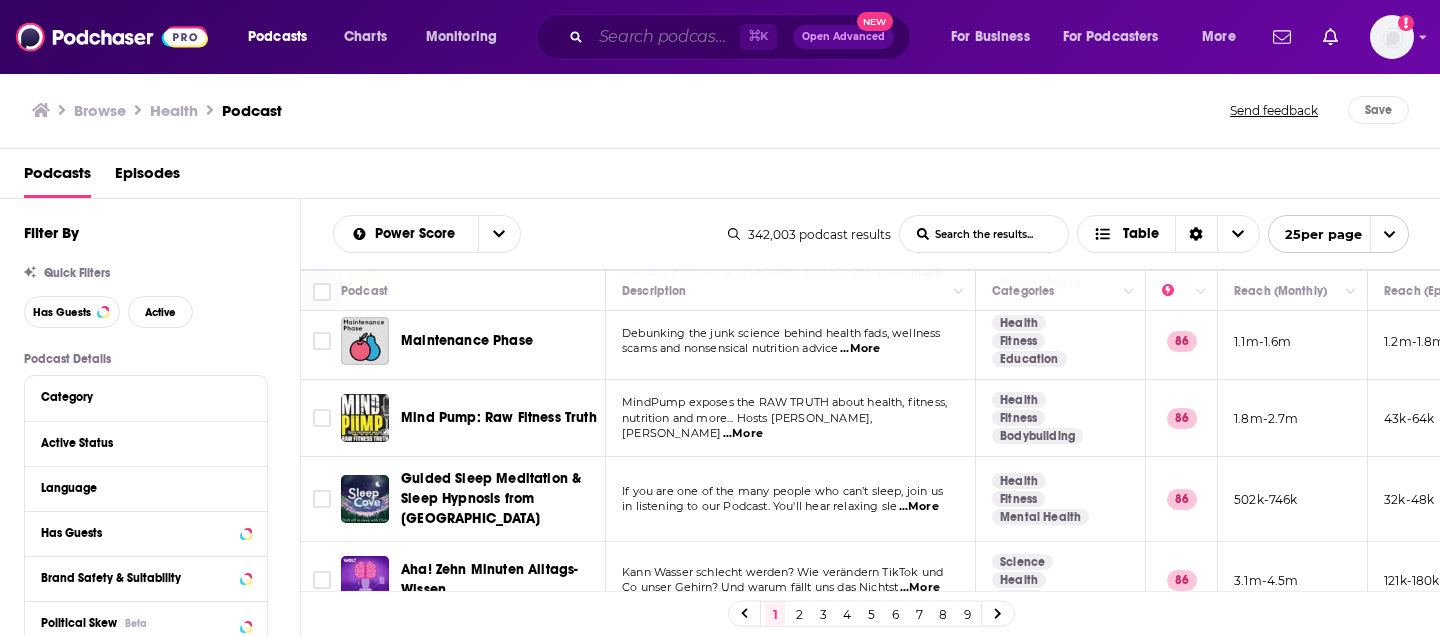 click at bounding box center (665, 37) 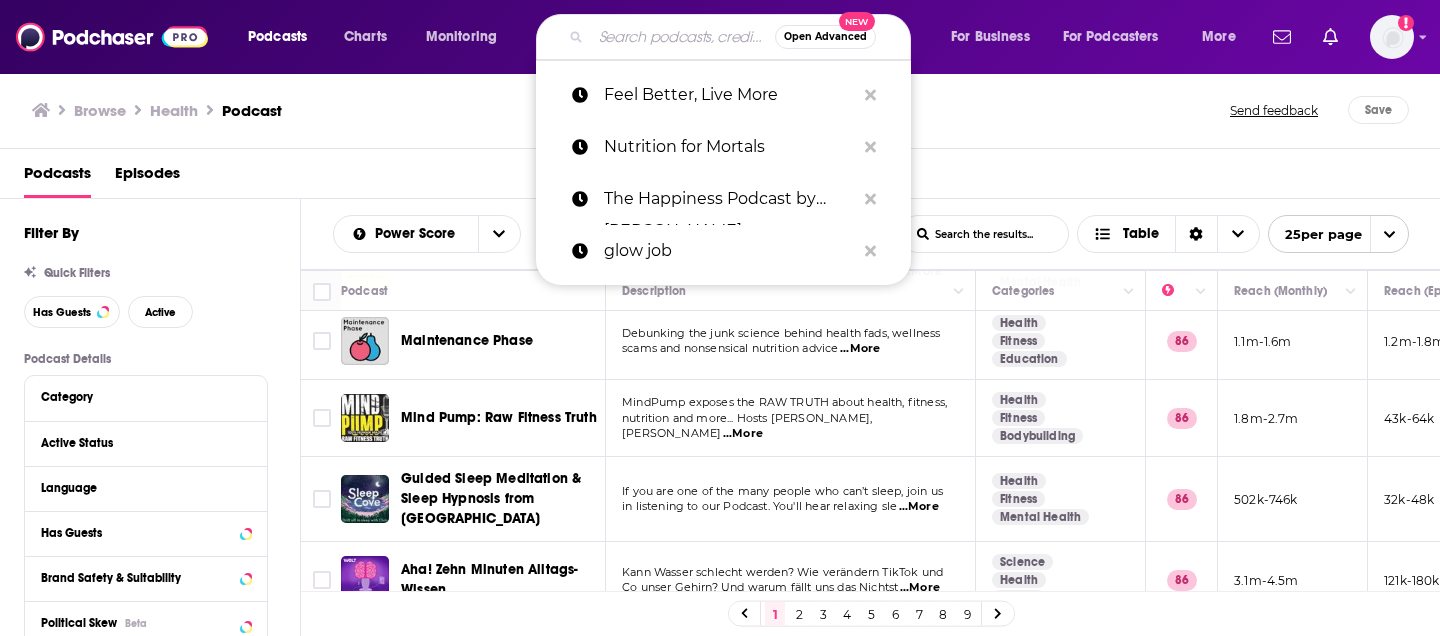 paste on "Maintenance phase" 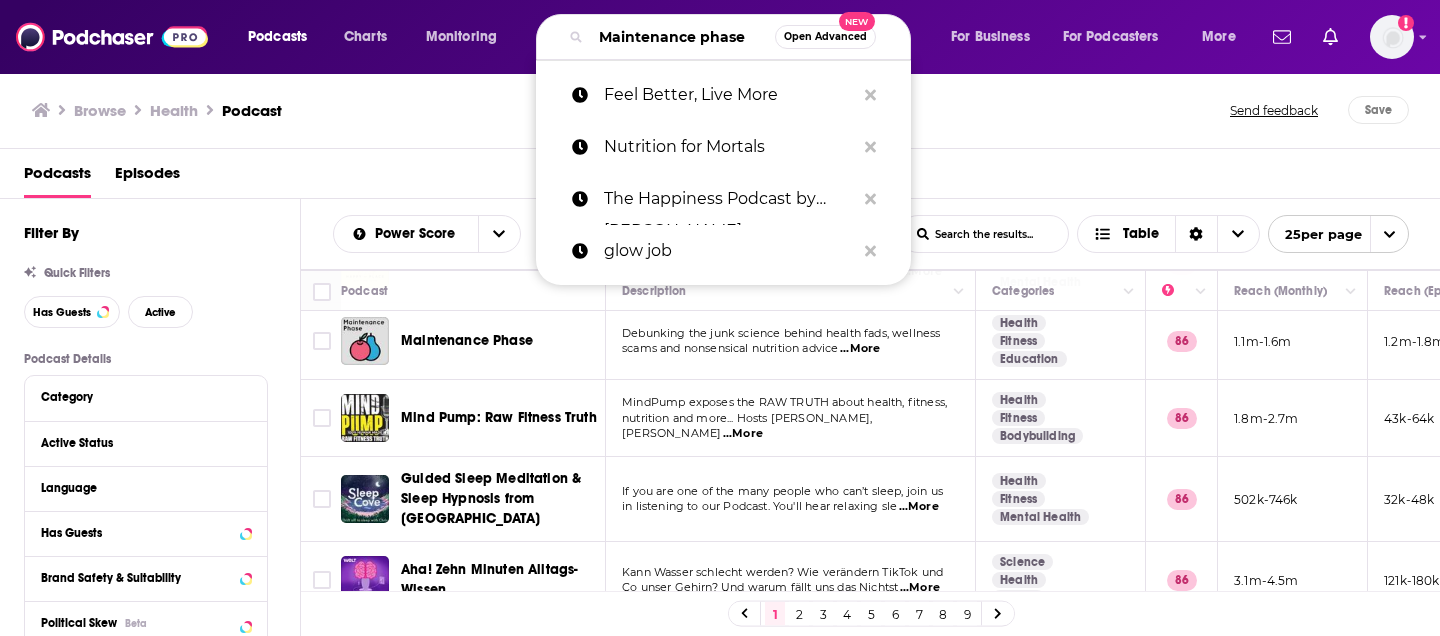 scroll, scrollTop: 0, scrollLeft: 22, axis: horizontal 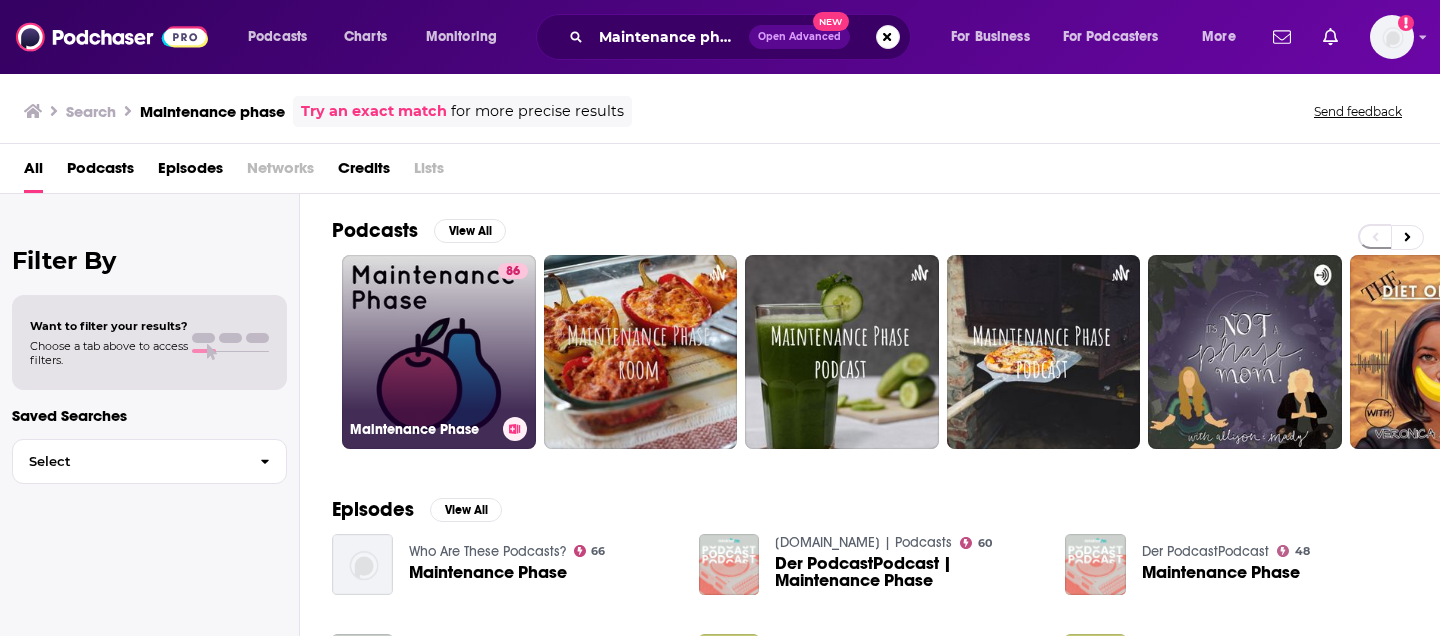 click on "86 Maintenance Phase" at bounding box center (439, 352) 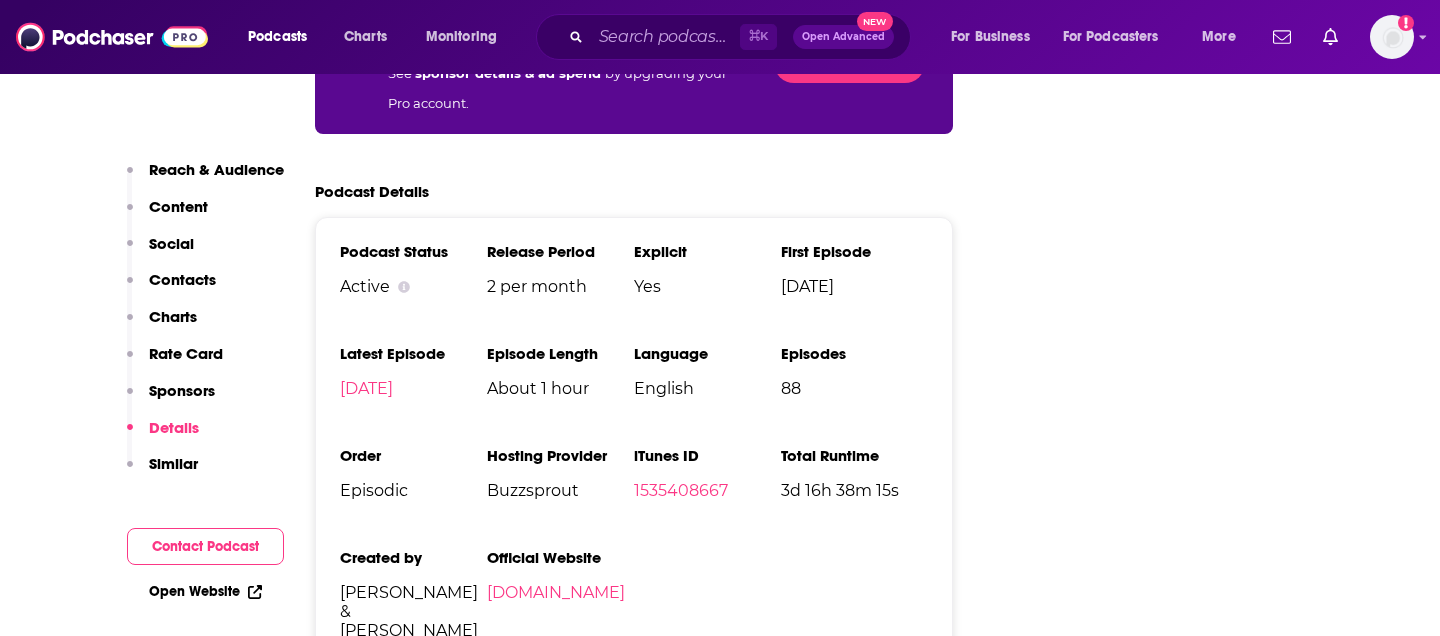 scroll, scrollTop: 10376, scrollLeft: 0, axis: vertical 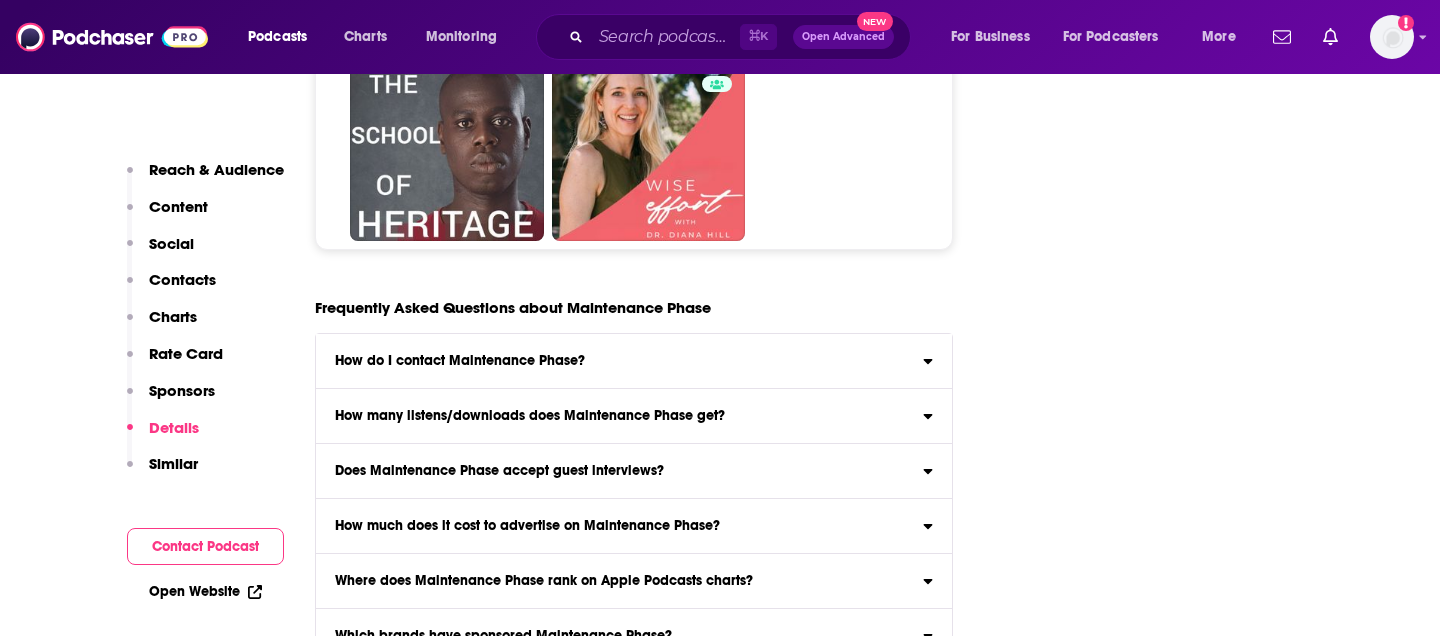 click on "Does Maintenance Phase accept guest interviews?" at bounding box center [499, 471] 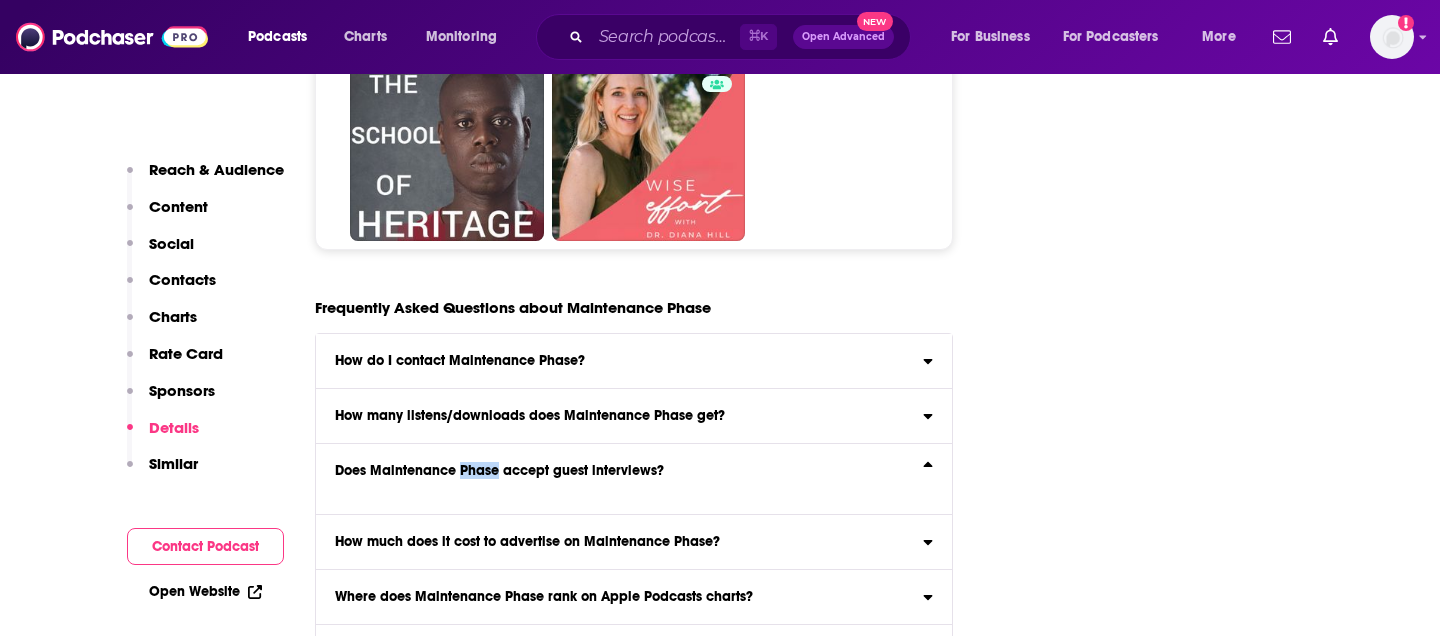 click on "Does Maintenance Phase accept guest interviews?" at bounding box center [499, 471] 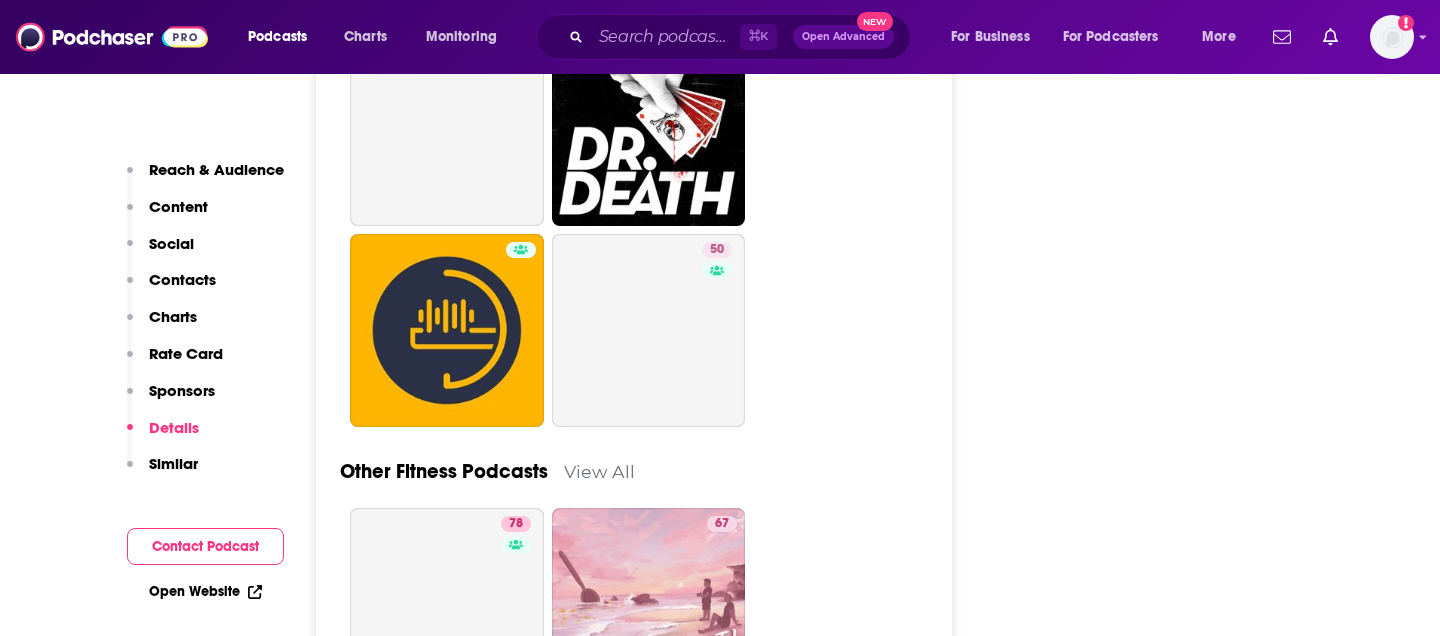 scroll, scrollTop: 7585, scrollLeft: 0, axis: vertical 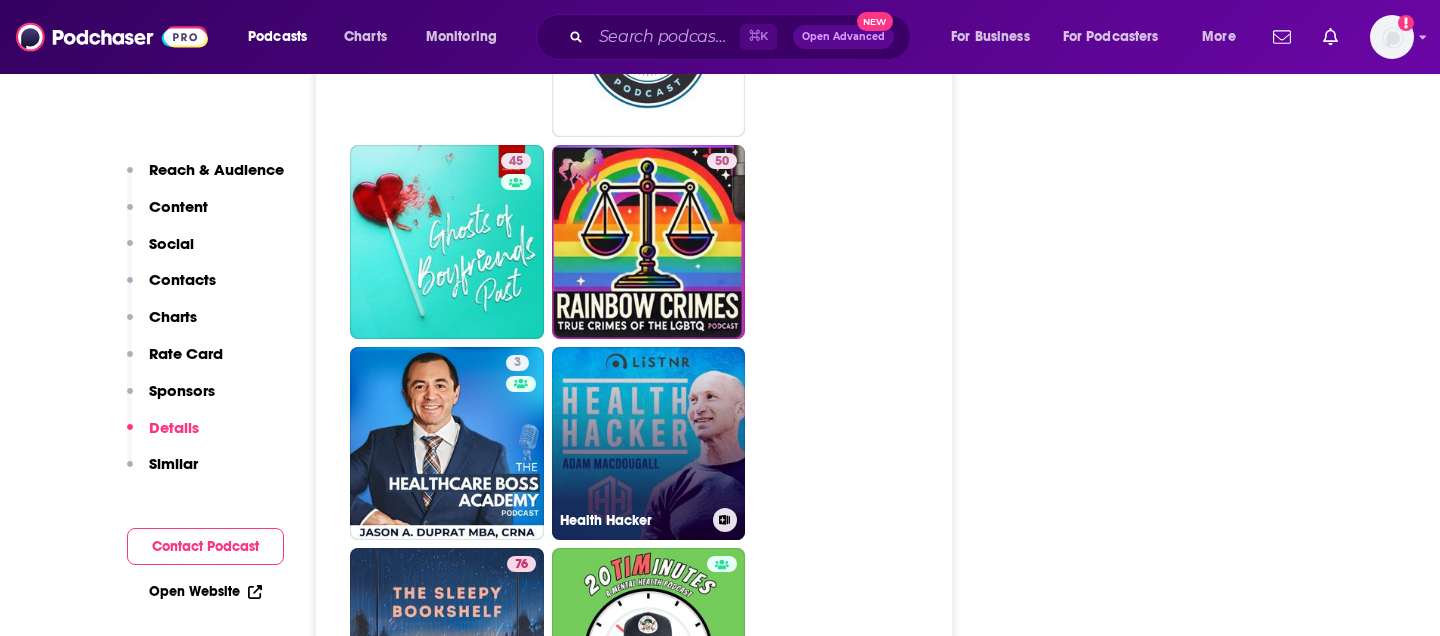 click on "Health Hacker" at bounding box center (649, 444) 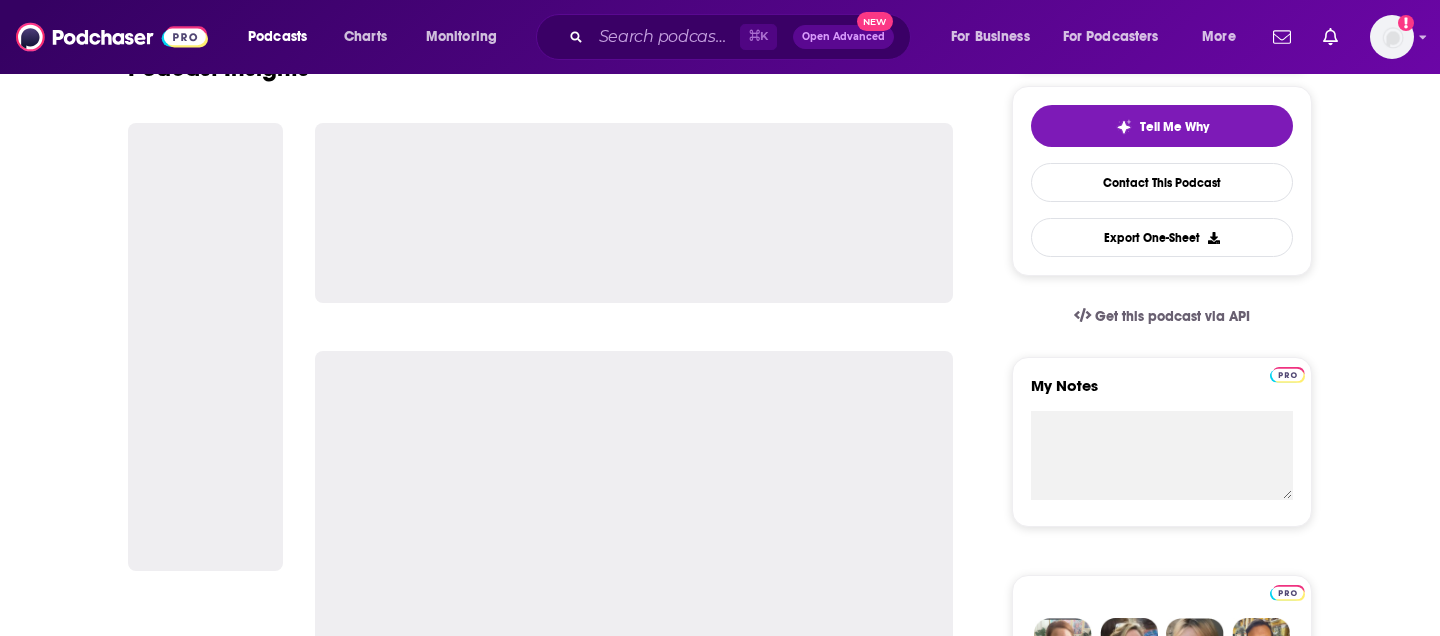 scroll, scrollTop: 230, scrollLeft: 0, axis: vertical 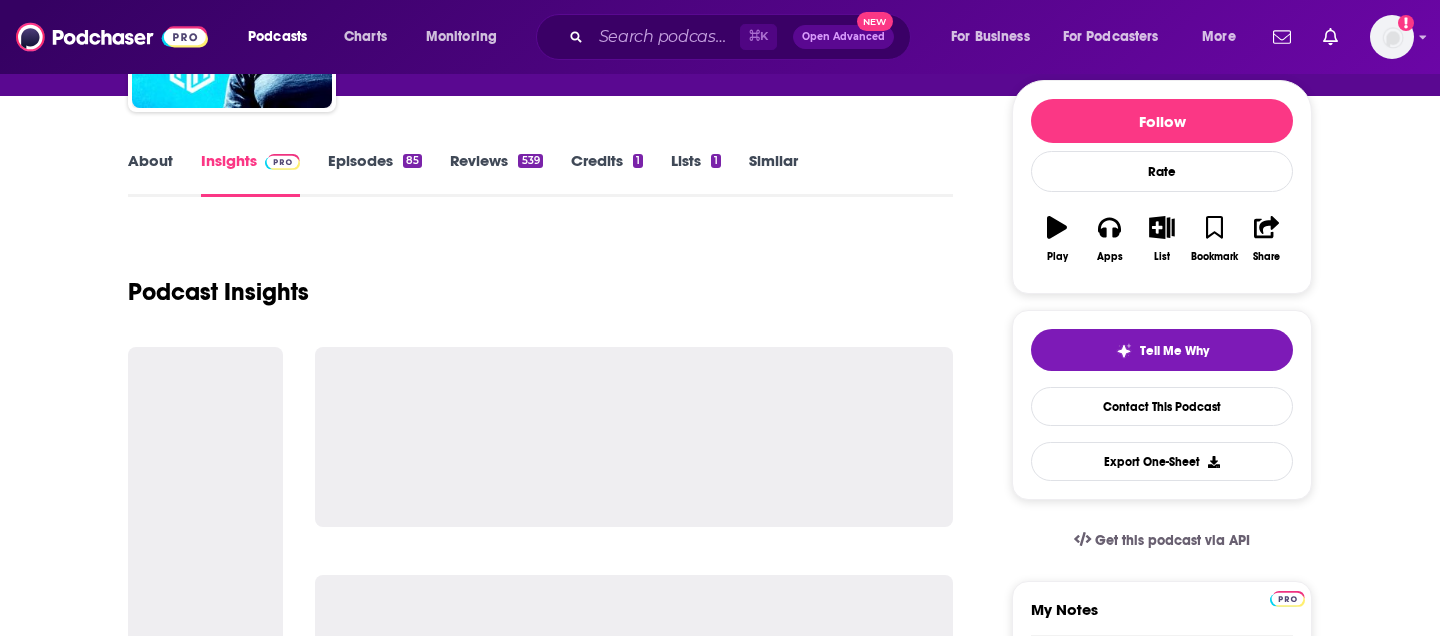 click on "Episodes 85" at bounding box center [375, 174] 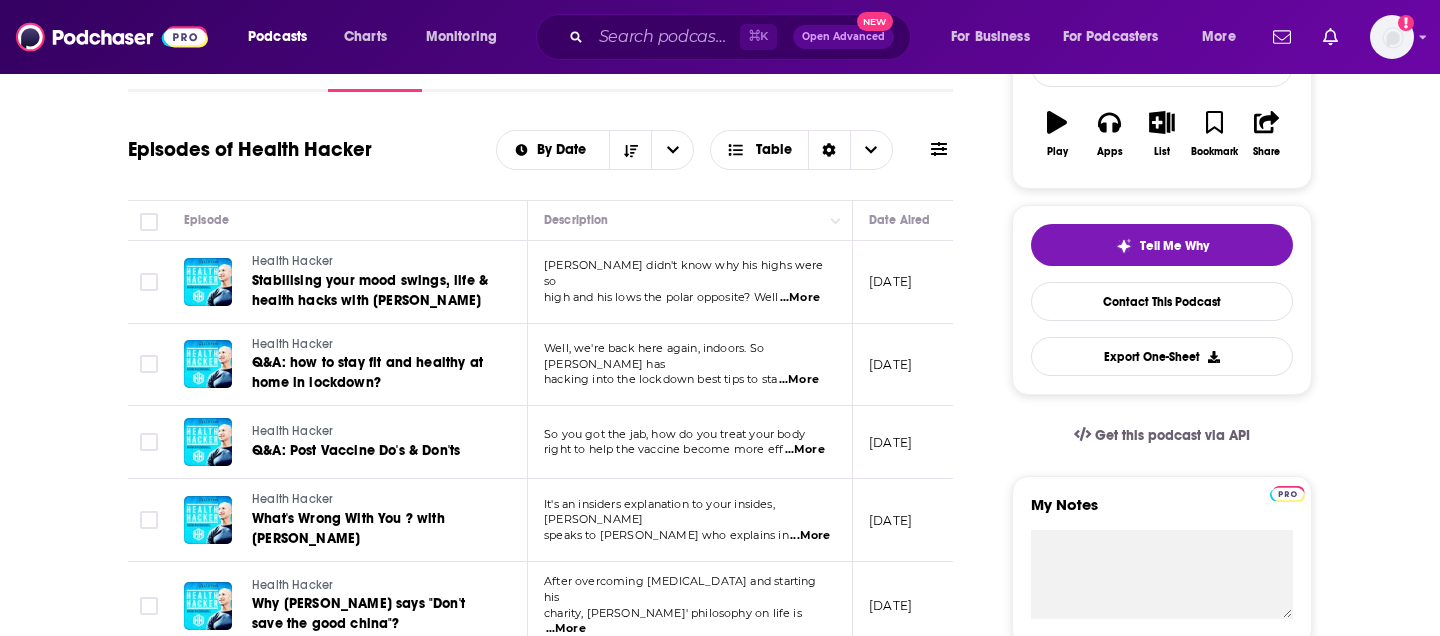 scroll, scrollTop: 0, scrollLeft: 0, axis: both 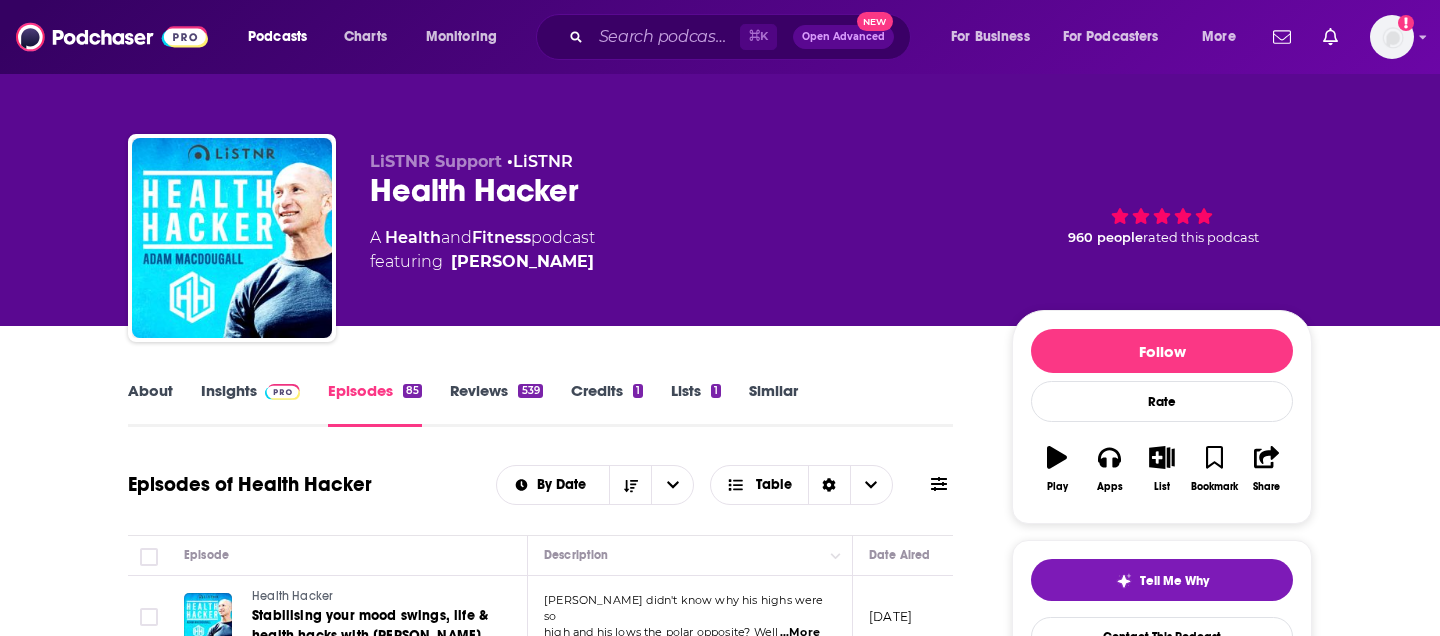 click on "About Insights Episodes 85 Reviews 539 Credits 1 Lists 1 Similar" at bounding box center (540, 402) 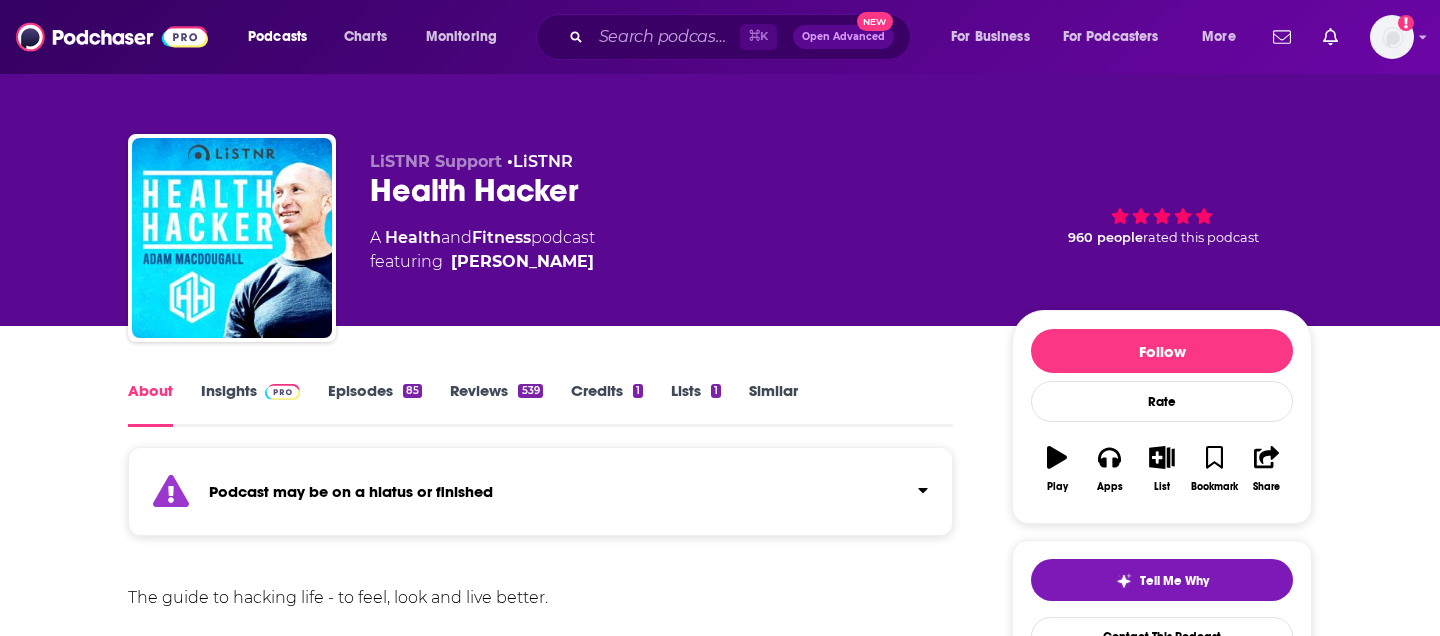 click at bounding box center [282, 392] 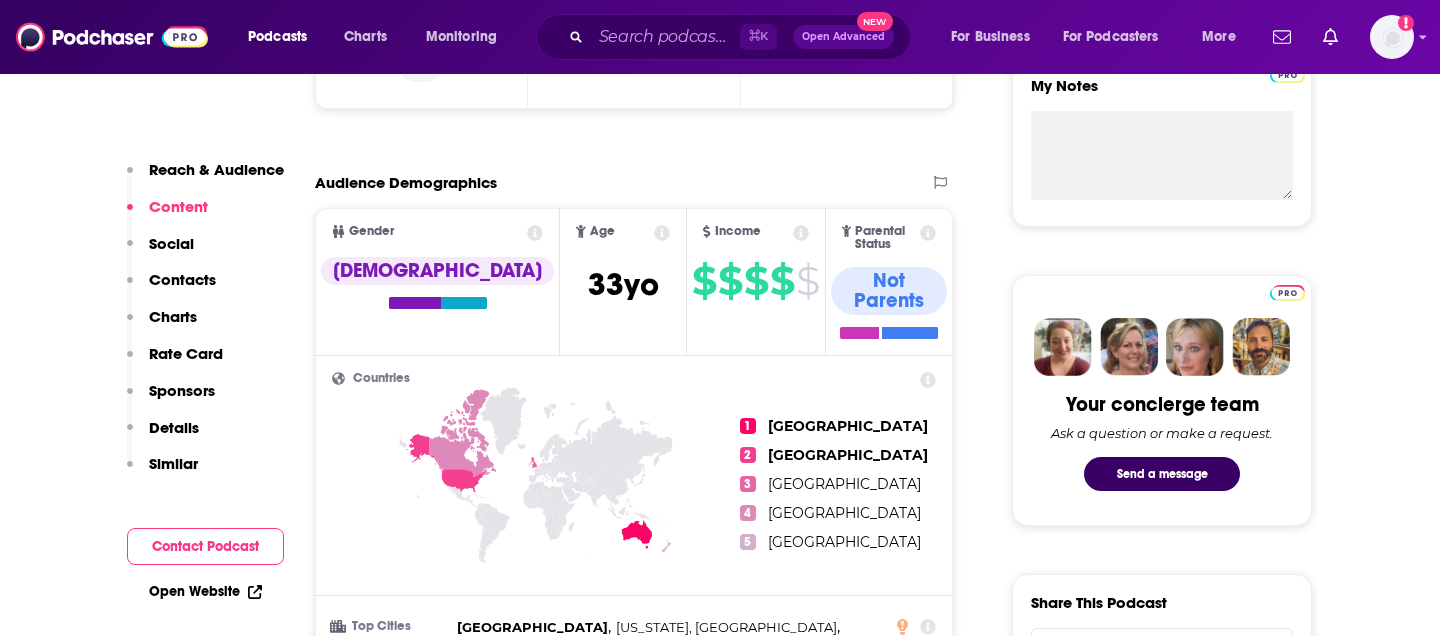 scroll, scrollTop: 0, scrollLeft: 0, axis: both 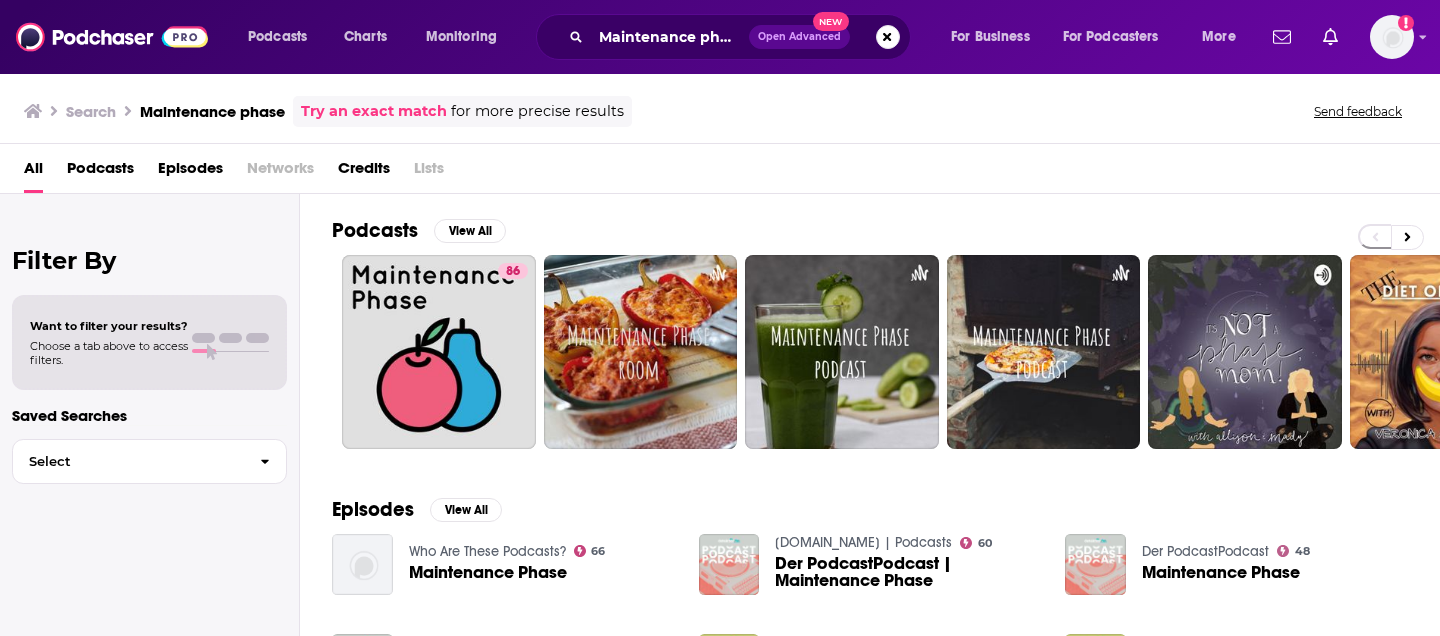 type 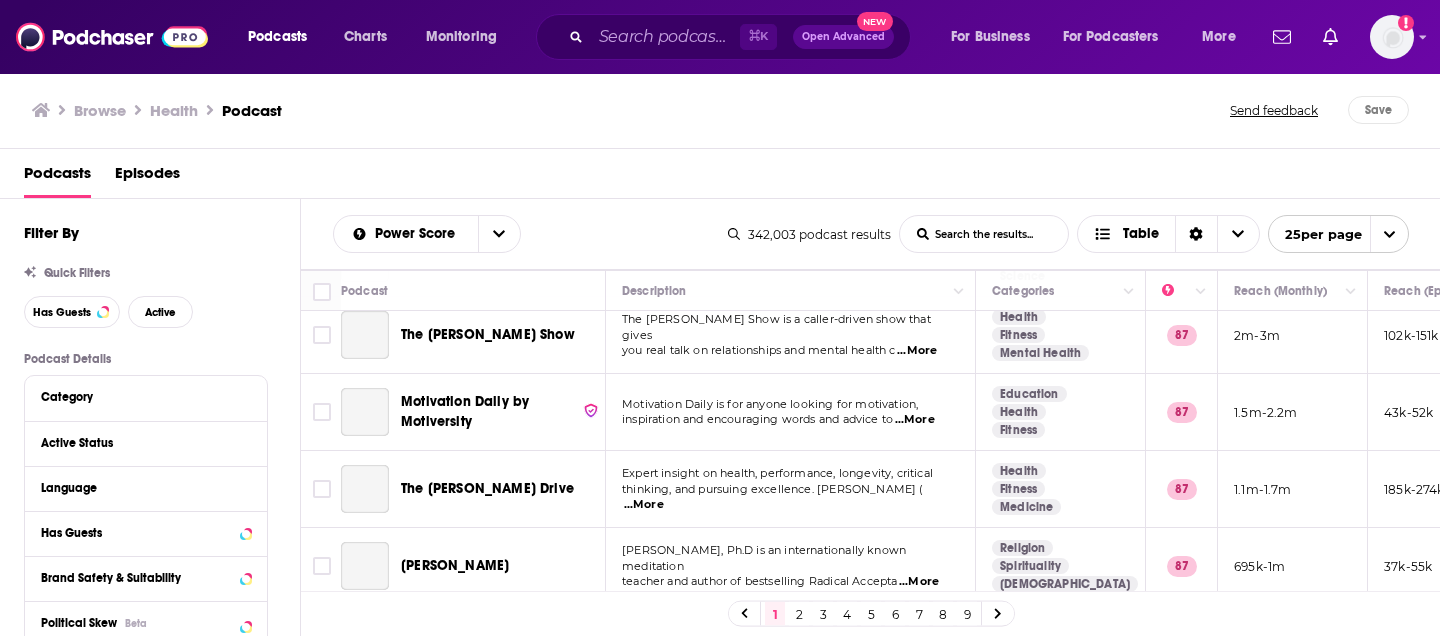 scroll, scrollTop: 1651, scrollLeft: 0, axis: vertical 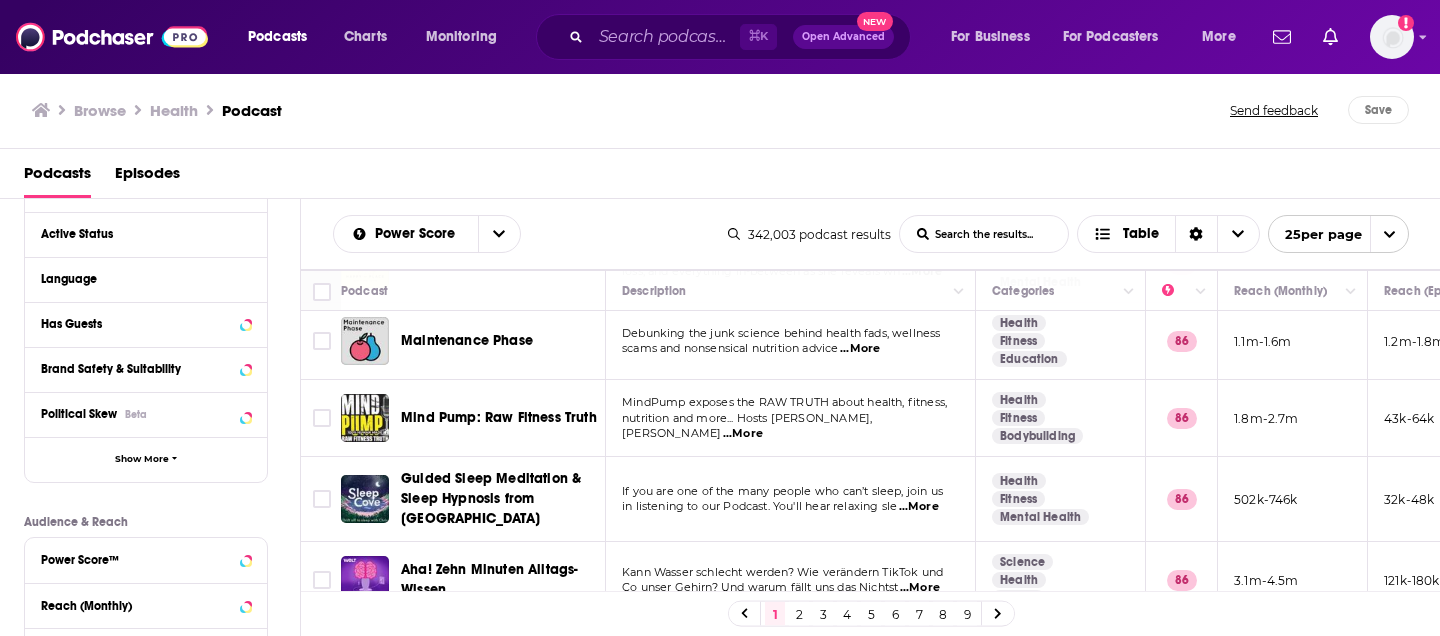 click on "Has Guests" at bounding box center [146, 324] 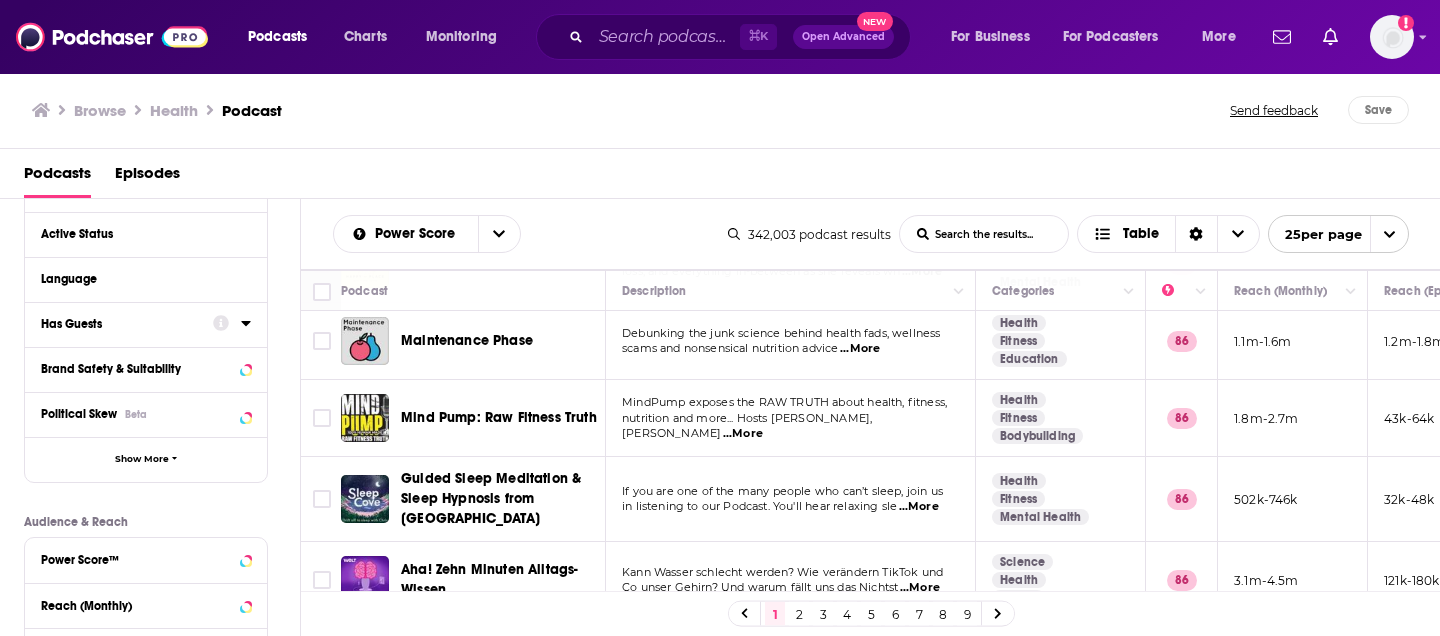 click on "Has Guests" at bounding box center [120, 324] 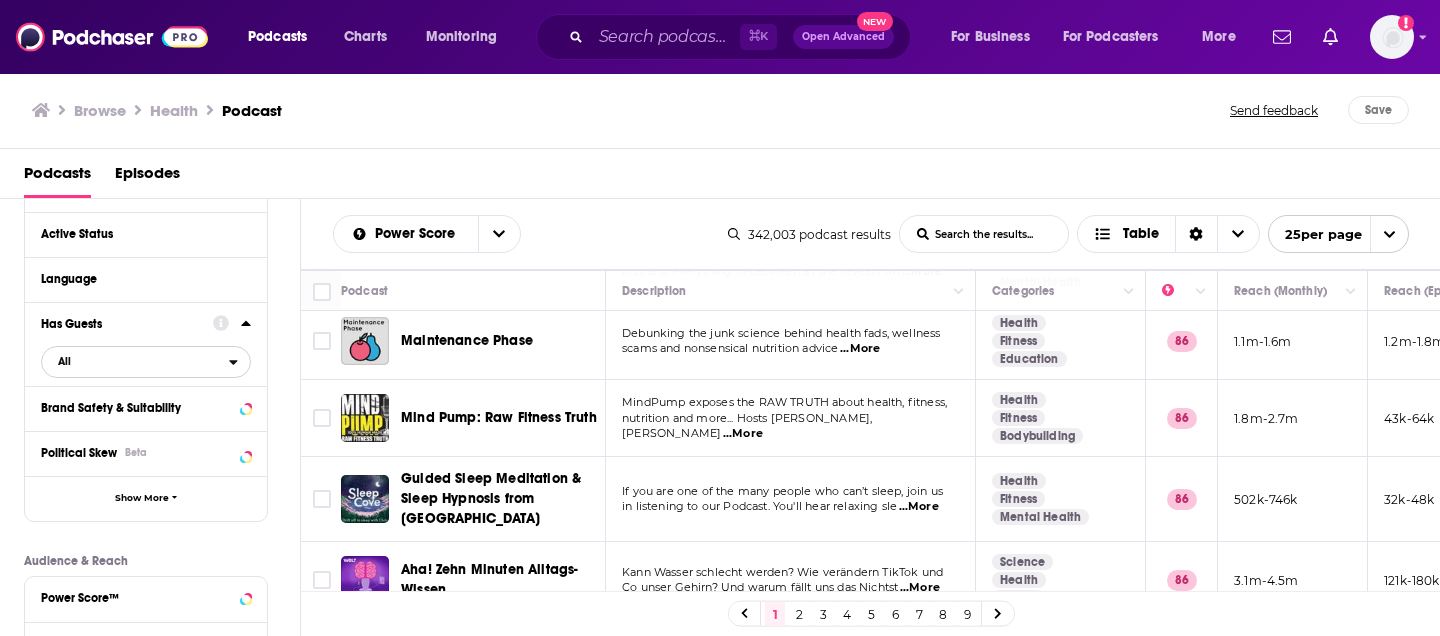 click on "All" at bounding box center [135, 361] 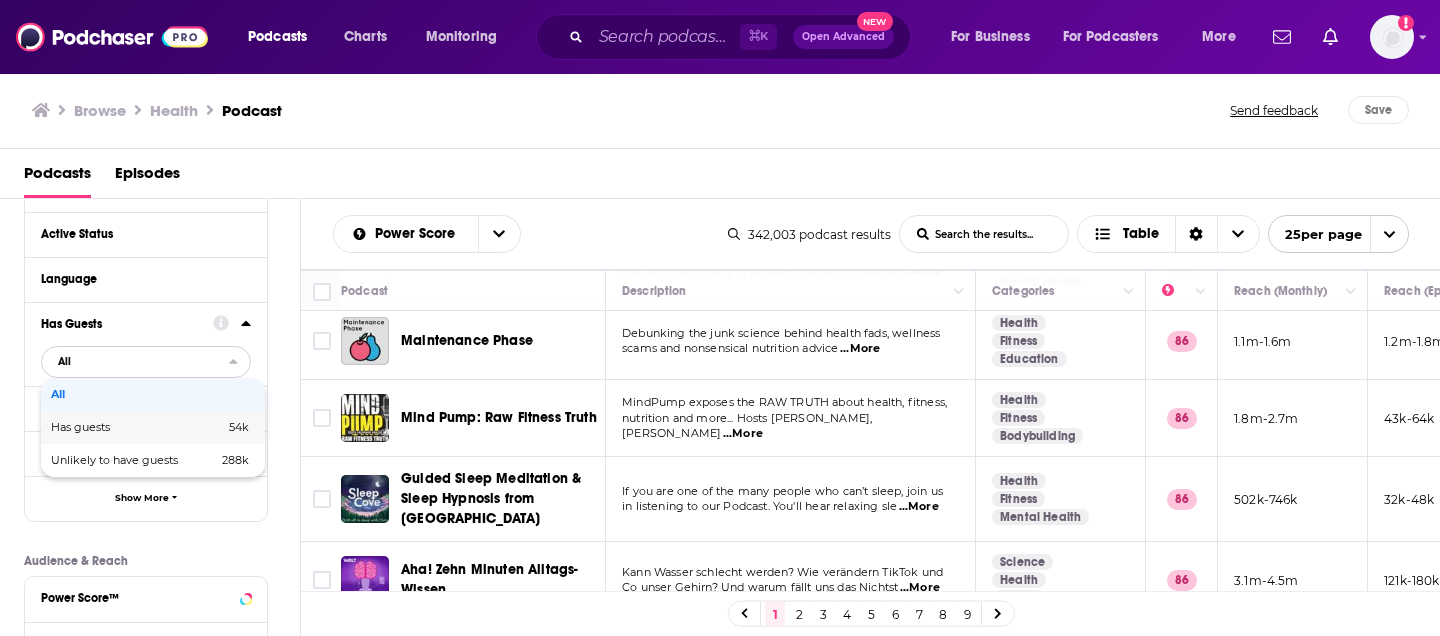 click on "54k" at bounding box center (208, 427) 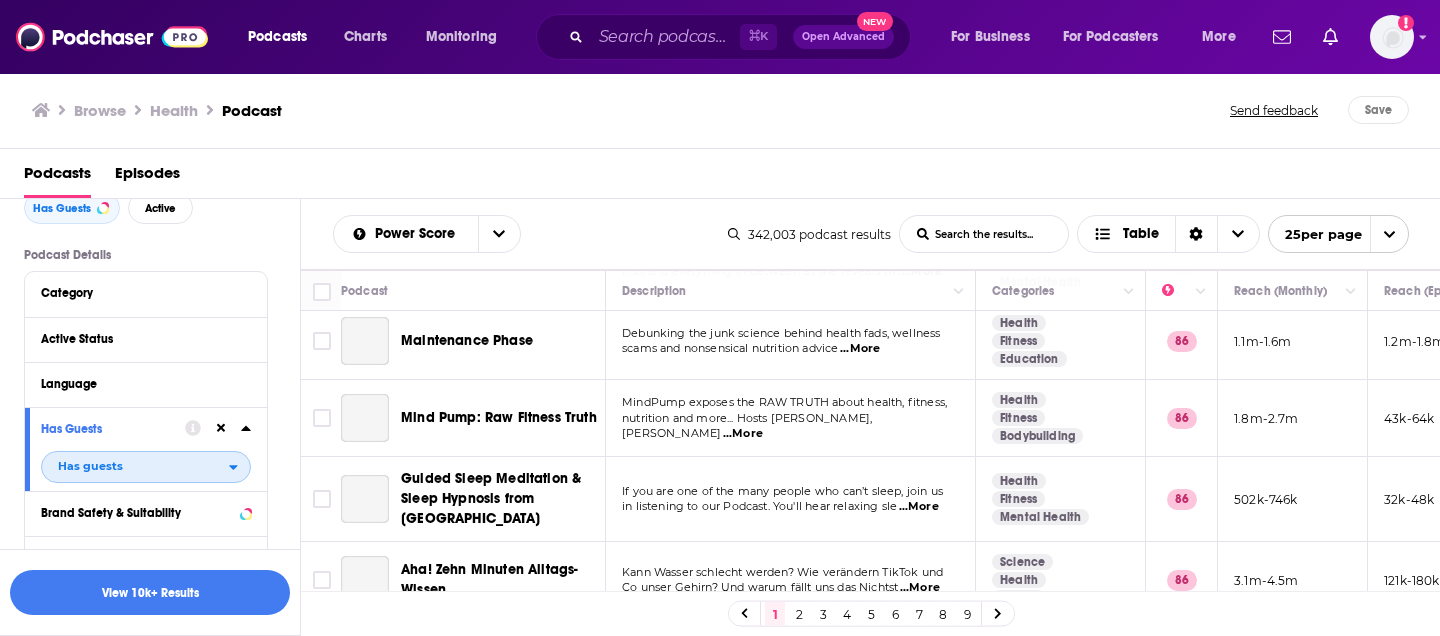 scroll, scrollTop: 99, scrollLeft: 0, axis: vertical 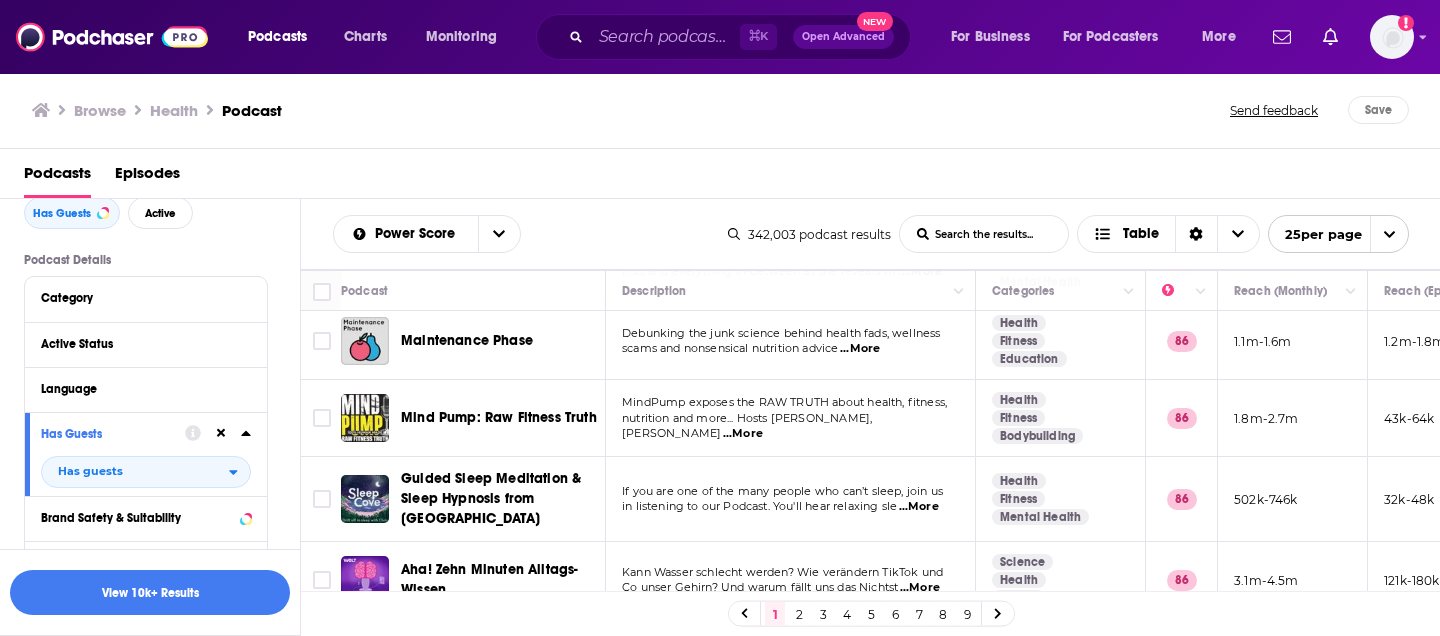 click on "Active Status" at bounding box center (146, 344) 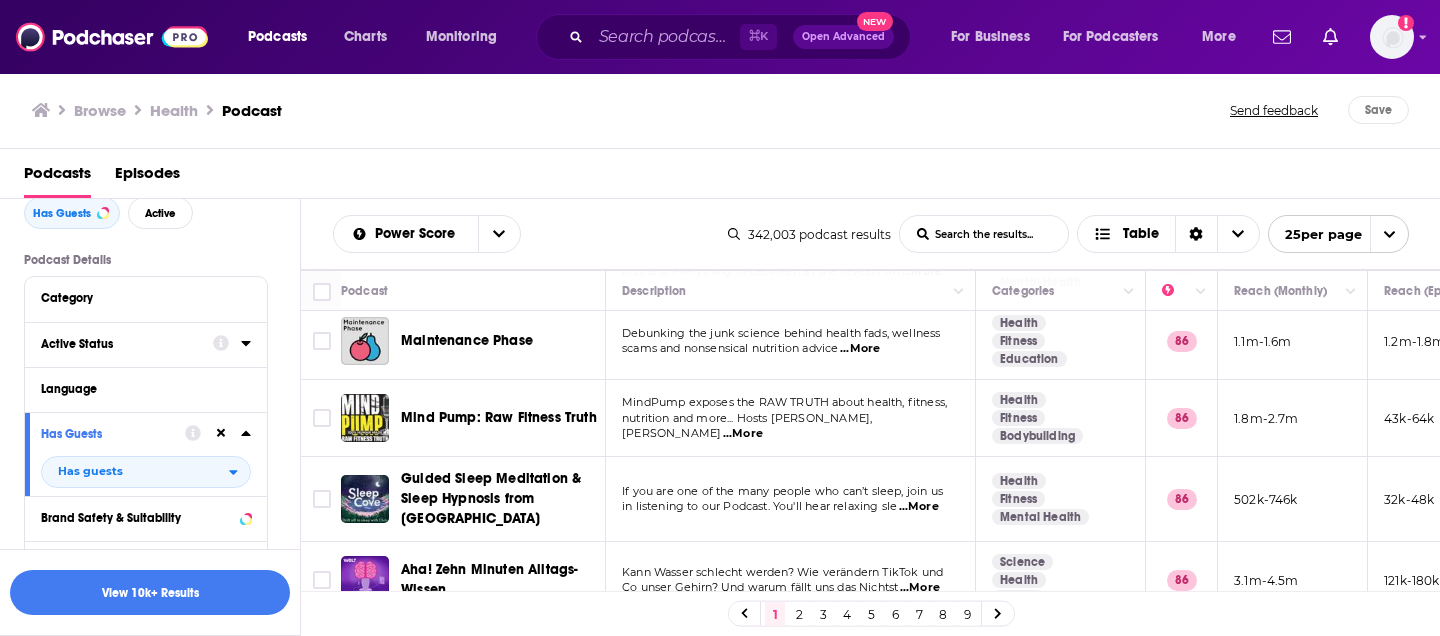 click 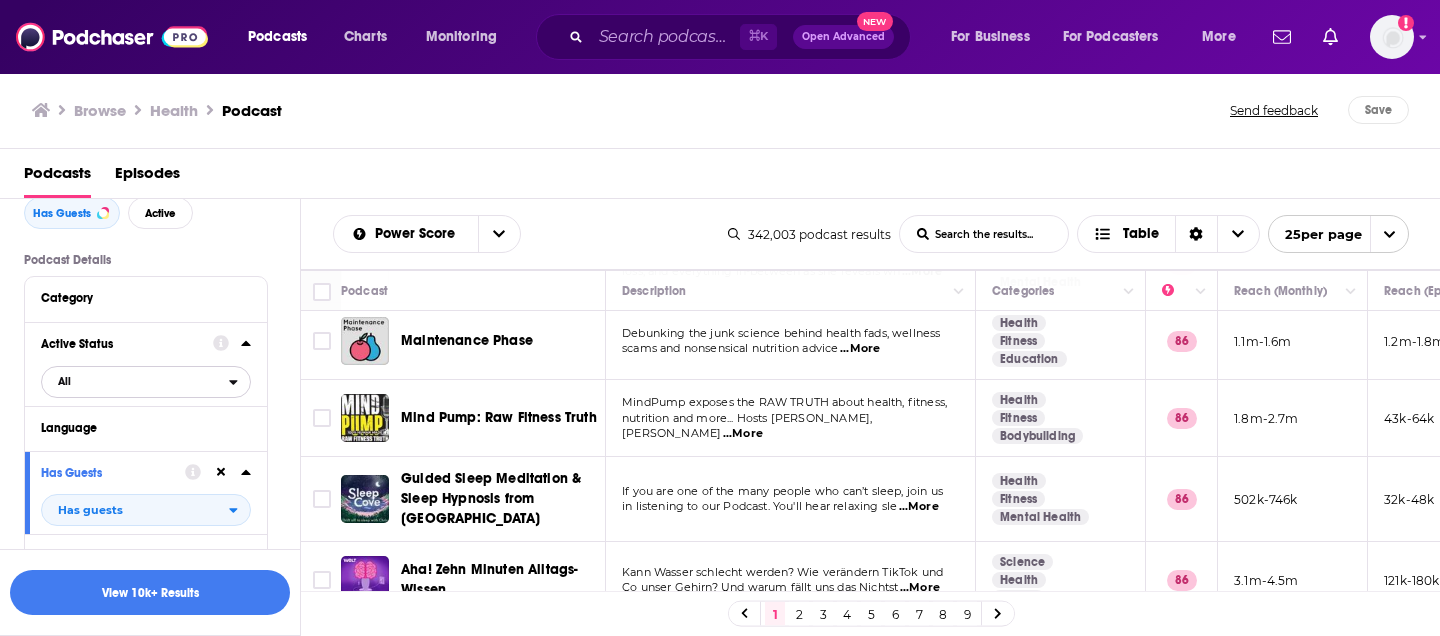 click on "All" at bounding box center [135, 381] 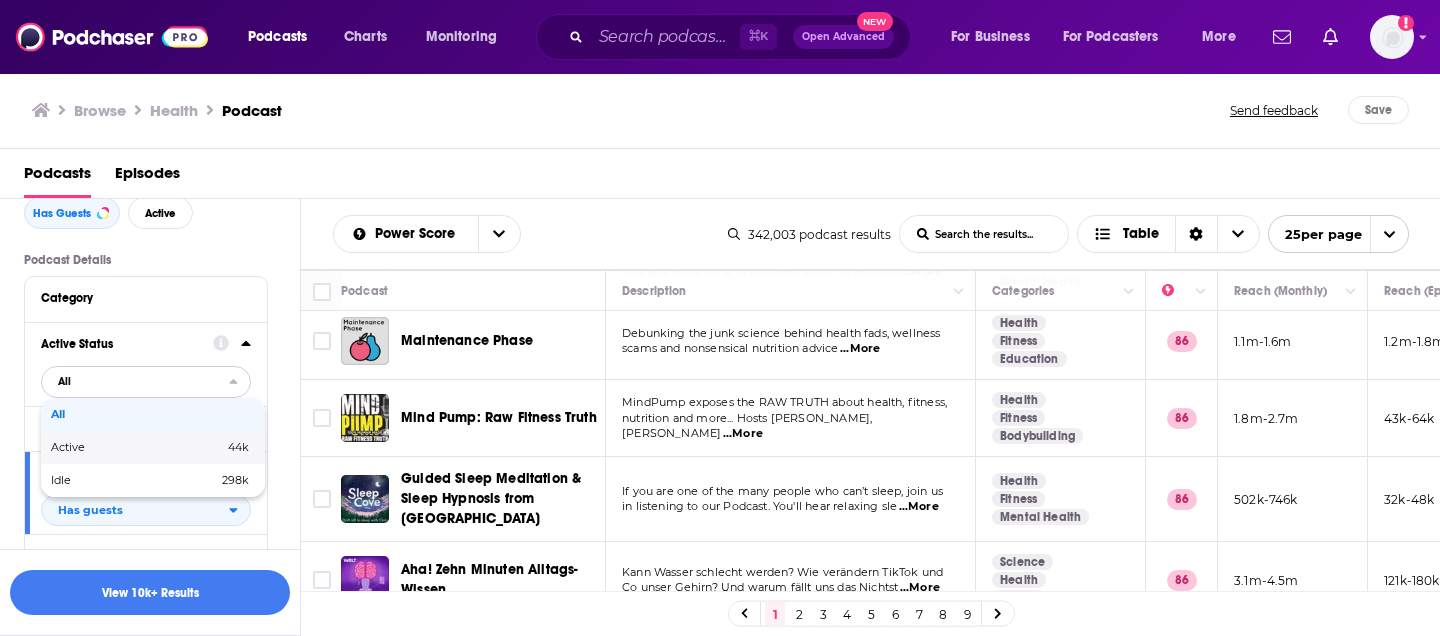 click on "44k" at bounding box center (201, 447) 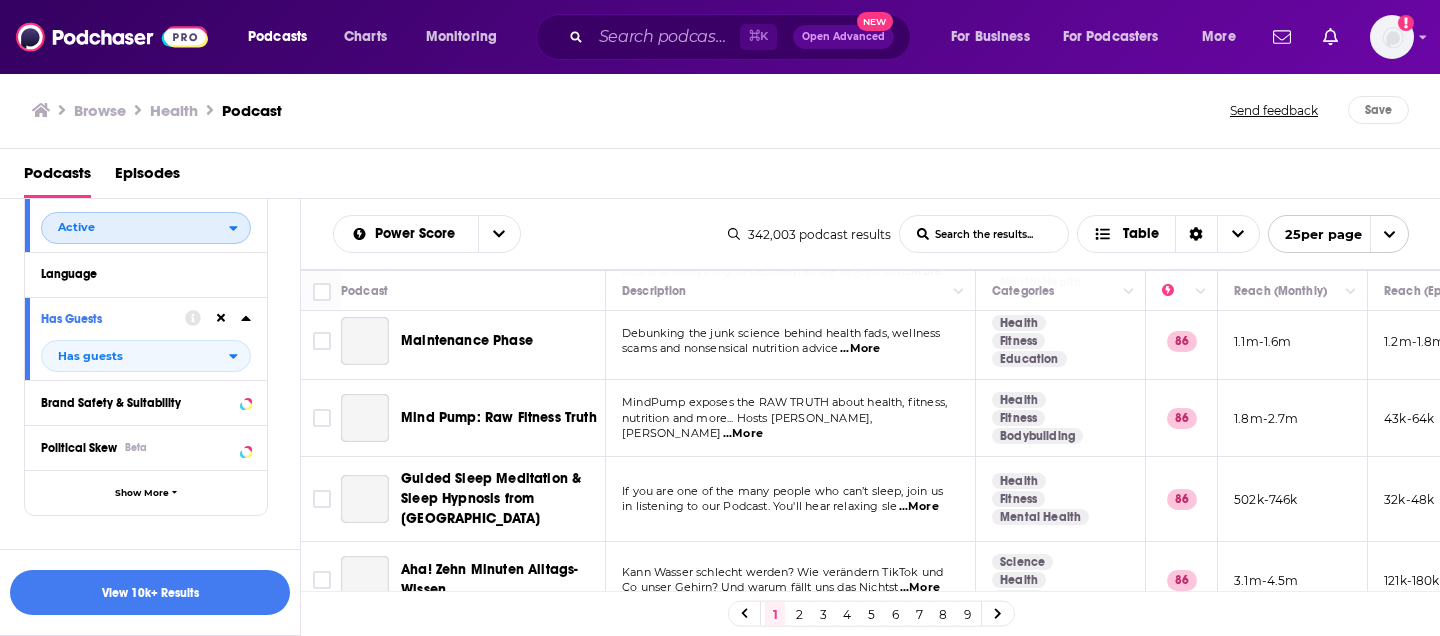scroll, scrollTop: 252, scrollLeft: 0, axis: vertical 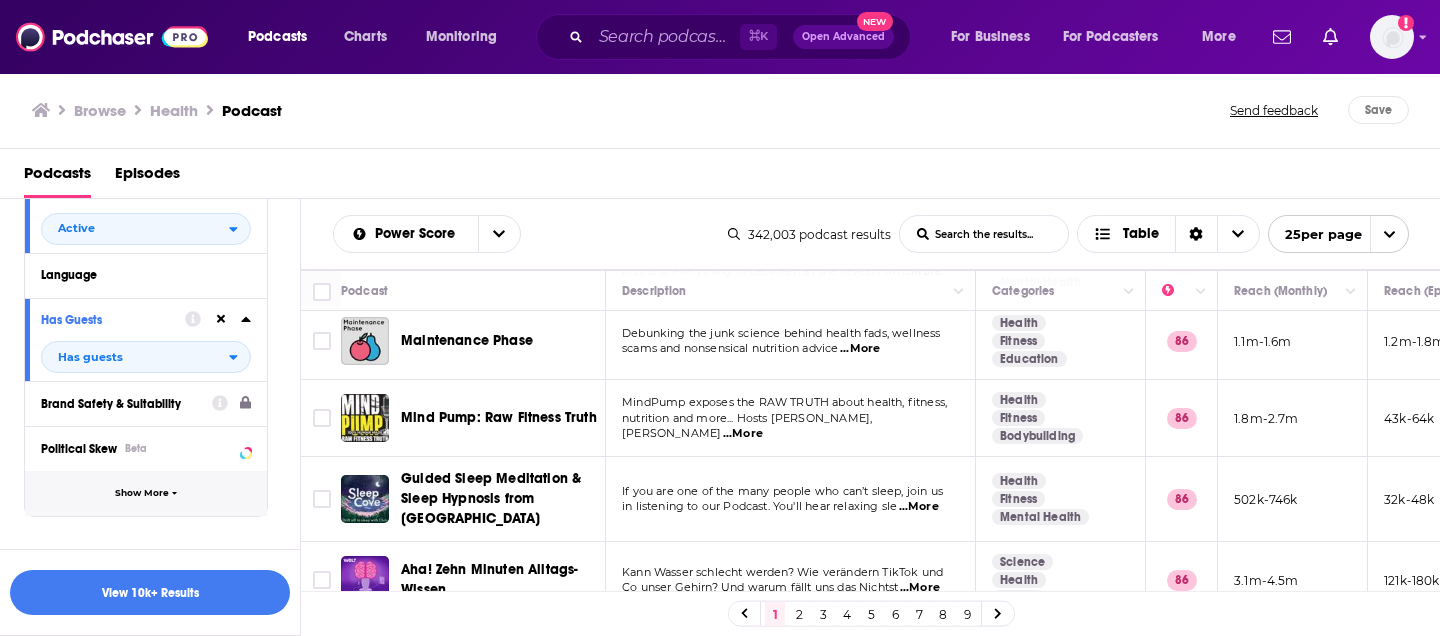 click on "Show More" at bounding box center [142, 493] 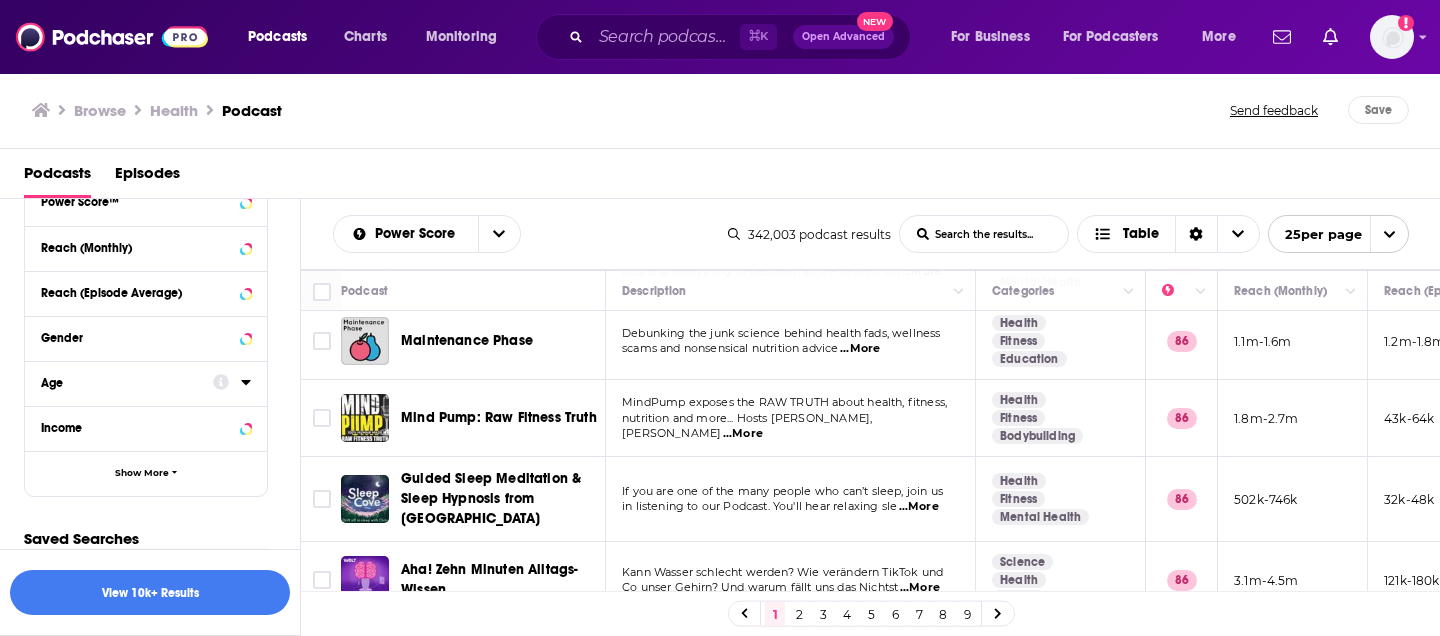 scroll, scrollTop: 1060, scrollLeft: 0, axis: vertical 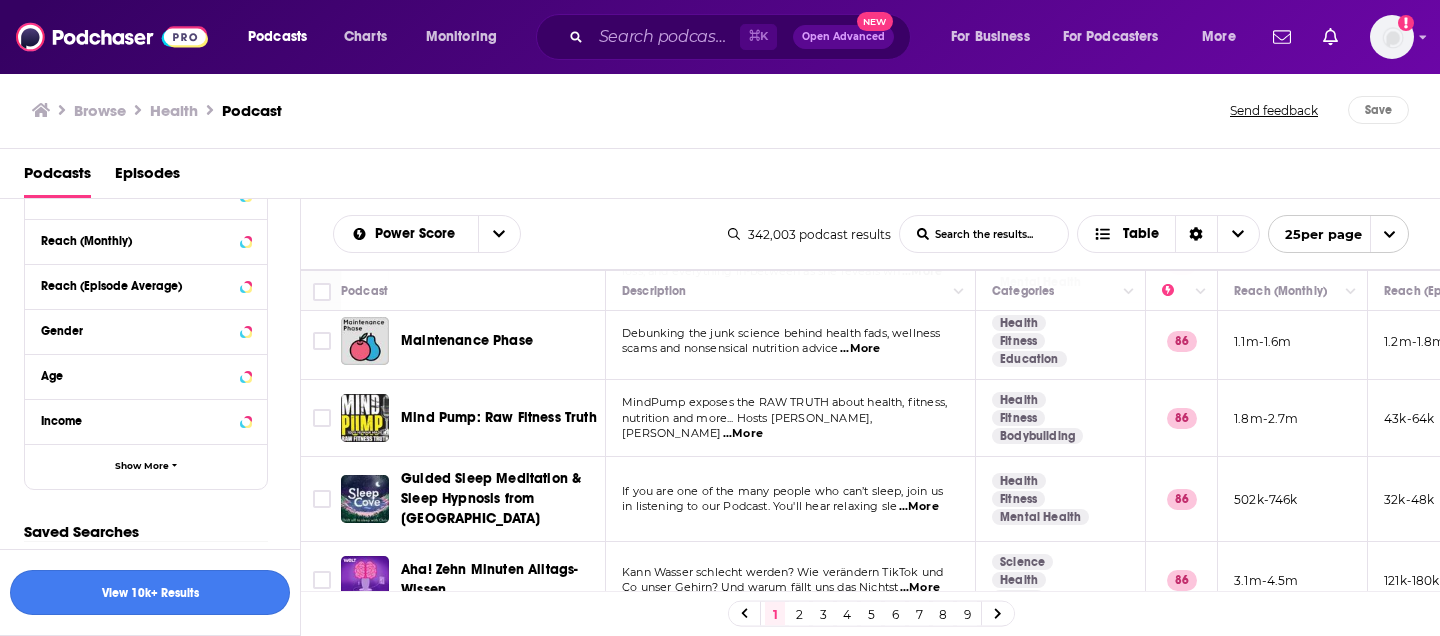 click on "View 10k+ Results" at bounding box center (150, 592) 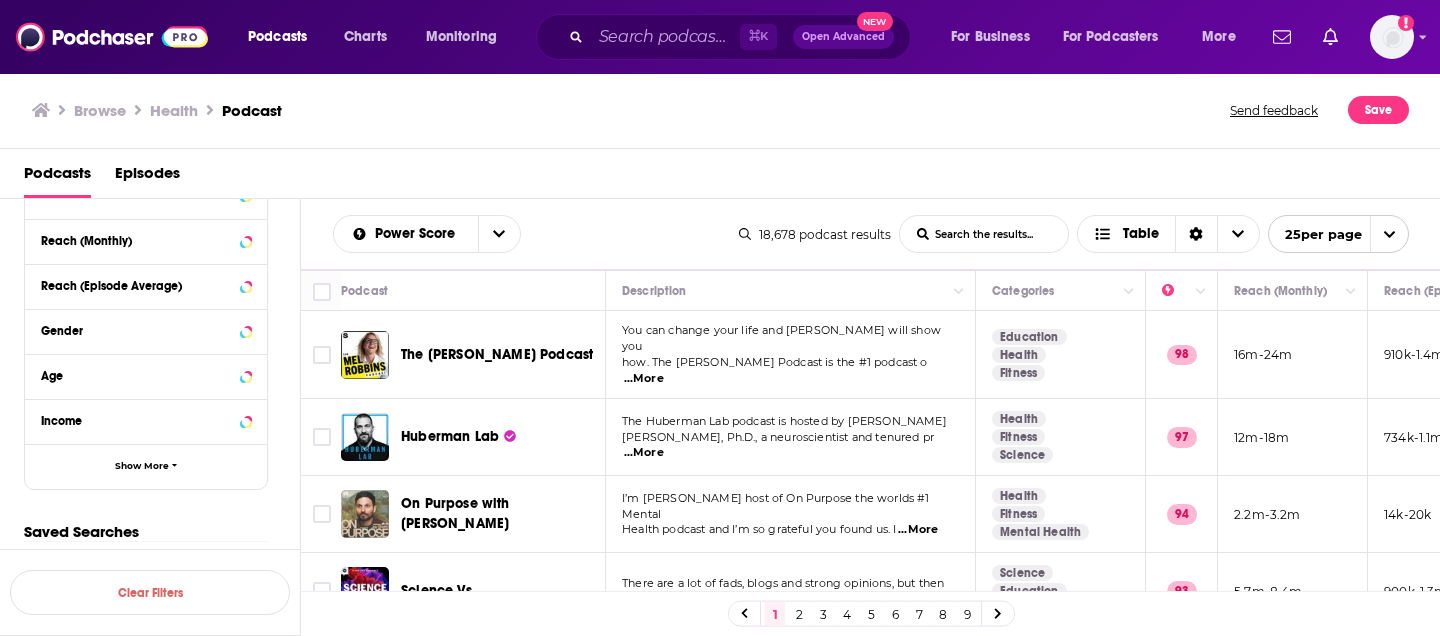 scroll, scrollTop: 1639, scrollLeft: 0, axis: vertical 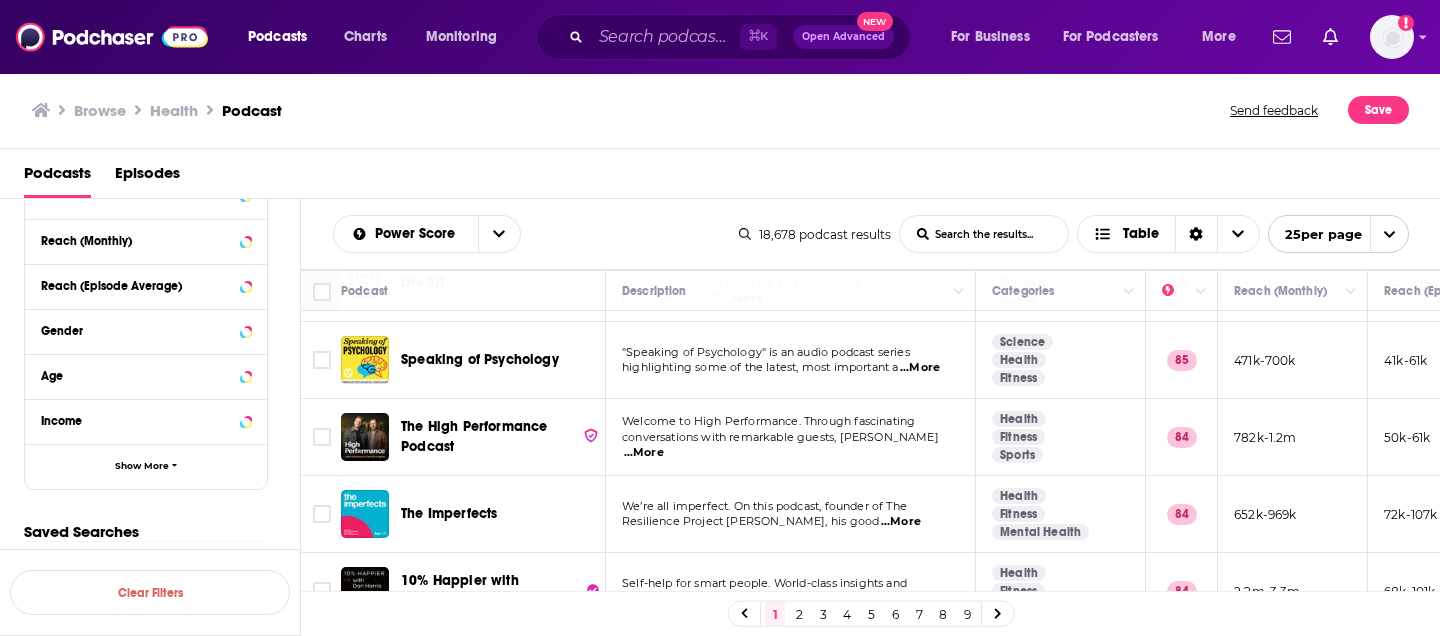 click on "...More" at bounding box center (901, 522) 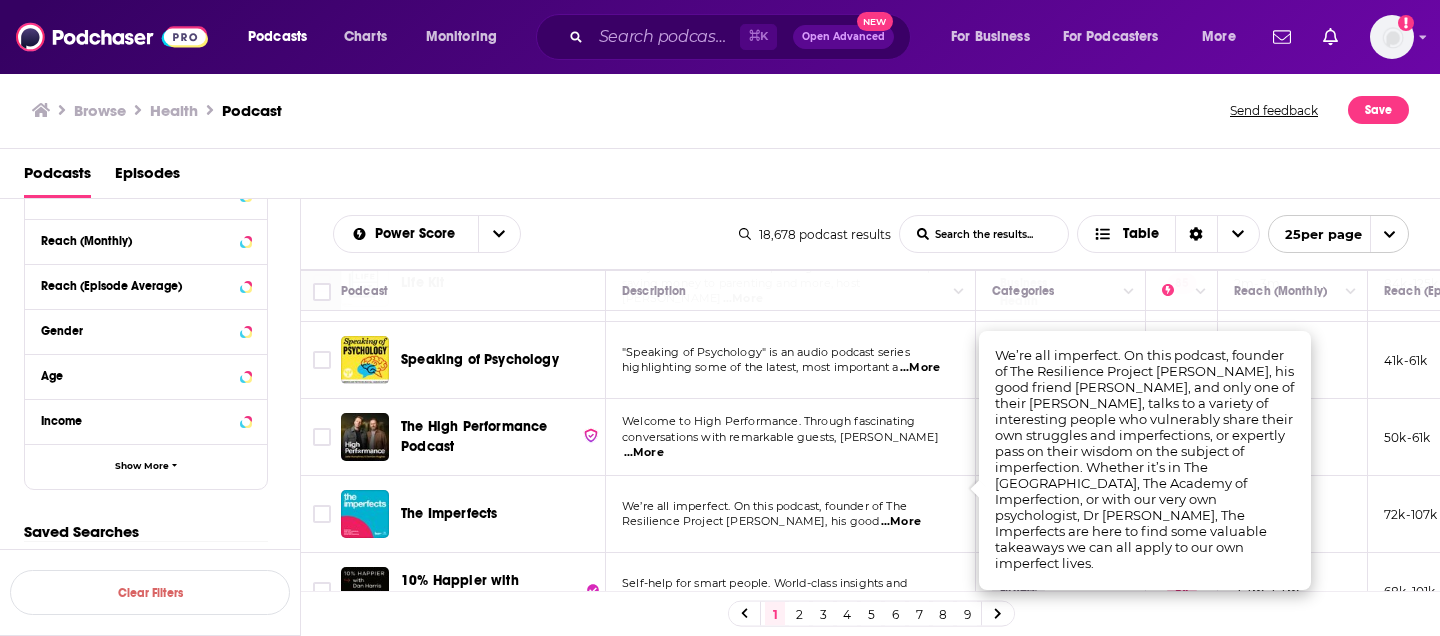 click on "We’re all imperfect. On this podcast, founder of The" at bounding box center (764, 506) 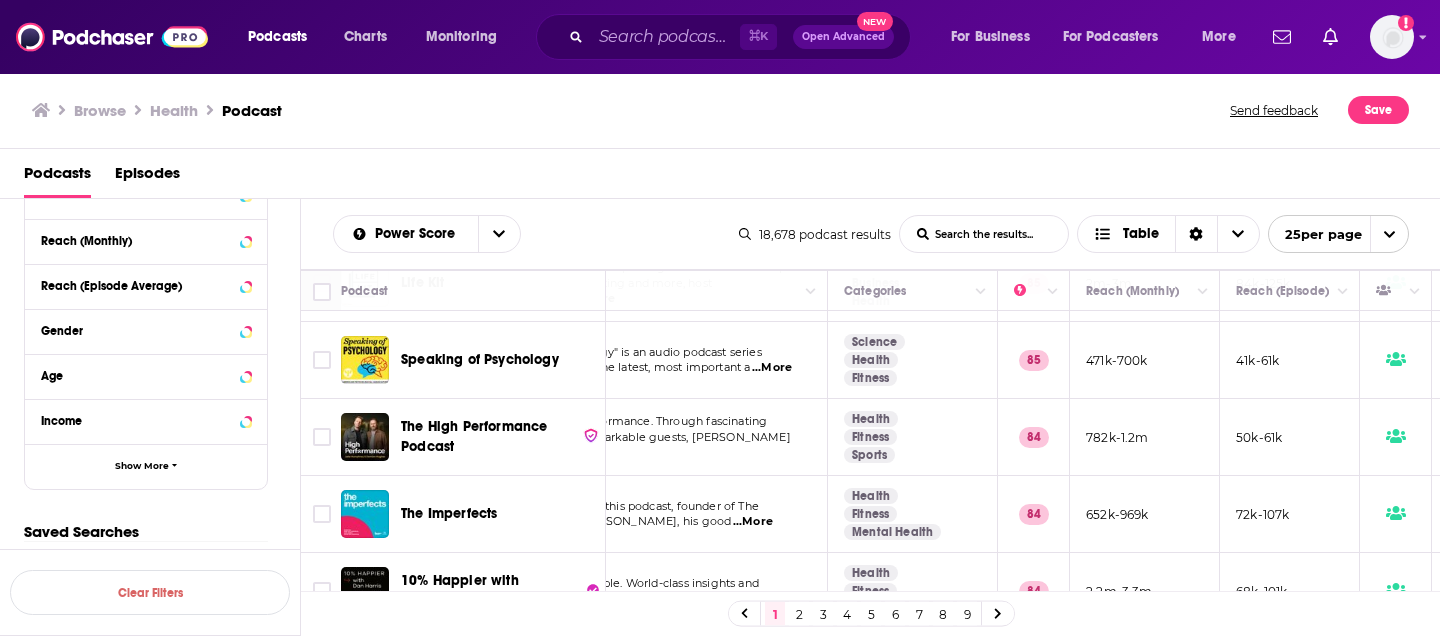scroll, scrollTop: 1639, scrollLeft: 157, axis: both 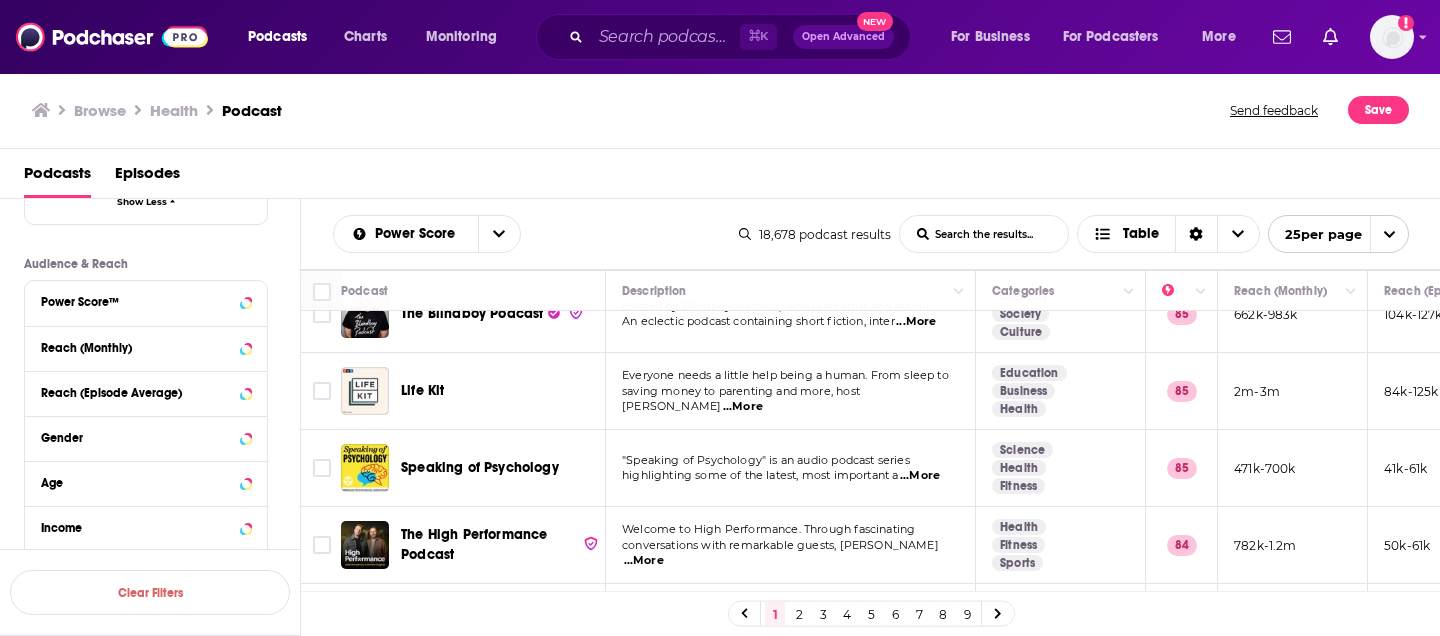 click on "...More" at bounding box center [920, 476] 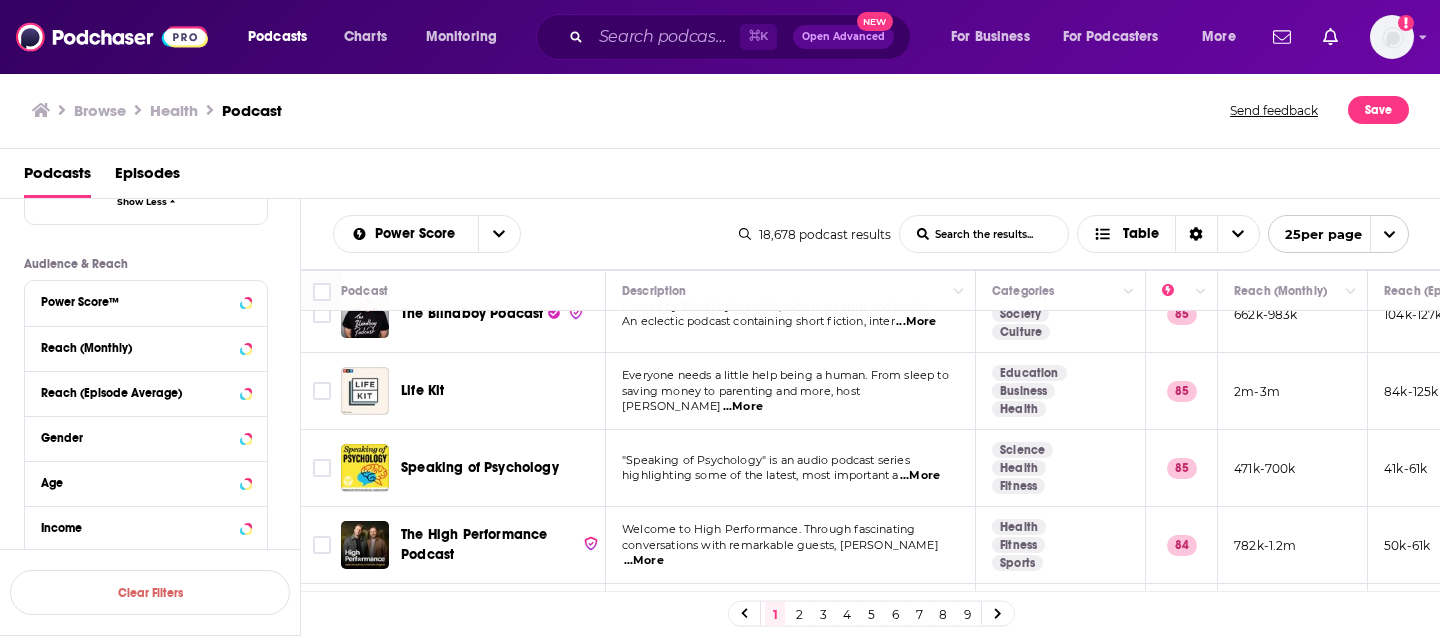 click on "highlighting some of the latest, most important a" at bounding box center [760, 475] 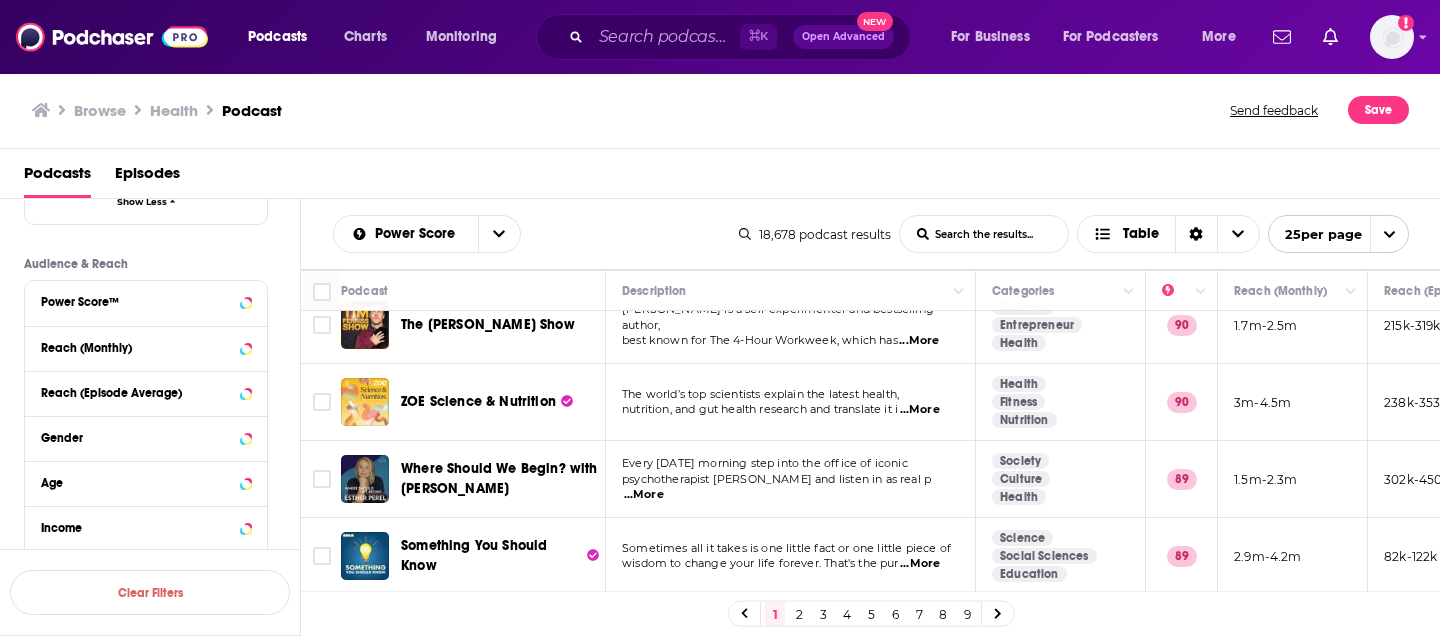 scroll, scrollTop: 0, scrollLeft: 0, axis: both 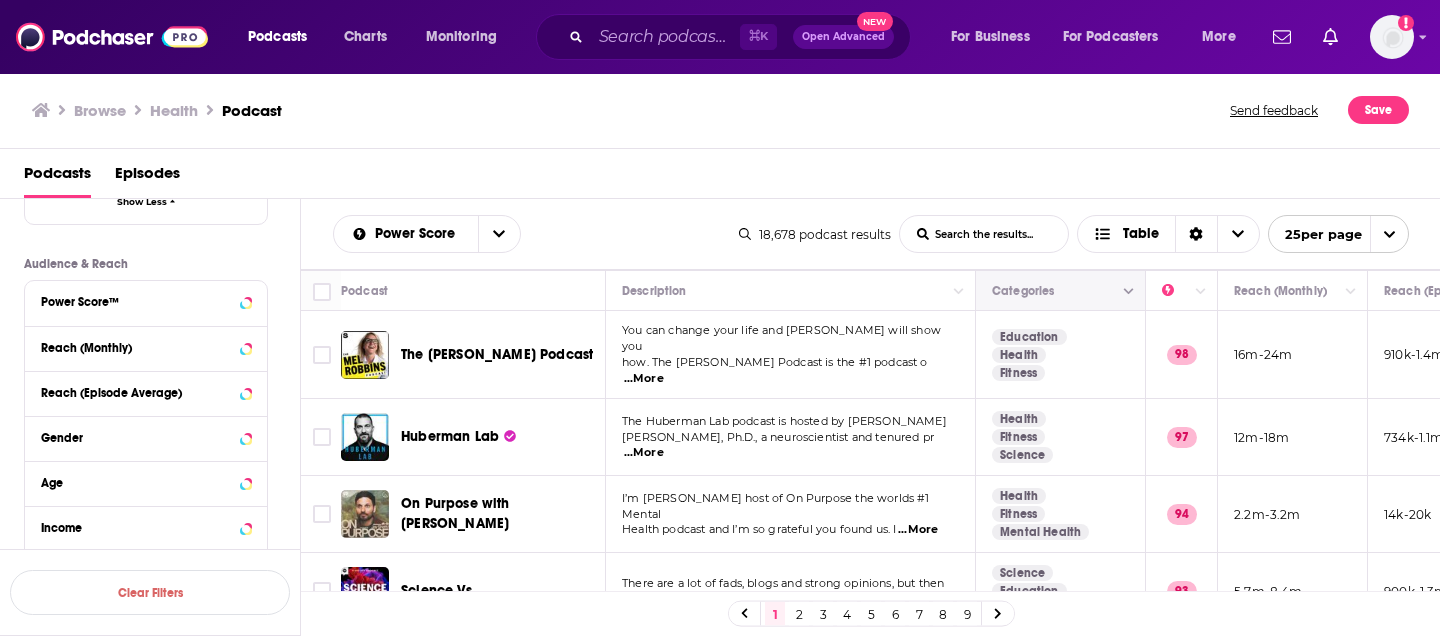 click 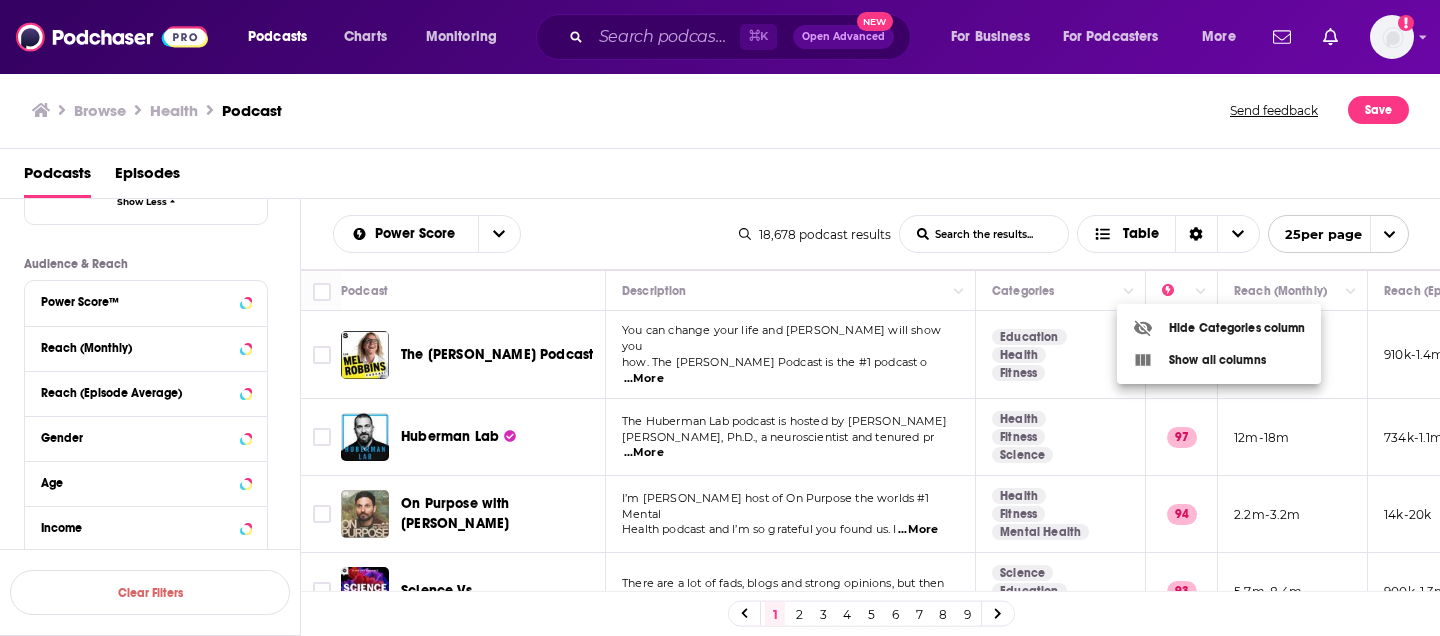 click at bounding box center [720, 318] 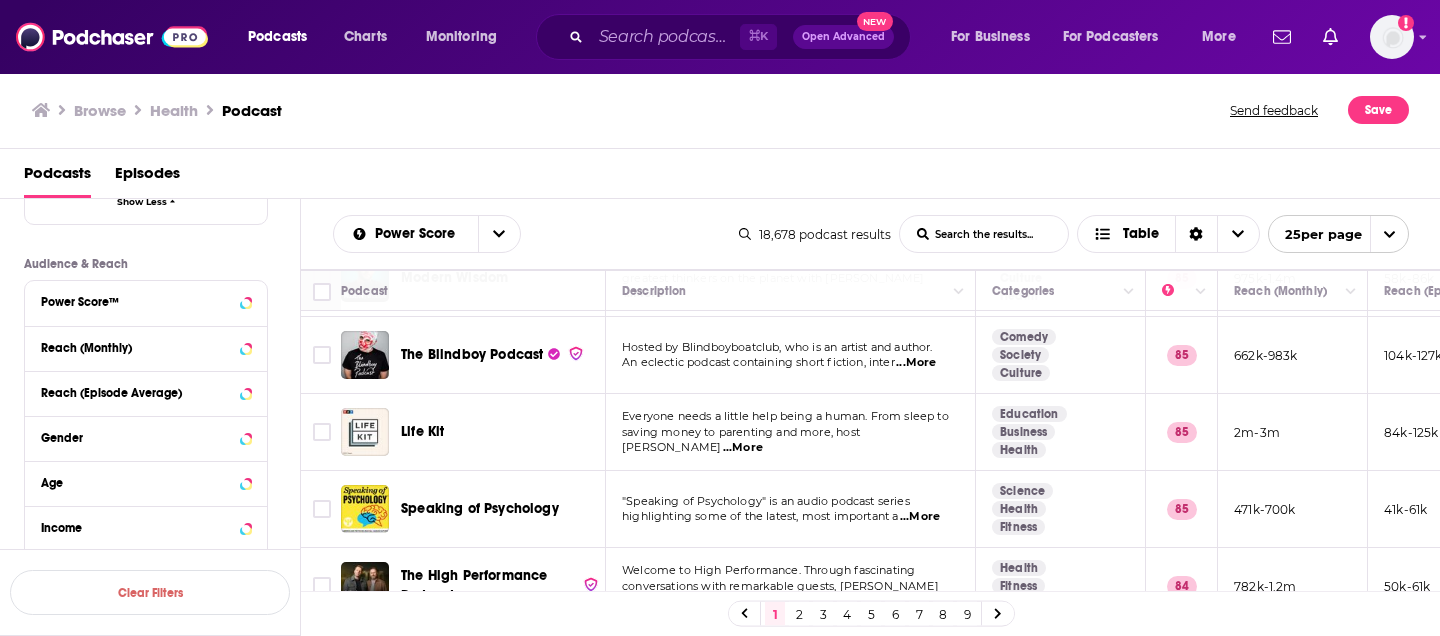 scroll, scrollTop: 1458, scrollLeft: 0, axis: vertical 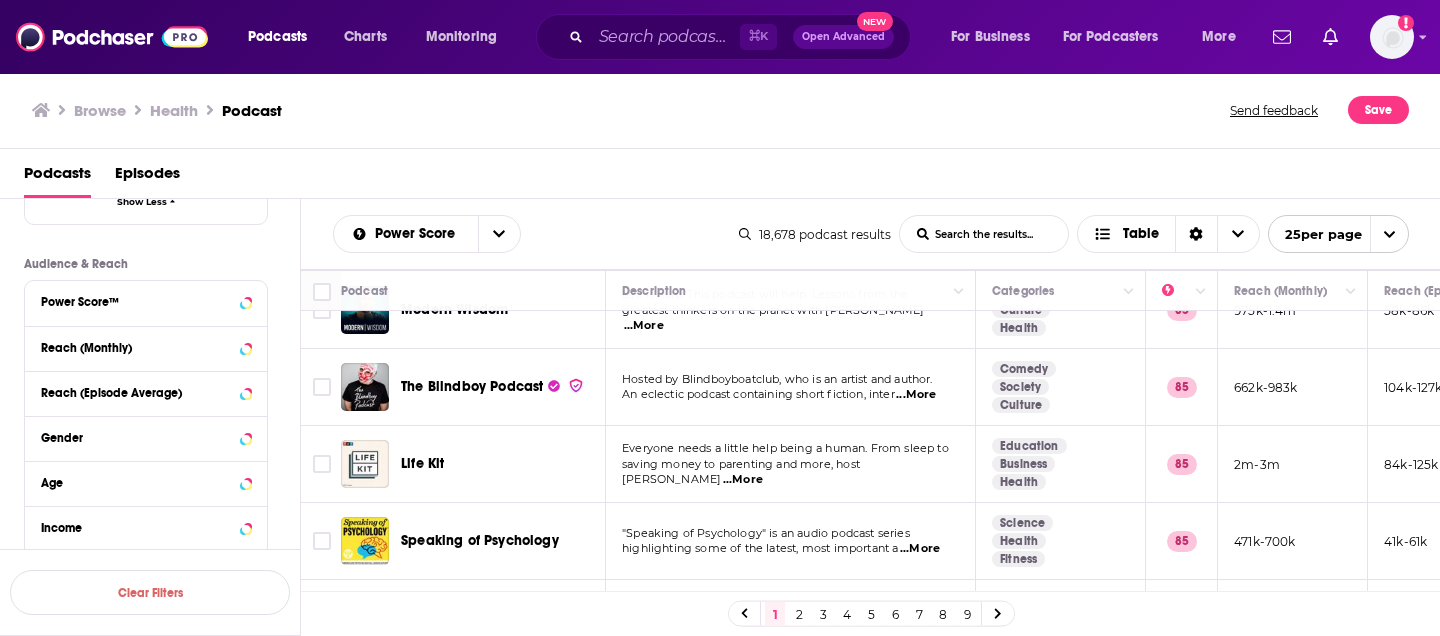 click on "Everyone needs a little help being a human. From sleep to" at bounding box center (790, 449) 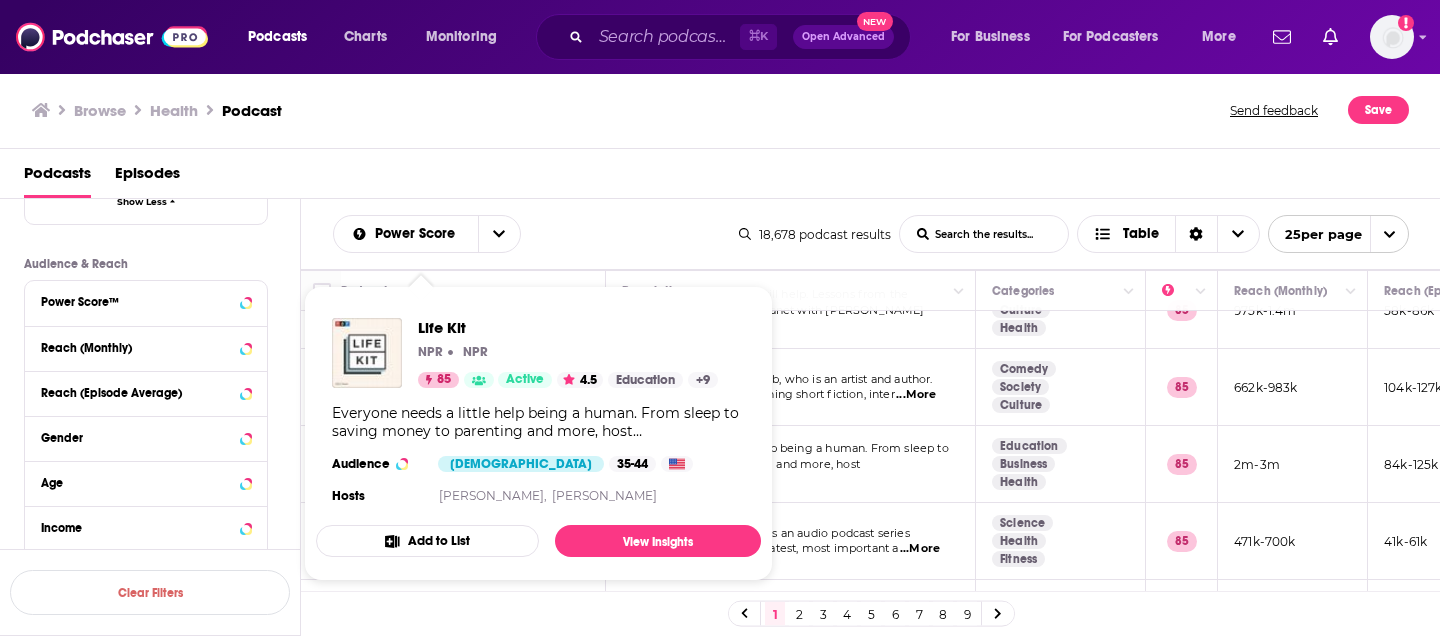 click on "Everyone needs a little help being a human. From sleep to saving money to parenting and more, host [PERSON_NAME] talks to experts to get the best advice out there. Life Kit is here to help you get it together. Want another life hack? Try Life Kit+. You'll support the show and unlock exclusive curated playlists and sponsor-free listening. Learn more at [DOMAIN_NAME][URL]" at bounding box center [538, 422] 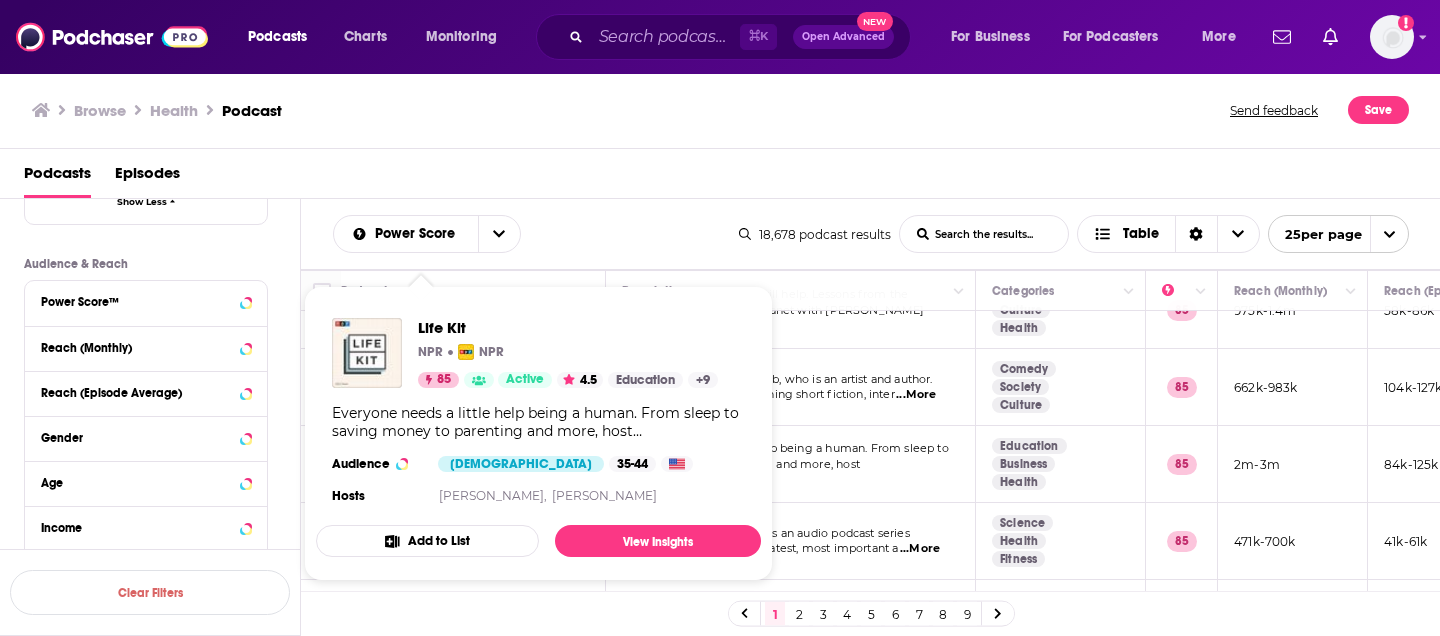 click on "Everyone needs a little help being a human. From sleep to saving money to parenting and more, host [PERSON_NAME]  ...More" at bounding box center [791, 464] 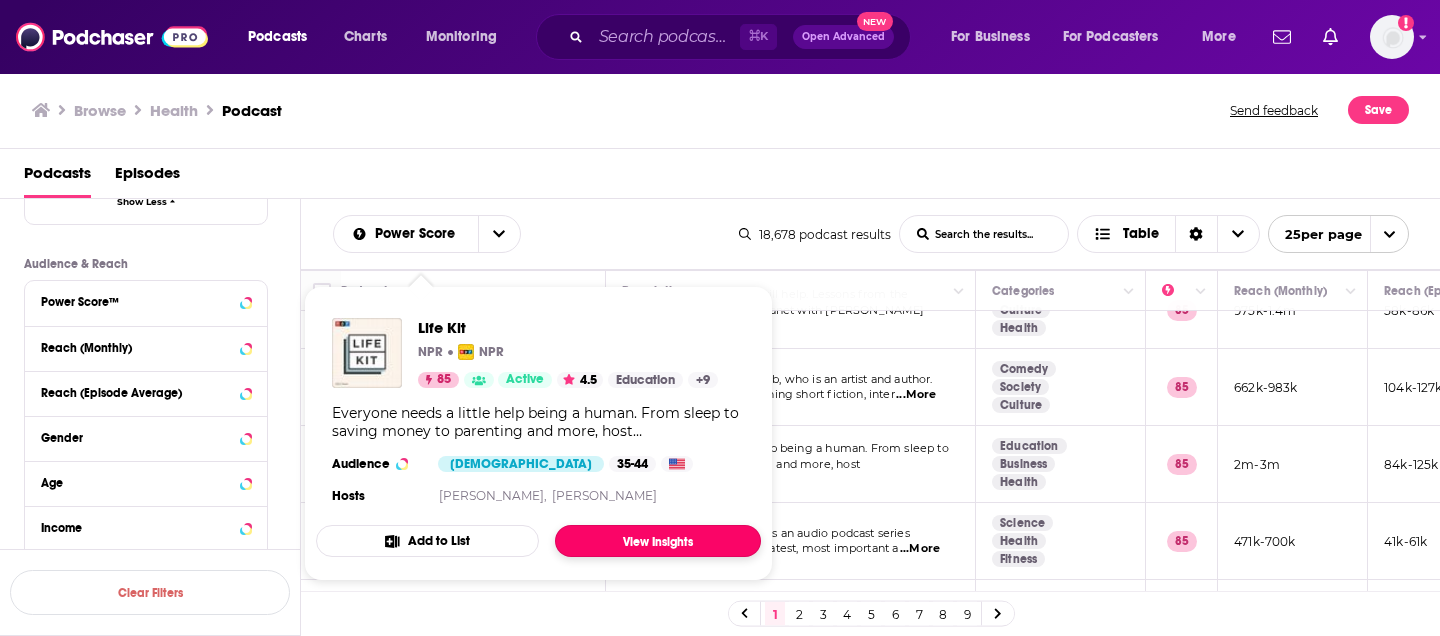 click on "View Insights" at bounding box center [658, 541] 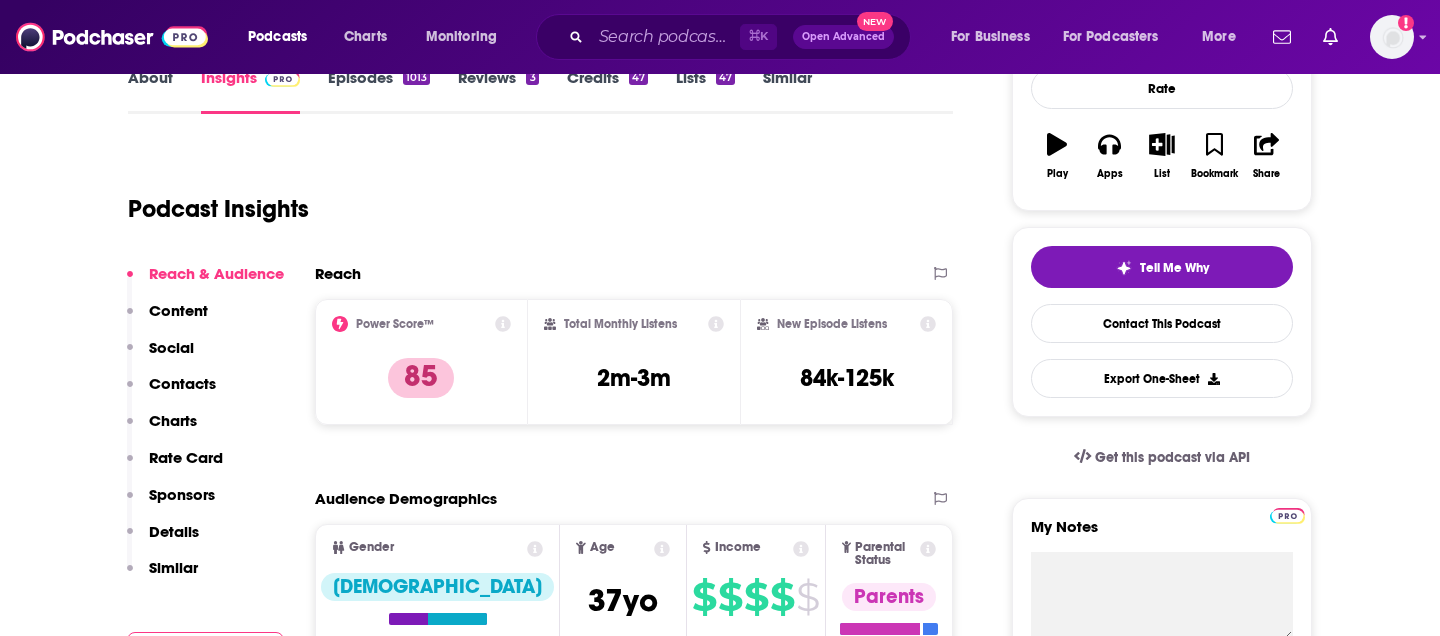 scroll, scrollTop: 230, scrollLeft: 0, axis: vertical 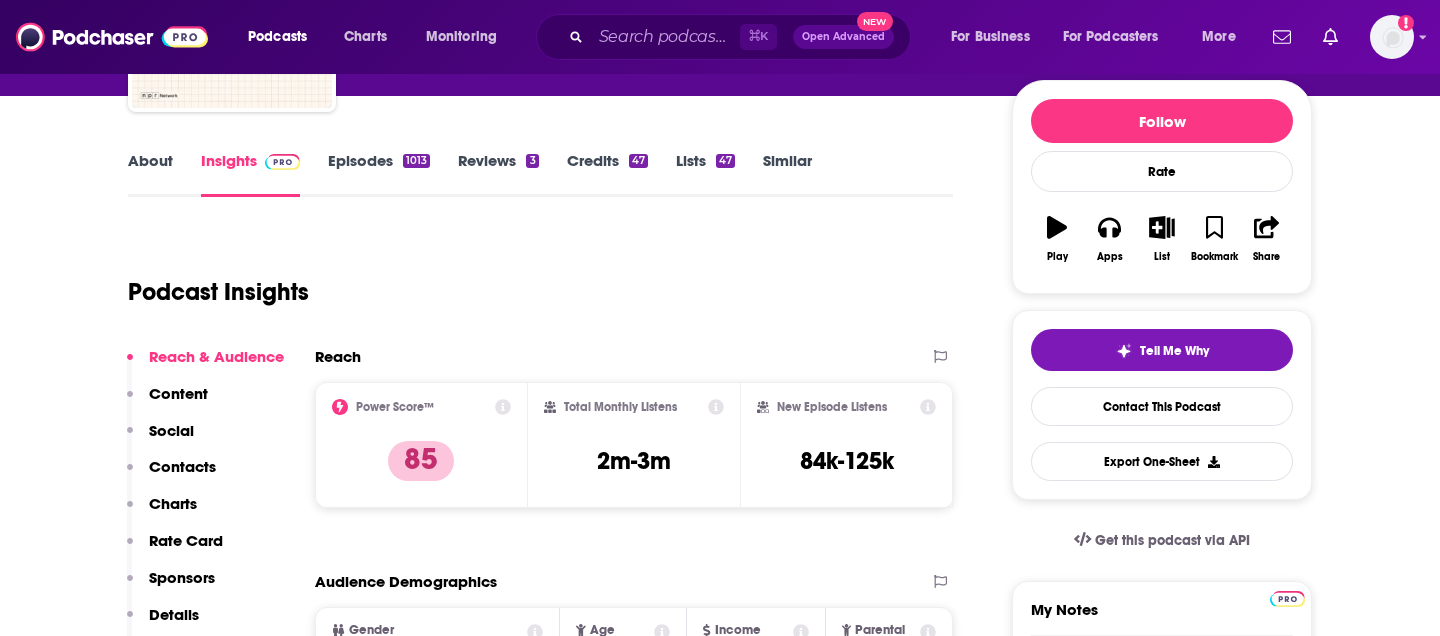 click on "About Insights Episodes 1013 Reviews 3 Credits 47 Lists 47 Similar Podcast Insights Reach & Audience Content Social Contacts Charts Rate Card Sponsors Details Similar Contact Podcast Open Website  Reach Power Score™ 85 Total Monthly Listens 2m-3m New Episode Listens 84k-125k Export One-Sheet Audience Demographics Gender [DEMOGRAPHIC_DATA] Age [DEMOGRAPHIC_DATA] yo Income $ $ $ $ $ Parental Status Parents Countries 1 [GEOGRAPHIC_DATA] 2 [GEOGRAPHIC_DATA] 3 [GEOGRAPHIC_DATA] 4 [GEOGRAPHIC_DATA] 5 [GEOGRAPHIC_DATA] Top Cities [US_STATE], [GEOGRAPHIC_DATA] , [US_STATE], [GEOGRAPHIC_DATA] , [GEOGRAPHIC_DATA], [GEOGRAPHIC_DATA] , [GEOGRAPHIC_DATA], [GEOGRAPHIC_DATA] , [GEOGRAPHIC_DATA], [GEOGRAPHIC_DATA] , [GEOGRAPHIC_DATA], [GEOGRAPHIC_DATA] Interests News , Nonfiction , Art/culture , Politics , Technology , Books Jobs Journalists/Reporters , Directors , Editors , Authors/Writers , Managers , PR Specialists Ethnicities White / [DEMOGRAPHIC_DATA] , [DEMOGRAPHIC_DATA] , [DEMOGRAPHIC_DATA] , [DEMOGRAPHIC_DATA] Show More Content Political Skew Low Left Socials X/Twitter @NPRLifeKit 13k Twitter @ruthetam Host 4k Twitter @juliastmi Host 9k Contacts   RSS   Podcast Email NPR [EMAIL_ADDRESS][DOMAIN_NAME] [EMAIL_ADDRESS][DOMAIN_NAME]     Sponsorships [PERSON_NAME]" at bounding box center (720, 5926) 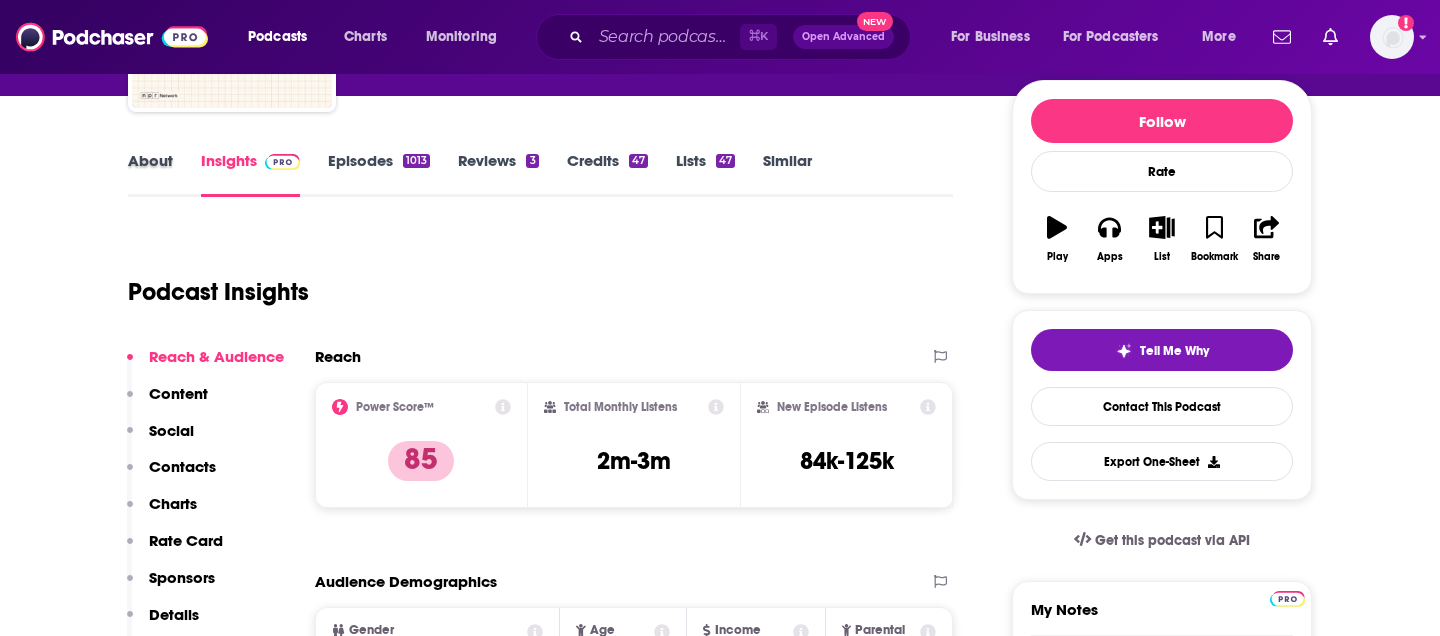 click on "About" at bounding box center [164, 174] 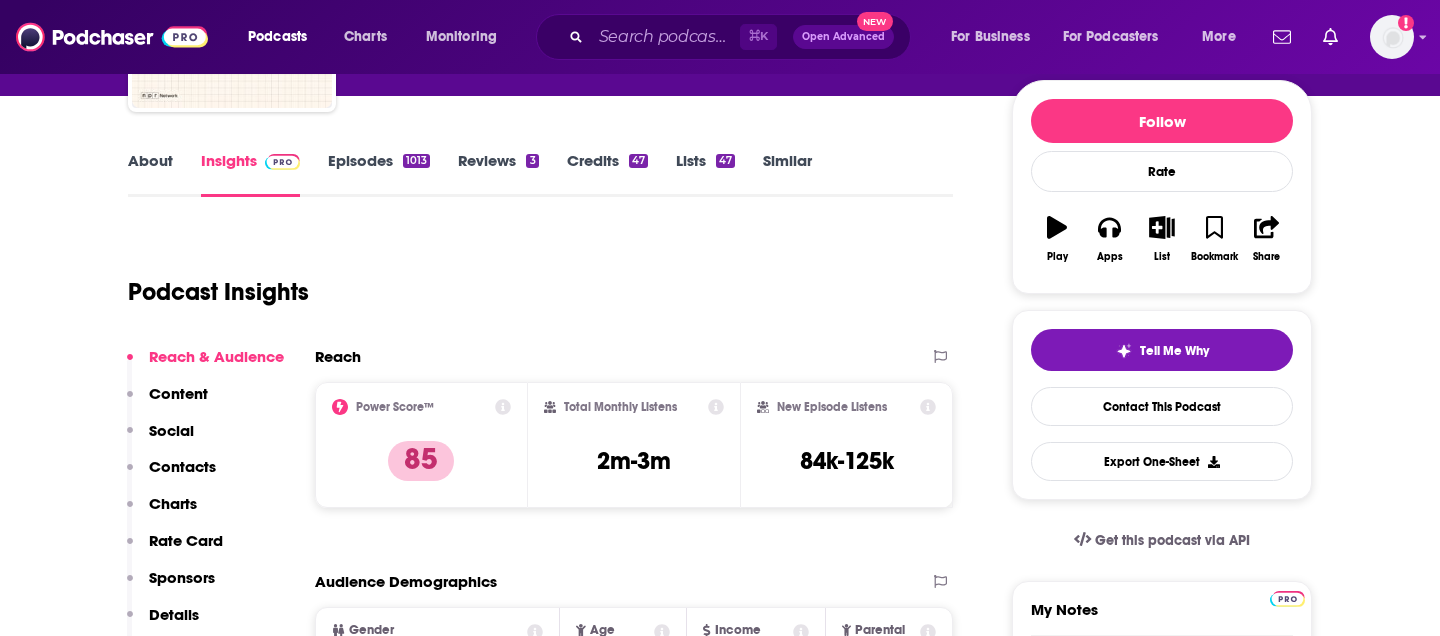 click on "About" at bounding box center (150, 174) 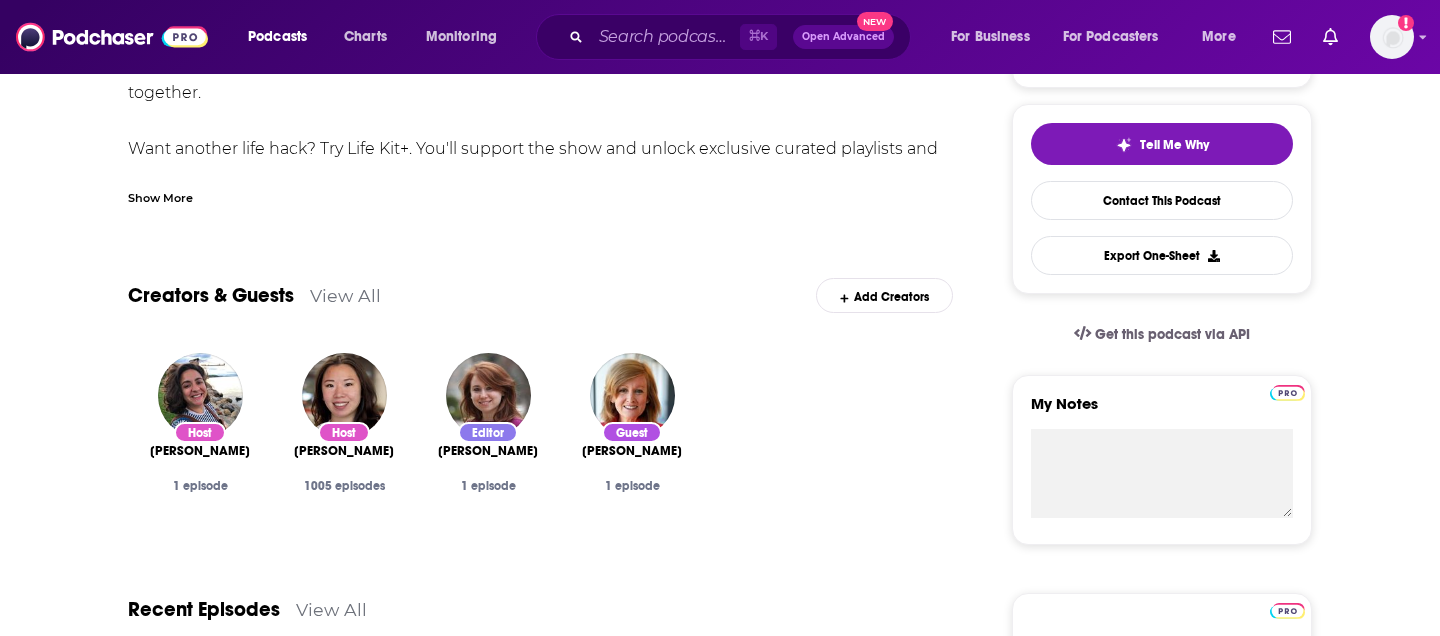 scroll, scrollTop: 0, scrollLeft: 0, axis: both 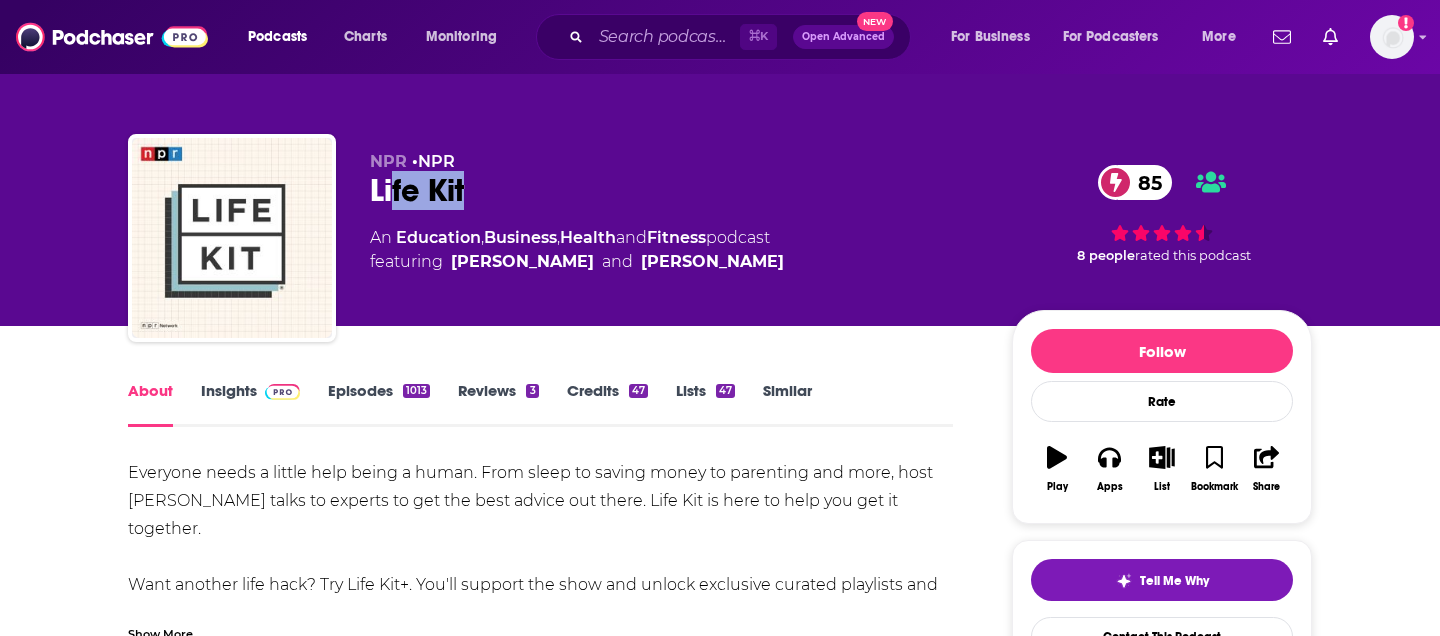 drag, startPoint x: 486, startPoint y: 191, endPoint x: 376, endPoint y: 191, distance: 110 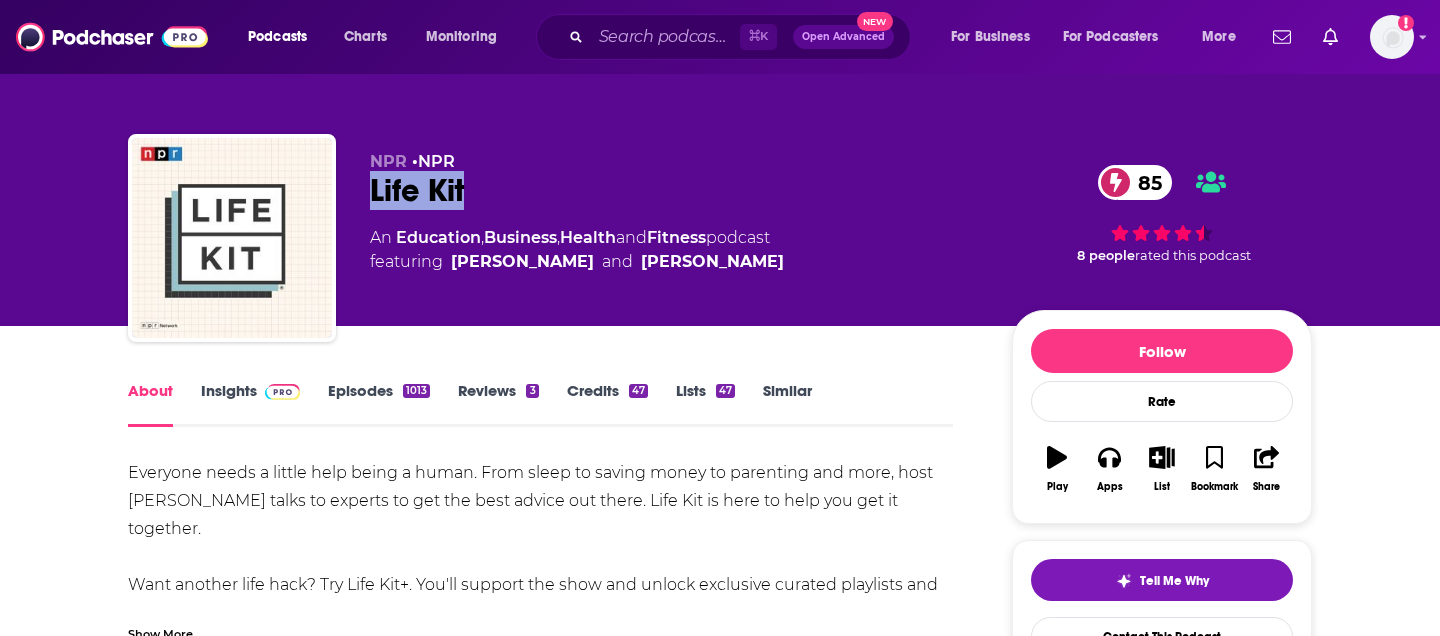 copy on "Life Kit" 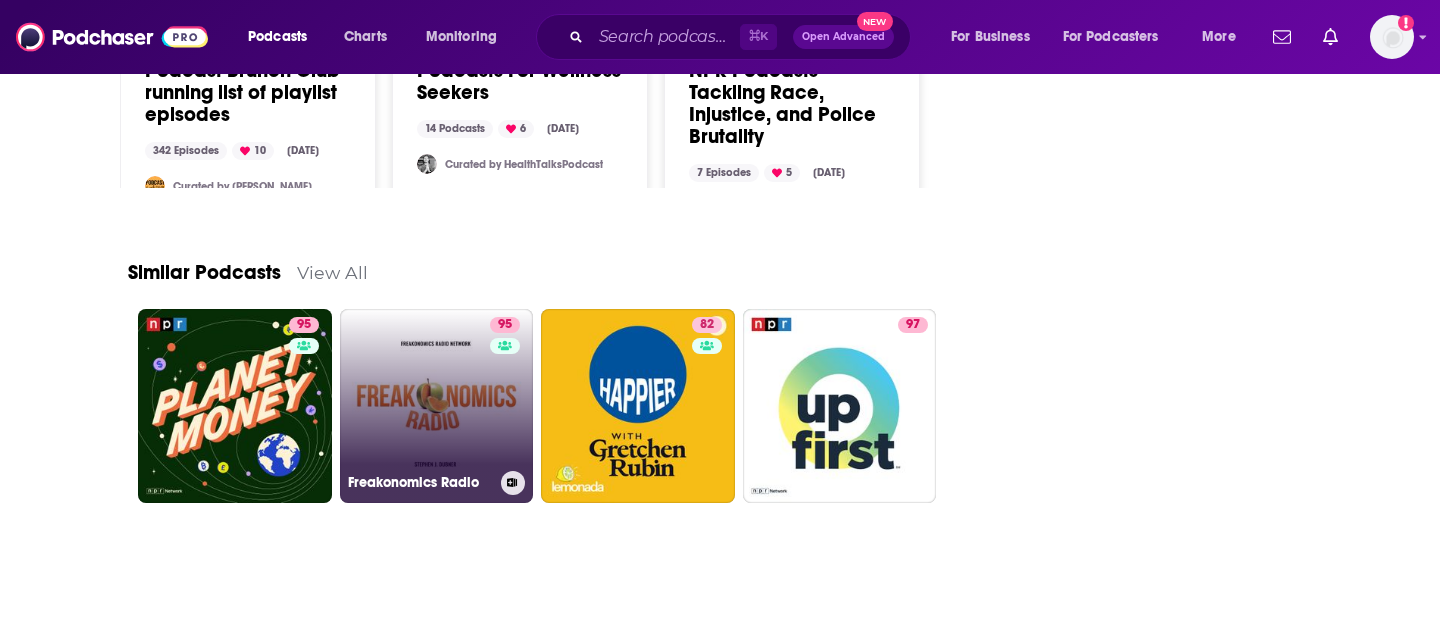 scroll, scrollTop: 2778, scrollLeft: 0, axis: vertical 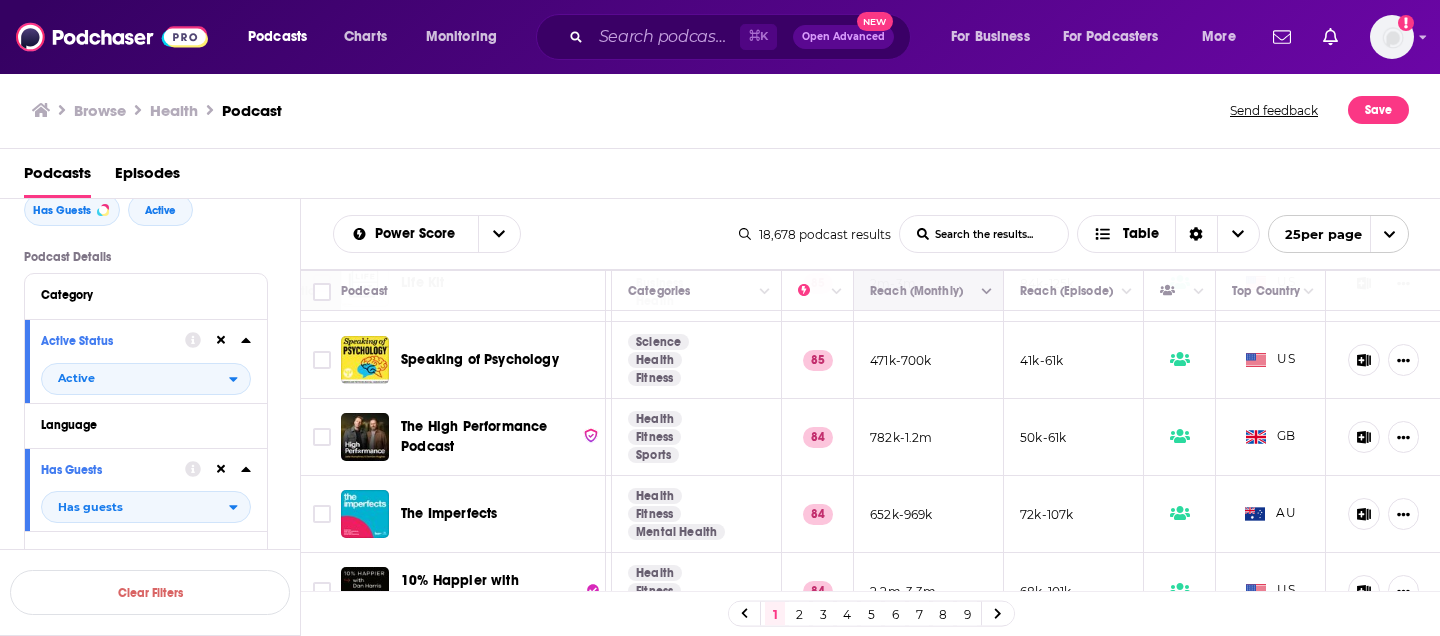 click at bounding box center [926, 291] 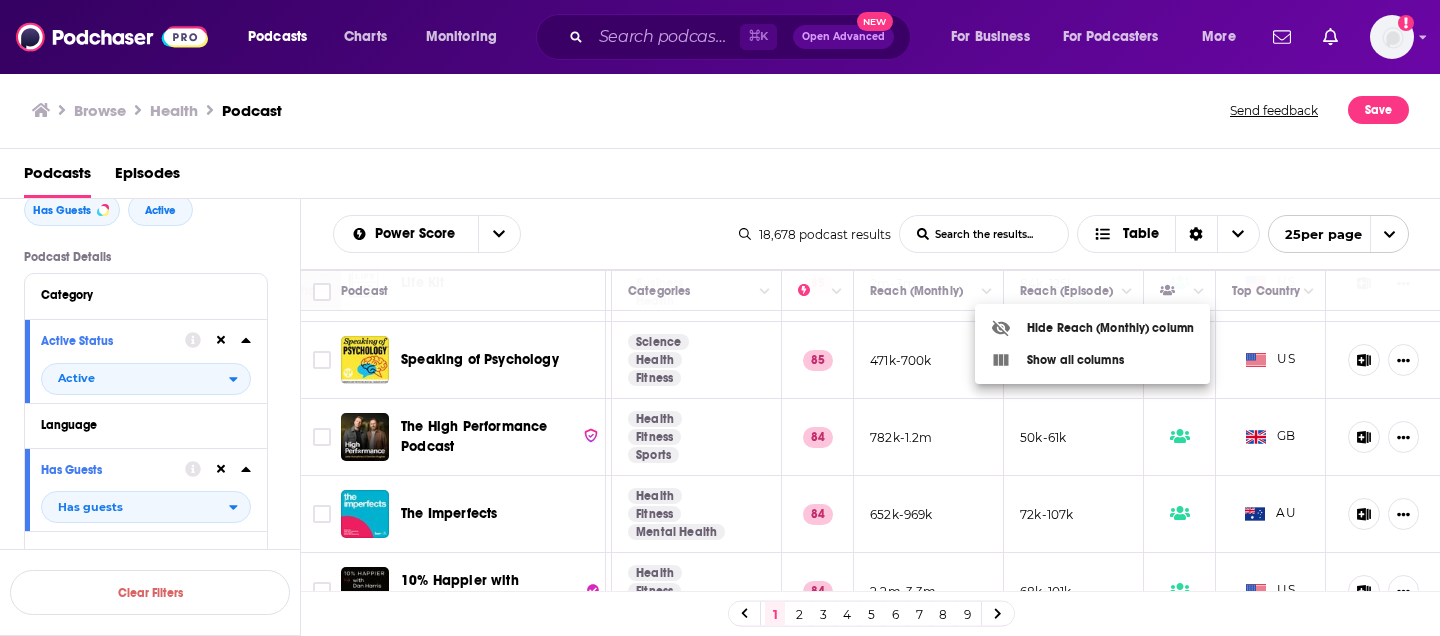 click at bounding box center (720, 318) 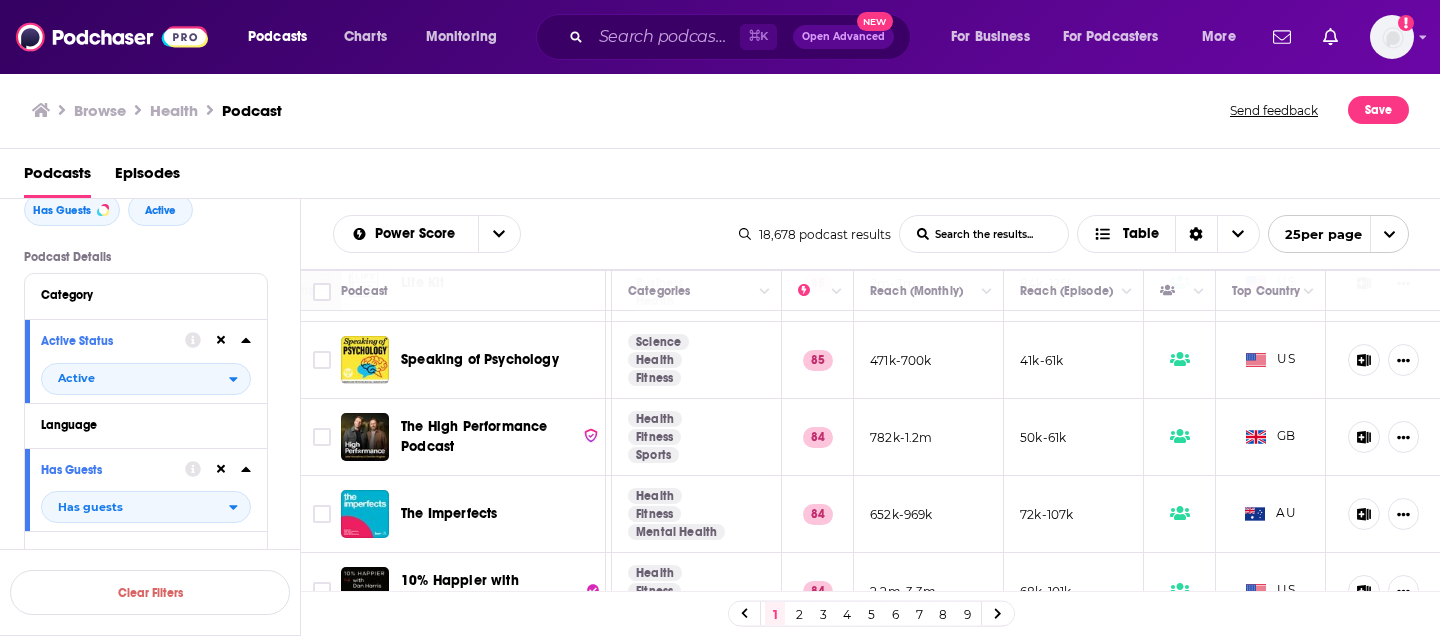 click on "2" at bounding box center (799, 614) 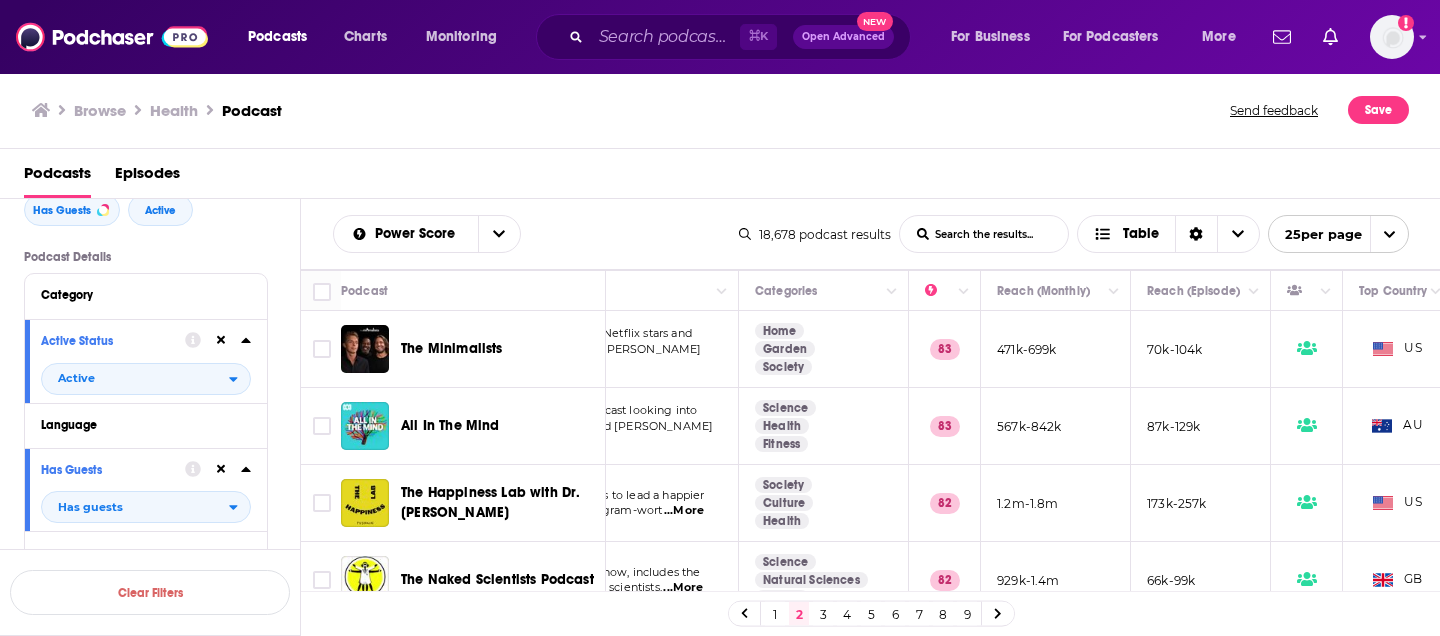 scroll, scrollTop: 0, scrollLeft: 0, axis: both 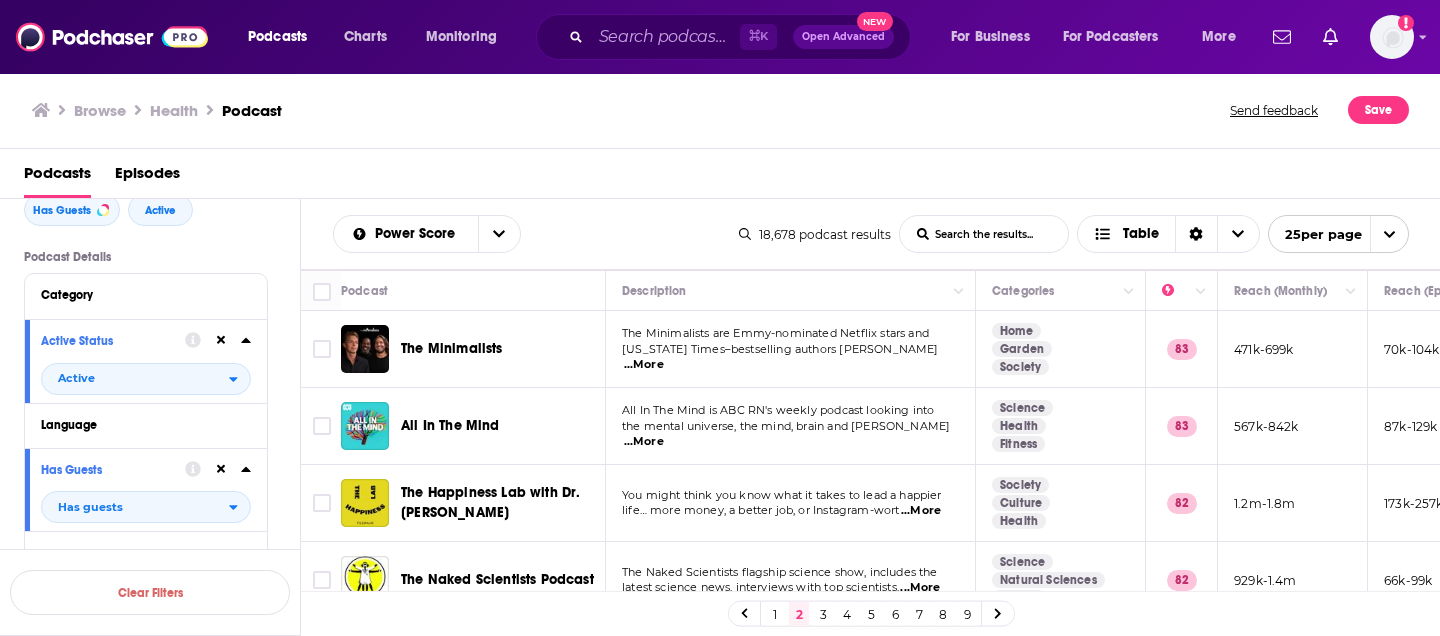click on "...More" at bounding box center (644, 442) 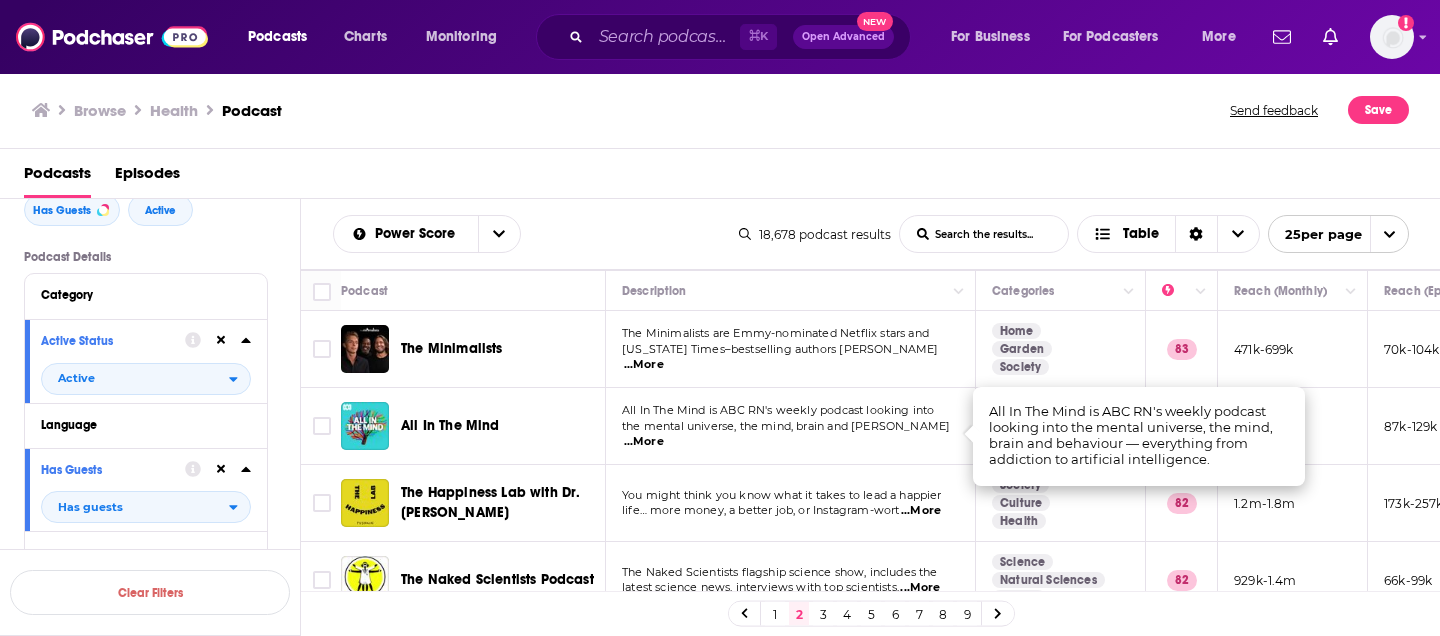 click on "...More" at bounding box center (644, 442) 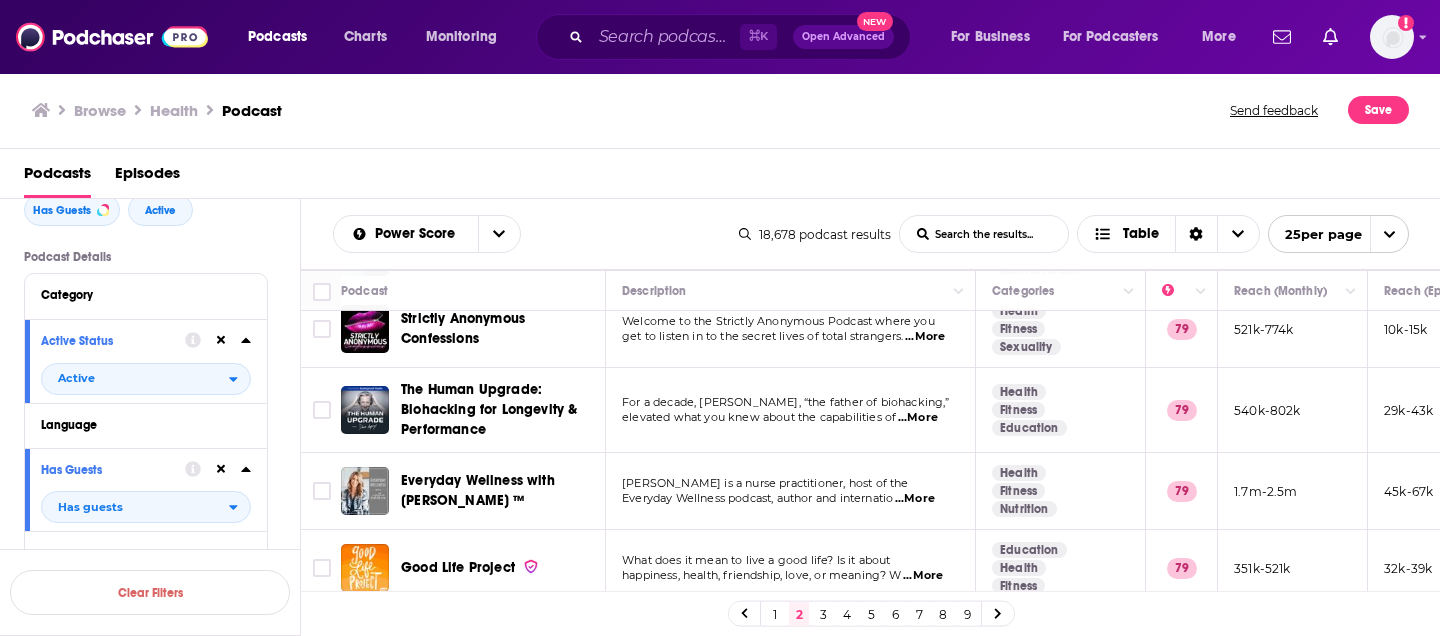 scroll, scrollTop: 1342, scrollLeft: 0, axis: vertical 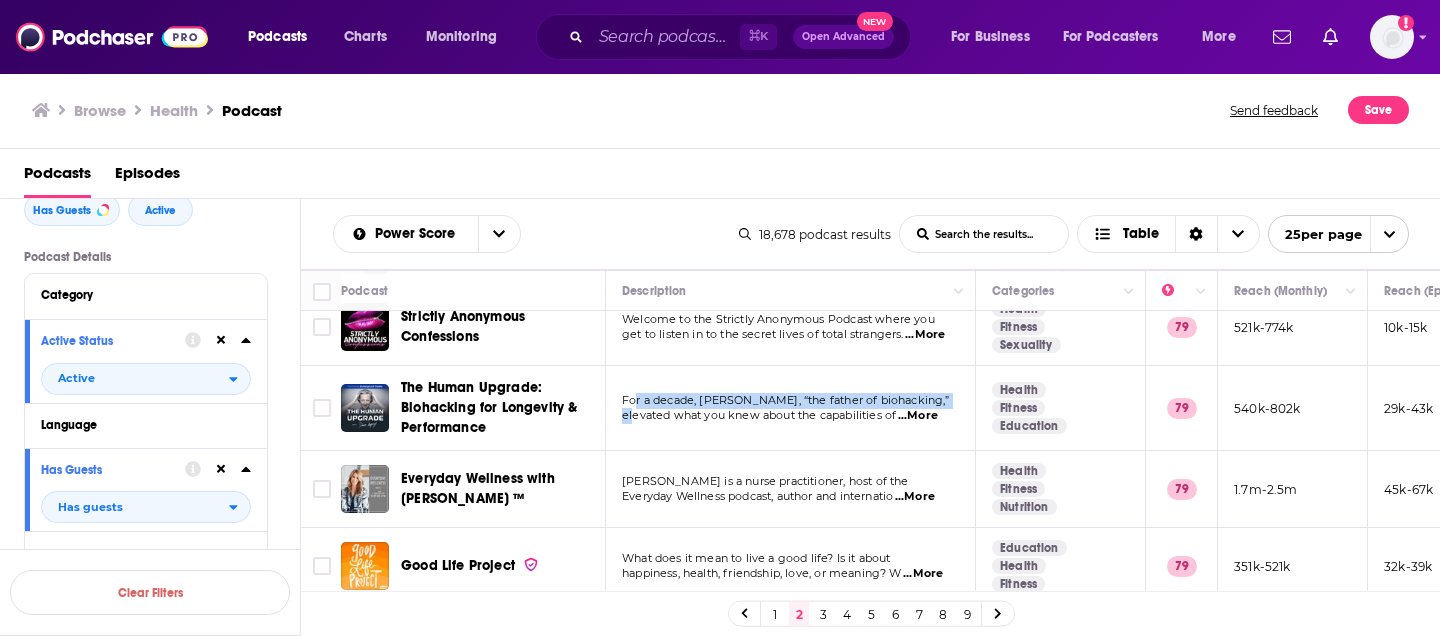 drag, startPoint x: 633, startPoint y: 405, endPoint x: 633, endPoint y: 388, distance: 17 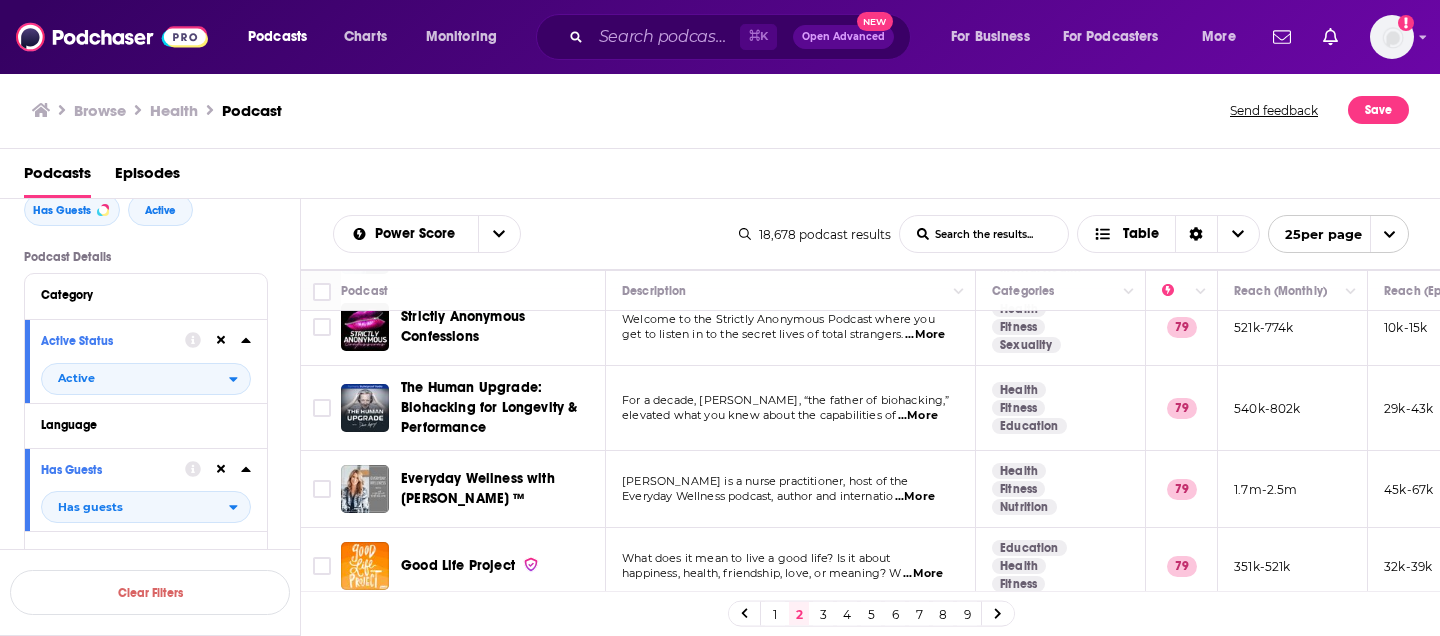 click on "...More" at bounding box center (918, 416) 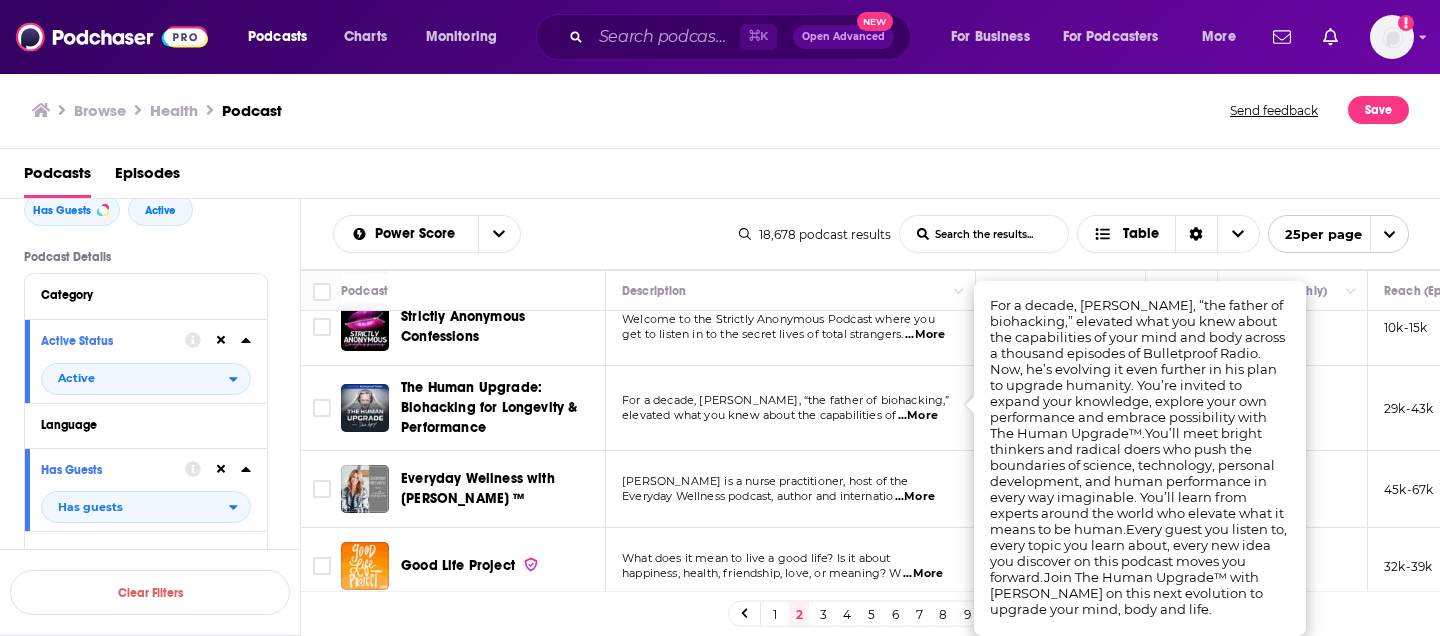 click on "[PERSON_NAME] is a nurse practitioner, host of the" at bounding box center (765, 481) 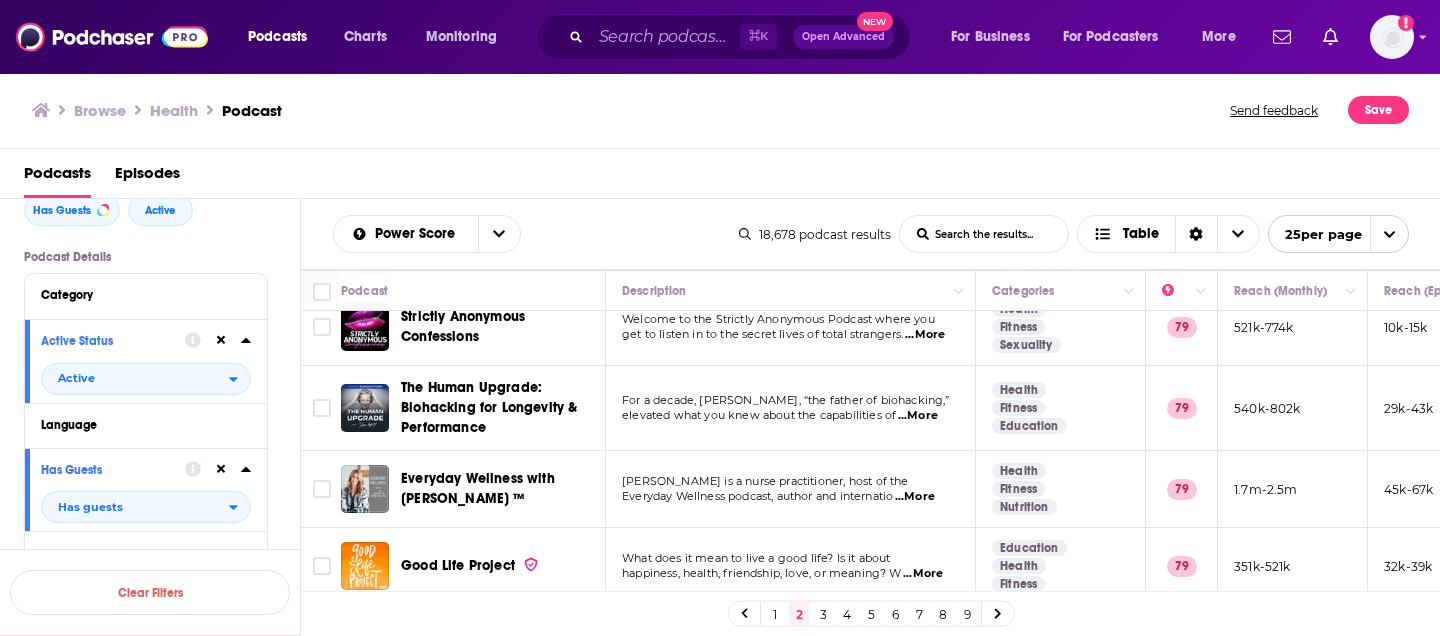 click on "...More" at bounding box center (915, 497) 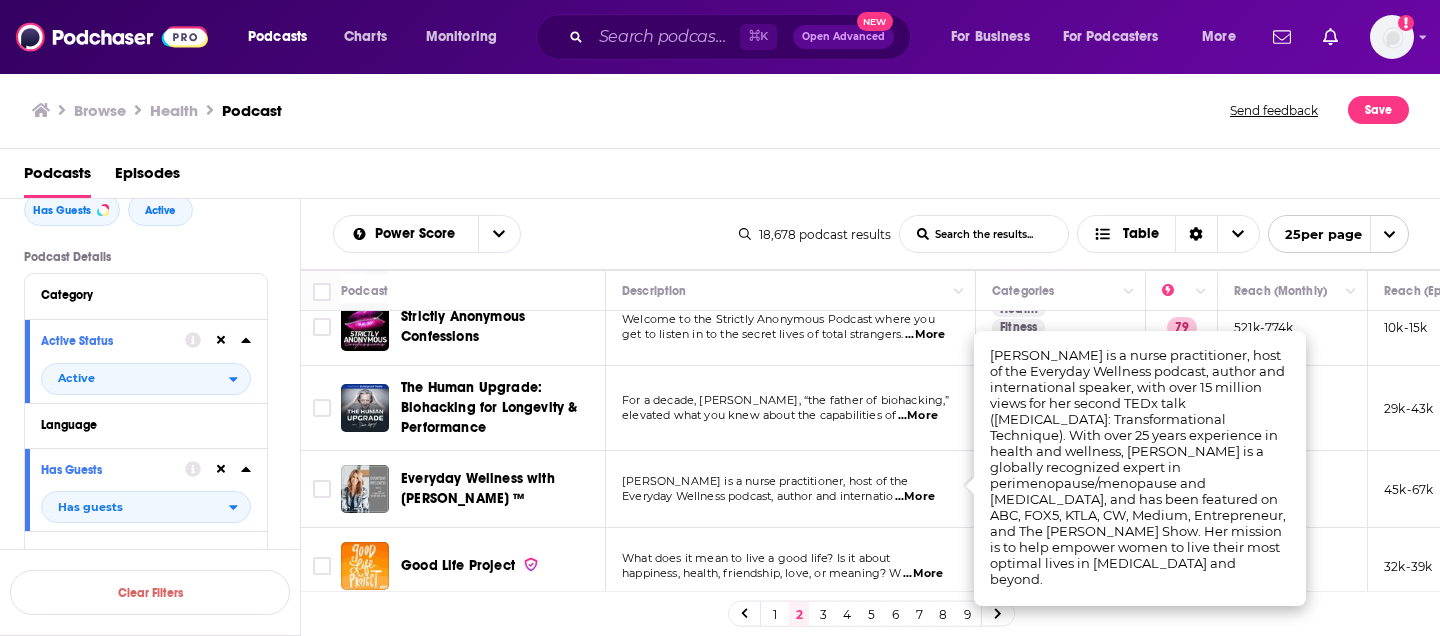 click on "[PERSON_NAME] is a nurse practitioner, host of the Everyday Wellness podcast, author and internatio  ...More" at bounding box center (791, 489) 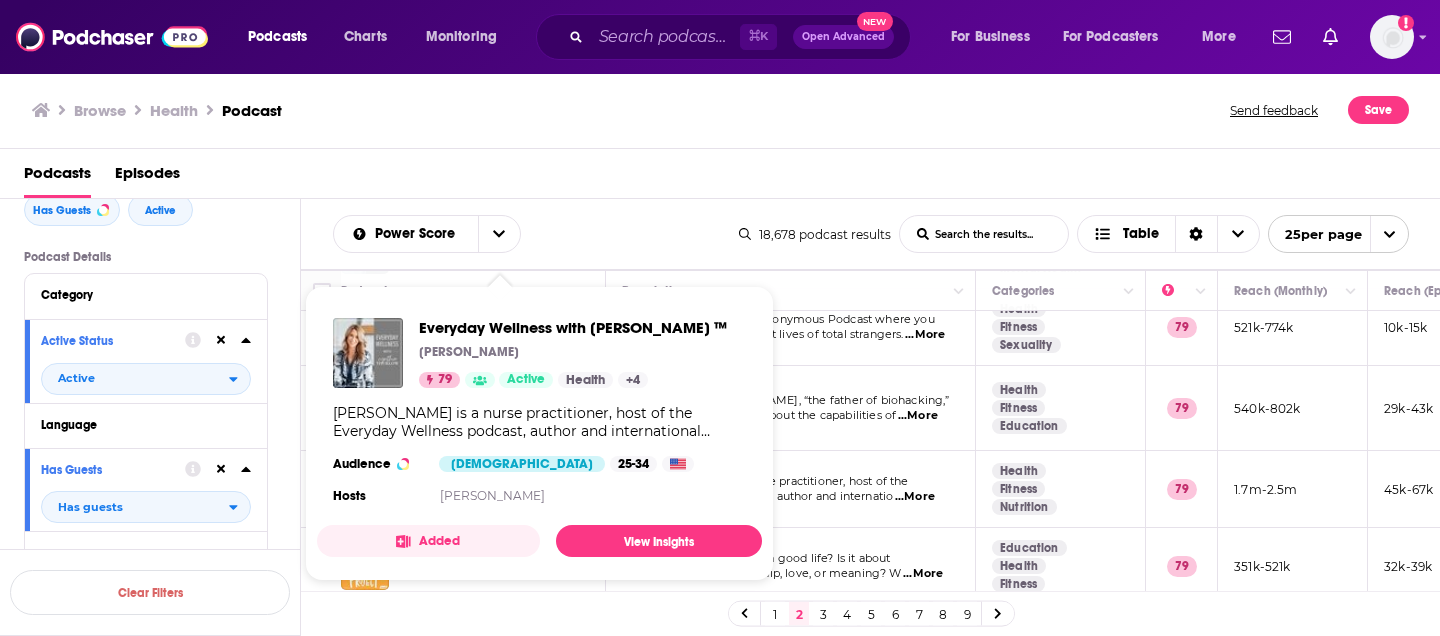 drag, startPoint x: 744, startPoint y: 322, endPoint x: 437, endPoint y: 321, distance: 307.00162 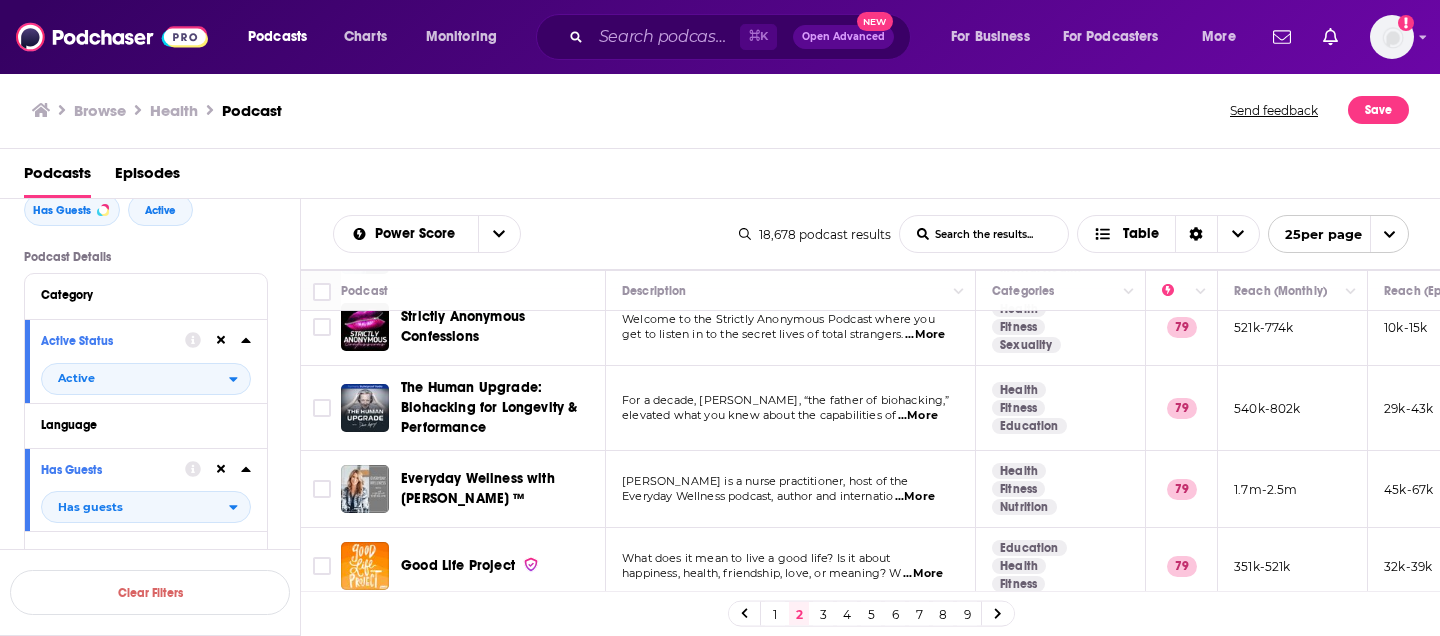 scroll, scrollTop: 1407, scrollLeft: 0, axis: vertical 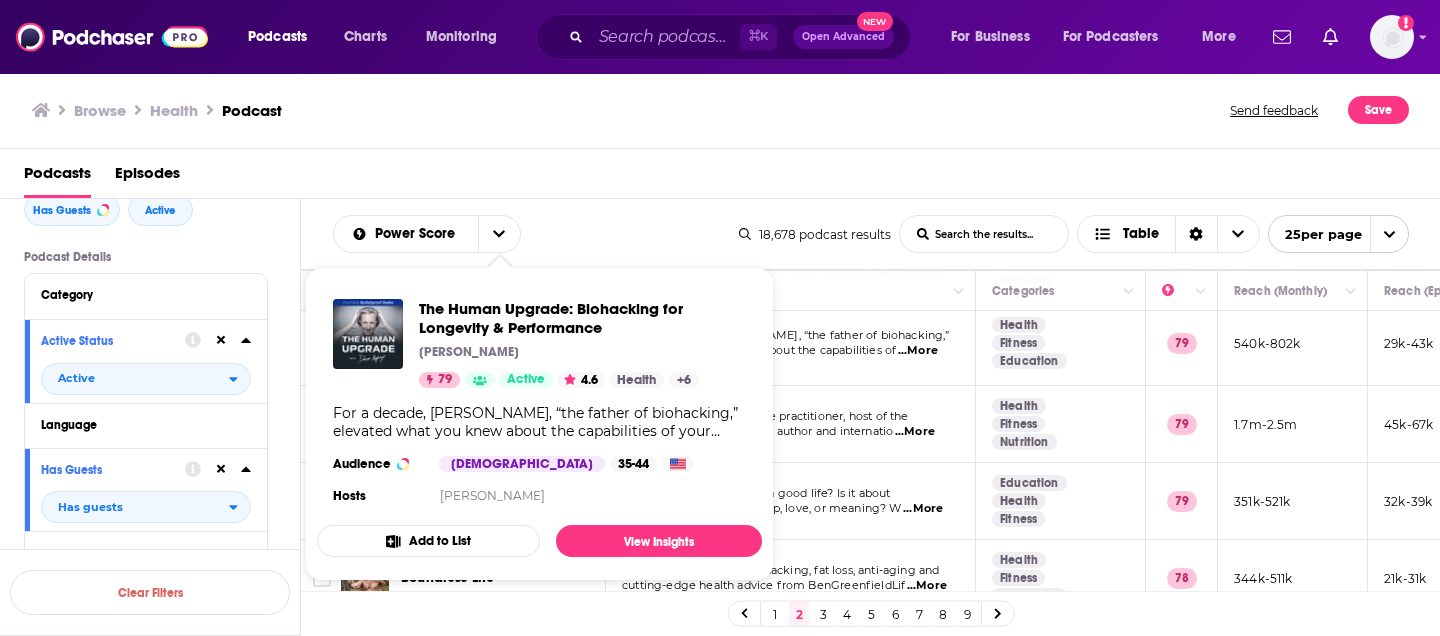 click on "happiness, health, friendship, love, or meaning? W" at bounding box center [762, 508] 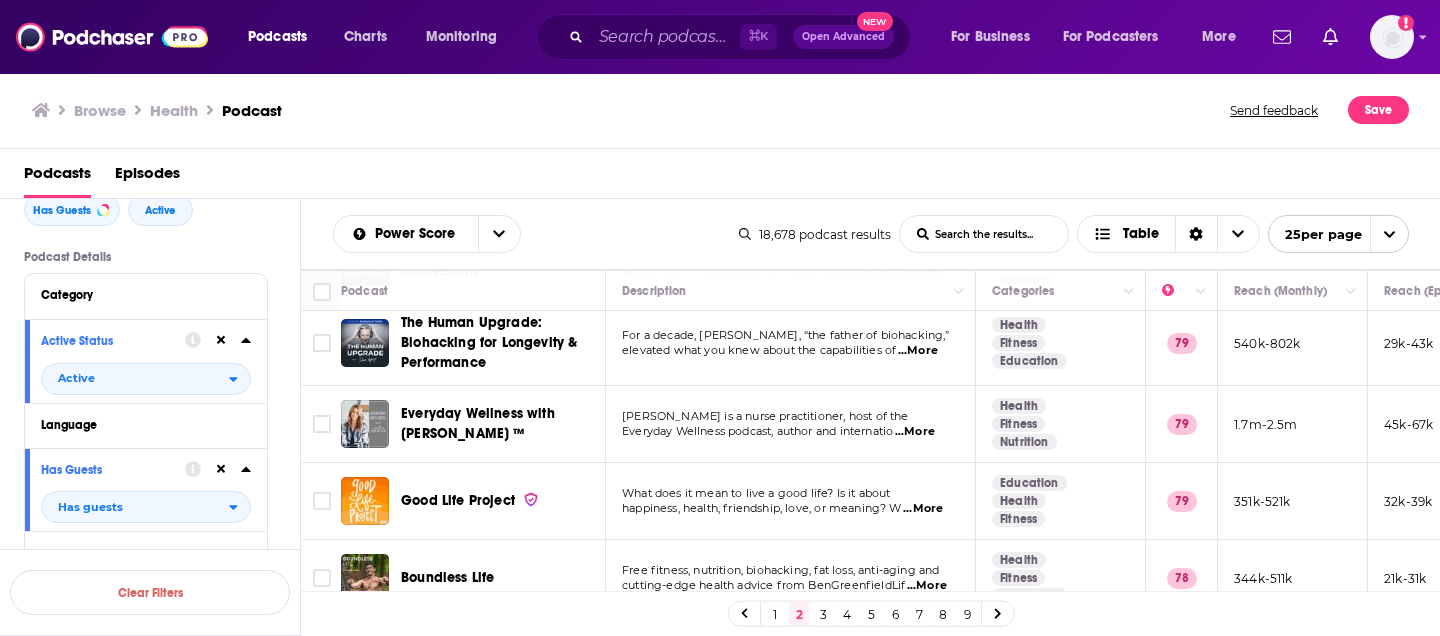 click on "...More" at bounding box center (923, 509) 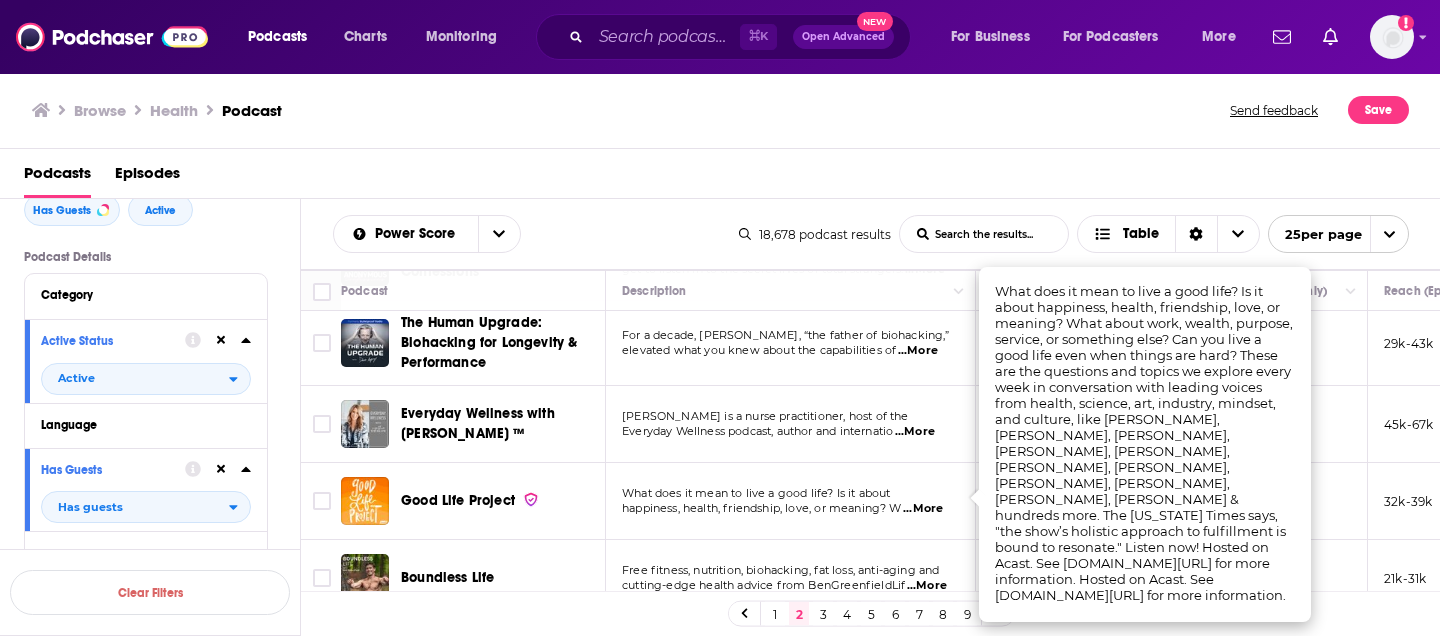click on "happiness, health, friendship, love, or meaning? W" at bounding box center (762, 508) 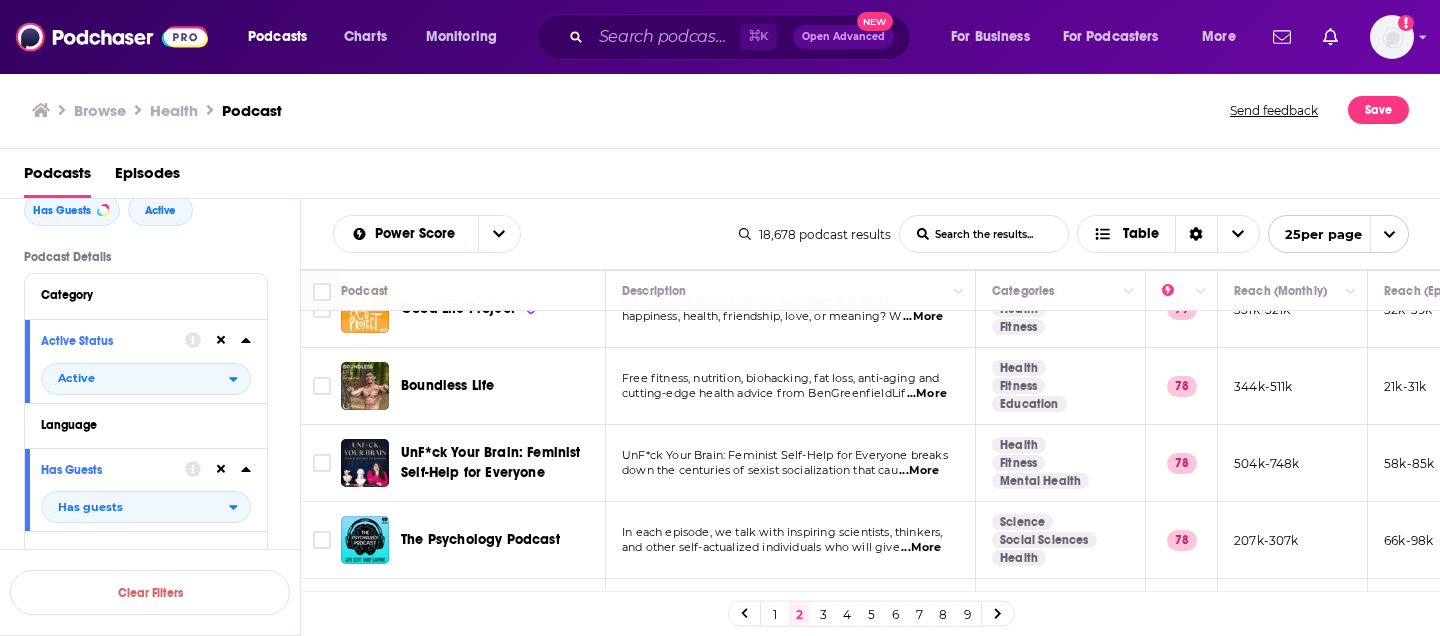 scroll, scrollTop: 1597, scrollLeft: 0, axis: vertical 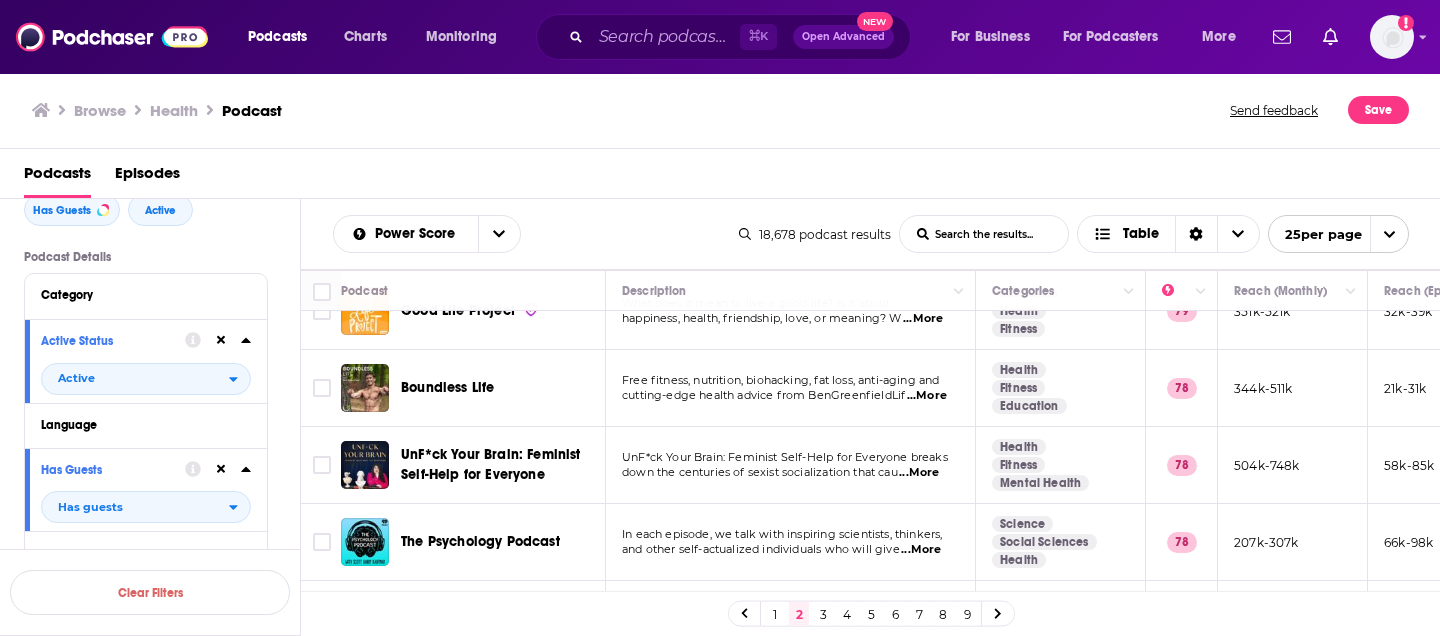 click on "...More" at bounding box center [927, 396] 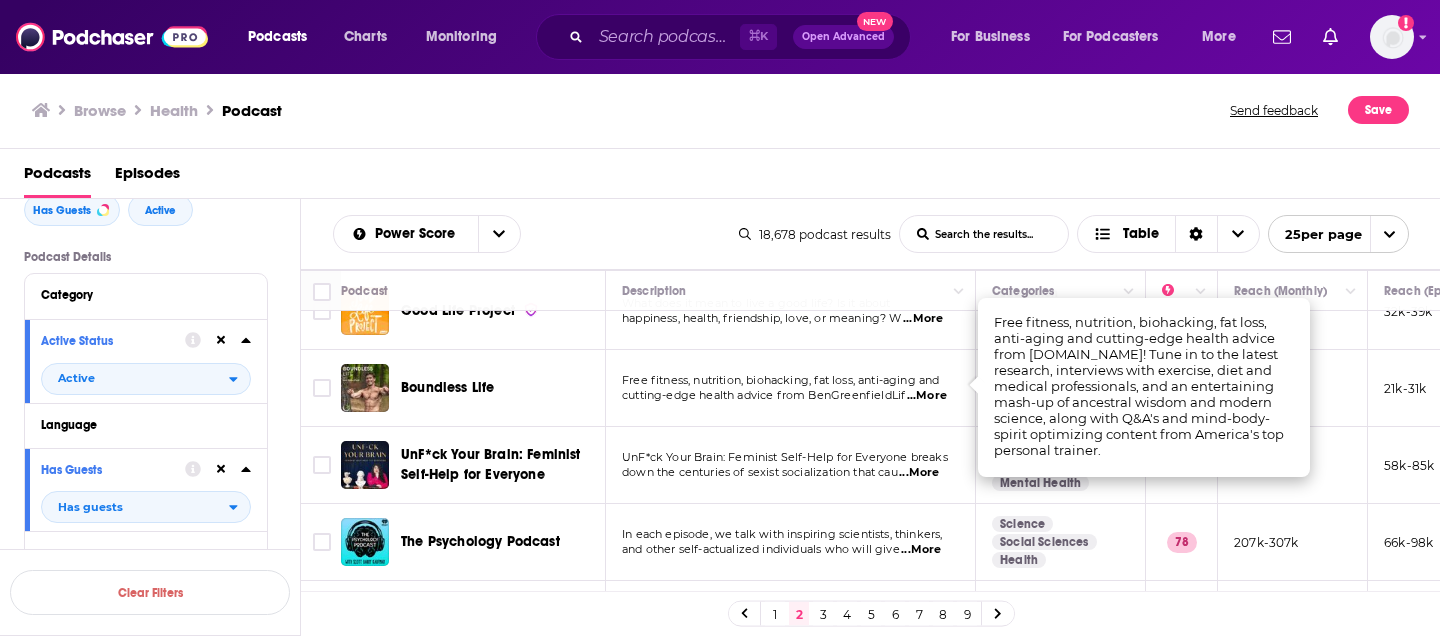 click on "cutting-edge health advice from BenGreenfieldLif" at bounding box center (763, 395) 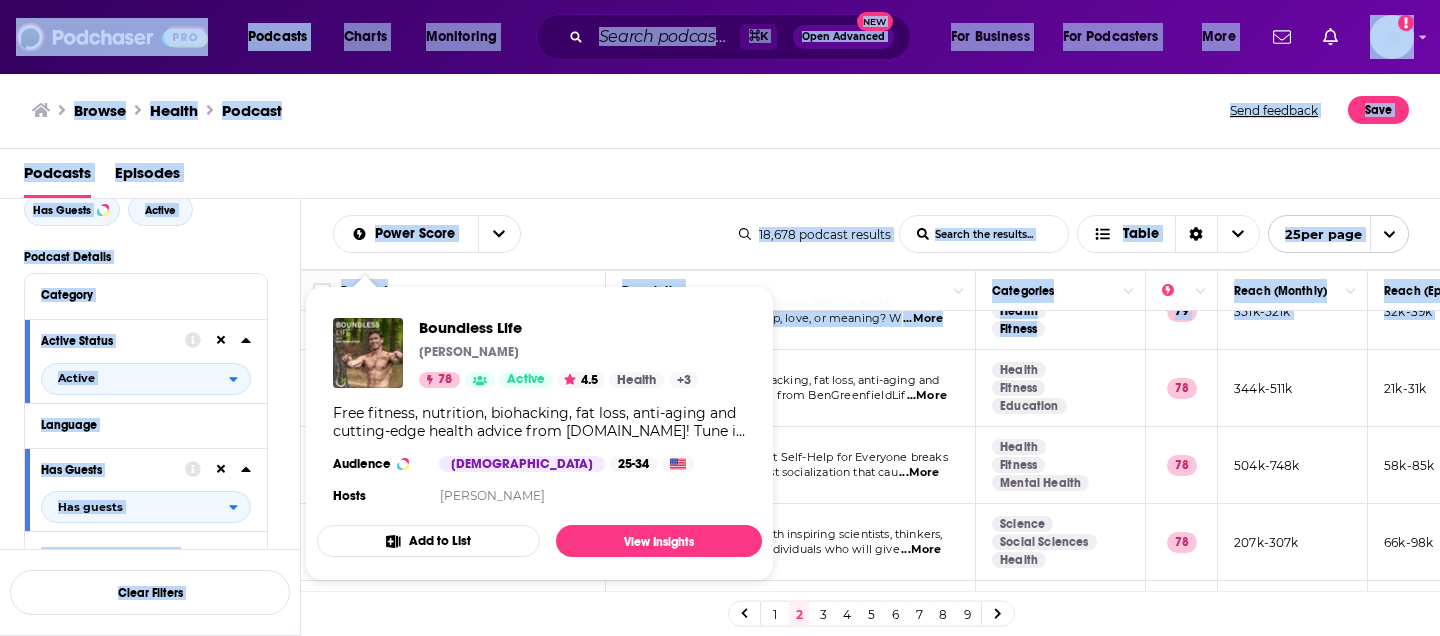 drag, startPoint x: 542, startPoint y: 382, endPoint x: 415, endPoint y: 382, distance: 127 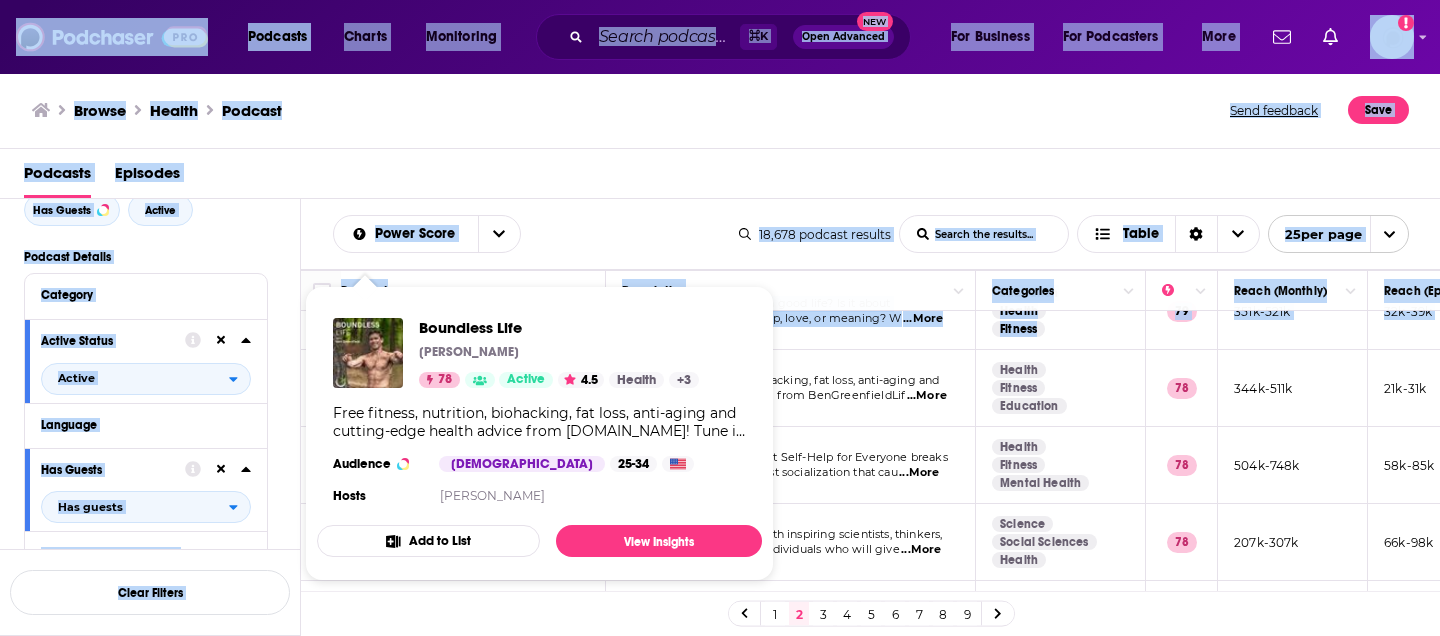 click on "Podcasts Charts Monitoring ⌘  K Open Advanced New For Business For Podcasters More Add a profile image Podcasts Charts Monitoring For Business For Podcasters More Browse Health Podcast Send feedback Save Podcasts Episodes Filters 2 Quick Filters Has Guests Active Podcast Details Category Active Status Active Language Has Guests Has guests  Brand Safety & Suitability Political Skew Beta Show More Audience & Reach Power Score™ Reach (Monthly) Reach (Episode Average) Gender Age Income Show More Saved Searches Select Clear Filters Power Score List Search Input Search the results... Table 18,678   podcast   results List Search Input Search the results... Table 25  per page Podcast Description Categories Reach (Monthly) Reach (Episode) Top Country The Minimalists The Minimalists are Emmy-nominated Netflix stars and [US_STATE] Times–bestselling authors [PERSON_NAME]  ...More Home Garden Society 83 471k-699k 70k-104k   US All In The Mind All In The Mind is ABC RN's weekly podcast looking into  ...More Science 83" at bounding box center [720, 318] 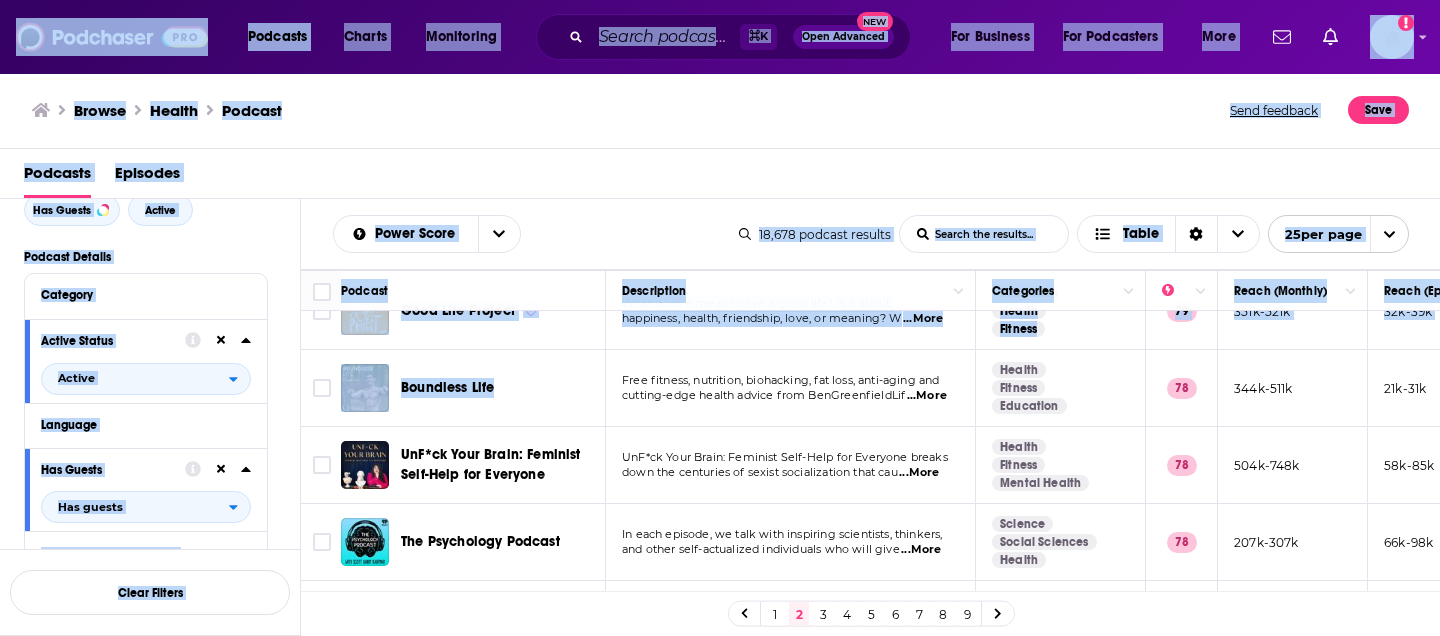 click on "Podcasts Charts Monitoring ⌘  K Open Advanced New For Business For Podcasters More Add a profile image Podcasts Charts Monitoring For Business For Podcasters More Browse Health Podcast Send feedback Save Podcasts Episodes Filters 2 Quick Filters Has Guests Active Podcast Details Category Active Status Active Language Has Guests Has guests  Brand Safety & Suitability Political Skew Beta Show More Audience & Reach Power Score™ Reach (Monthly) Reach (Episode Average) Gender Age Income Show More Saved Searches Select Clear Filters Power Score List Search Input Search the results... Table 18,678   podcast   results List Search Input Search the results... Table 25  per page Podcast Description Categories Reach (Monthly) Reach (Episode) Top Country The Minimalists The Minimalists are Emmy-nominated Netflix stars and [US_STATE] Times–bestselling authors [PERSON_NAME]  ...More Home Garden Society 83 471k-699k 70k-104k   US All In The Mind All In The Mind is ABC RN's weekly podcast looking into  ...More Science 83" at bounding box center [720, 318] 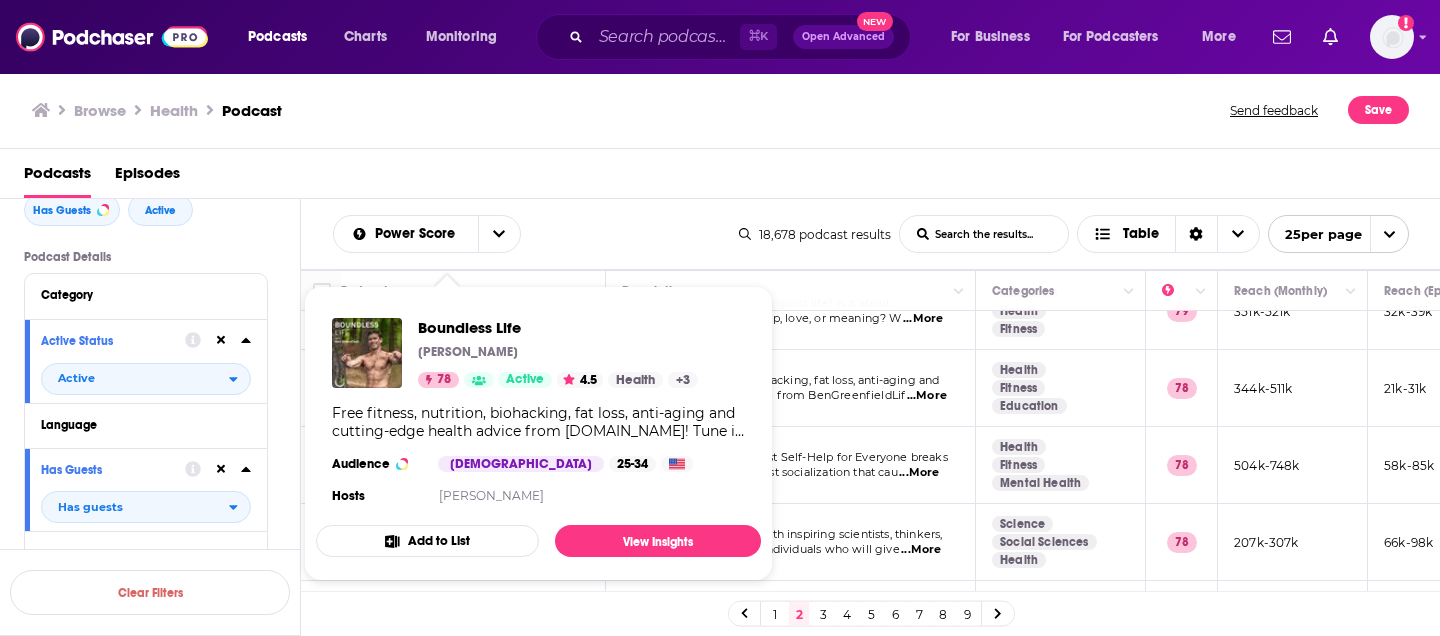 click on "cutting-edge health advice from BenGreenfieldLif" at bounding box center [763, 395] 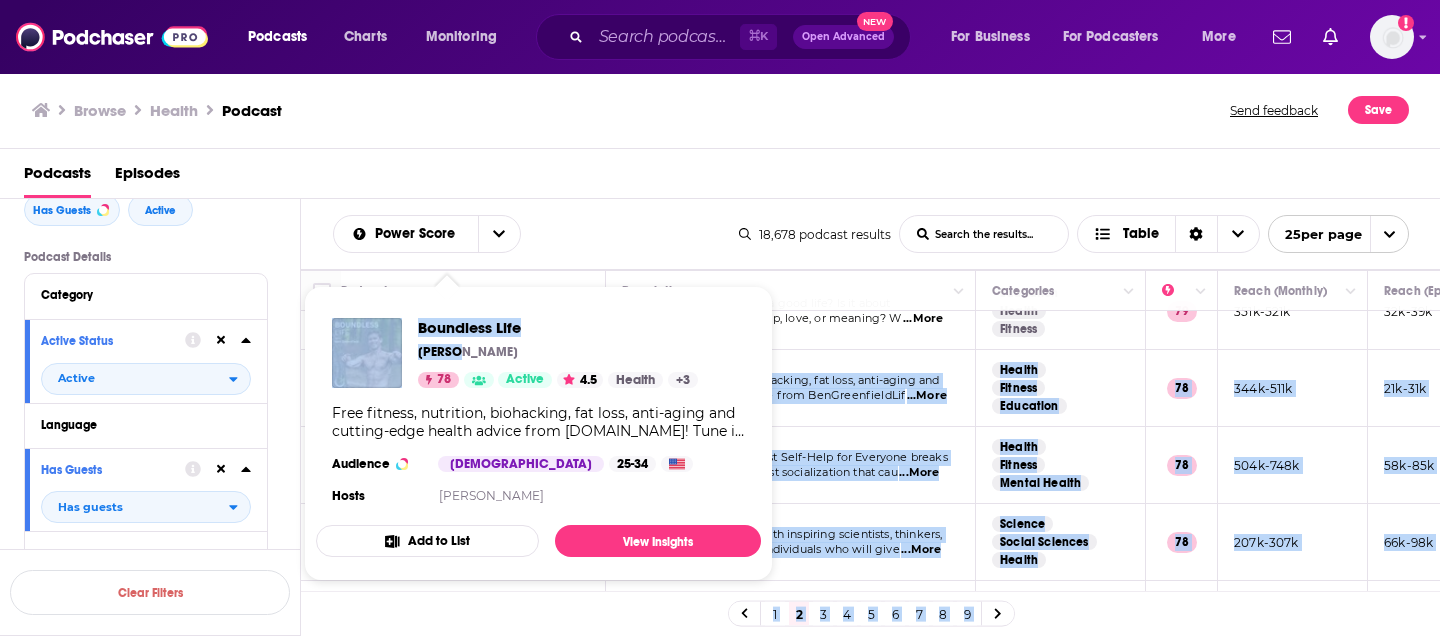 drag, startPoint x: 503, startPoint y: 374, endPoint x: 459, endPoint y: 354, distance: 48.332184 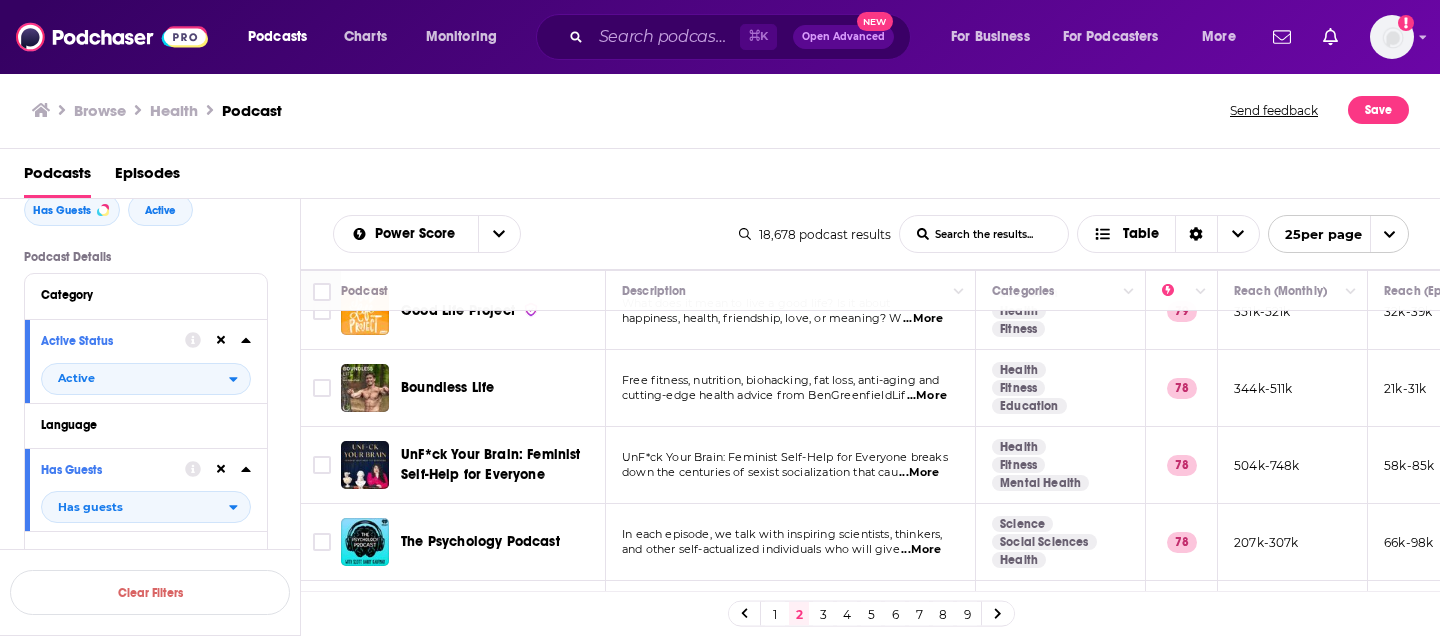 click on "Podcasts Episodes" at bounding box center (724, 177) 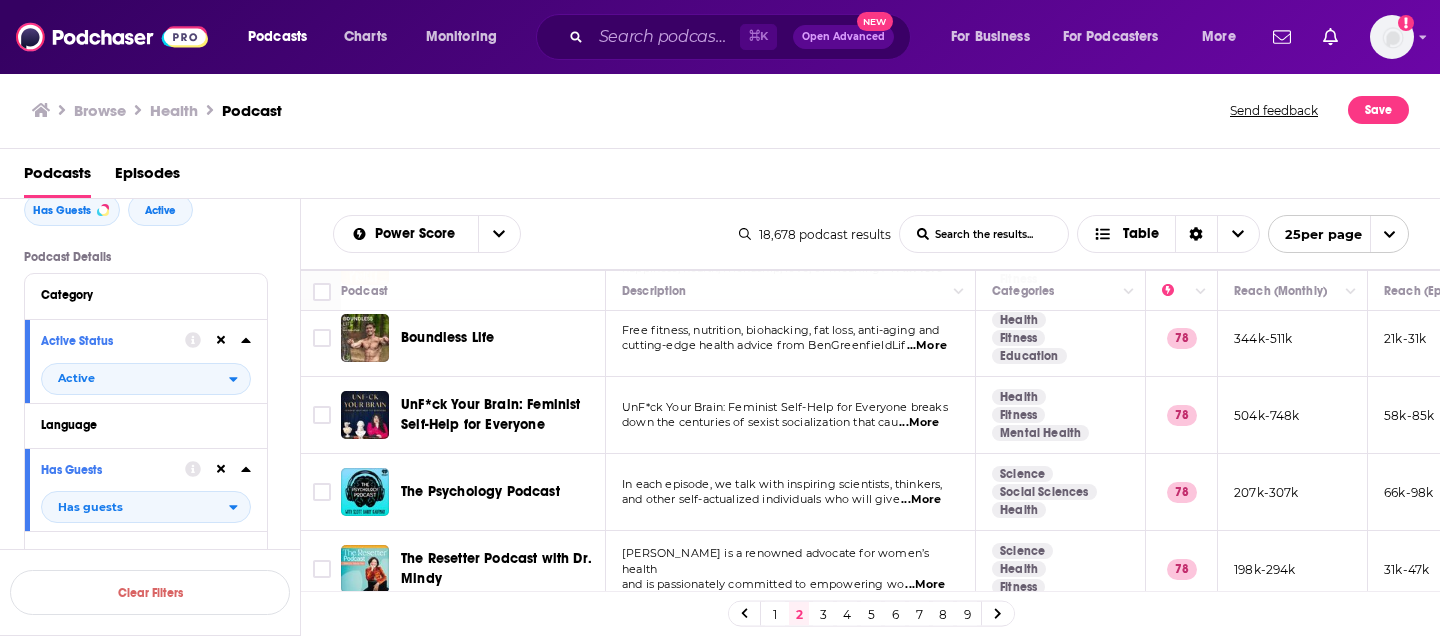click on "...More" at bounding box center [925, 585] 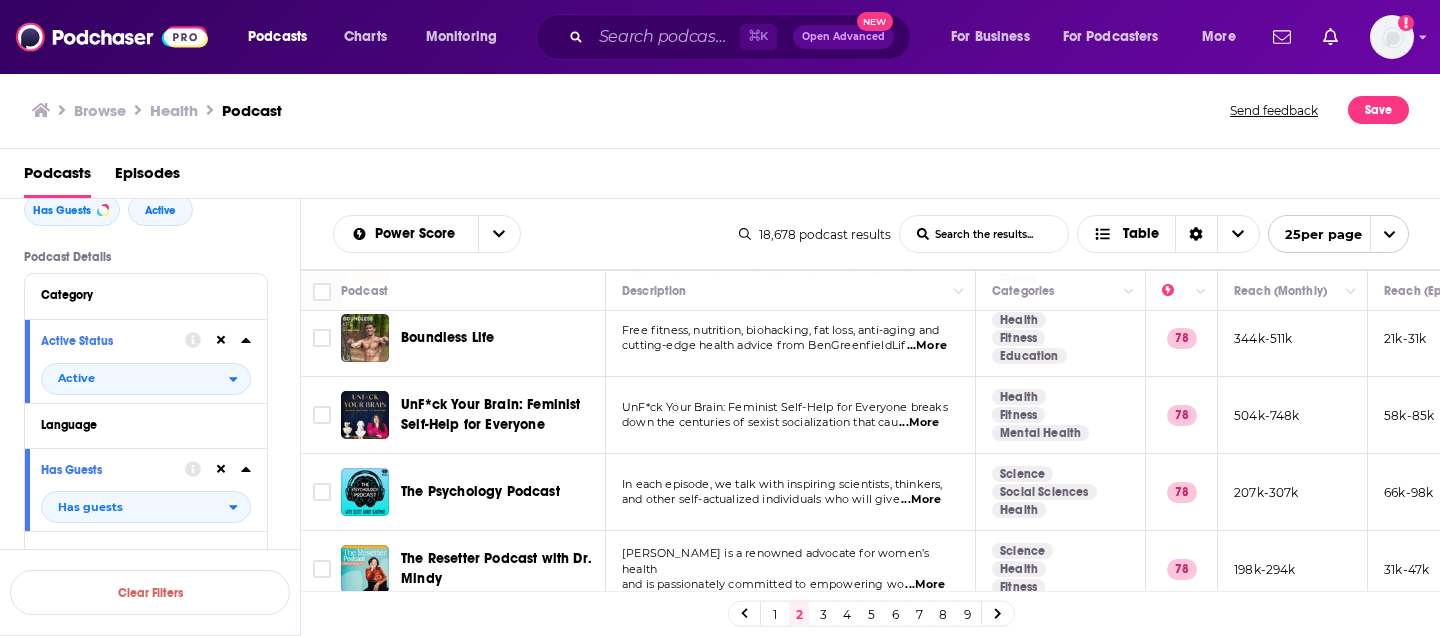 click on "3" at bounding box center (823, 614) 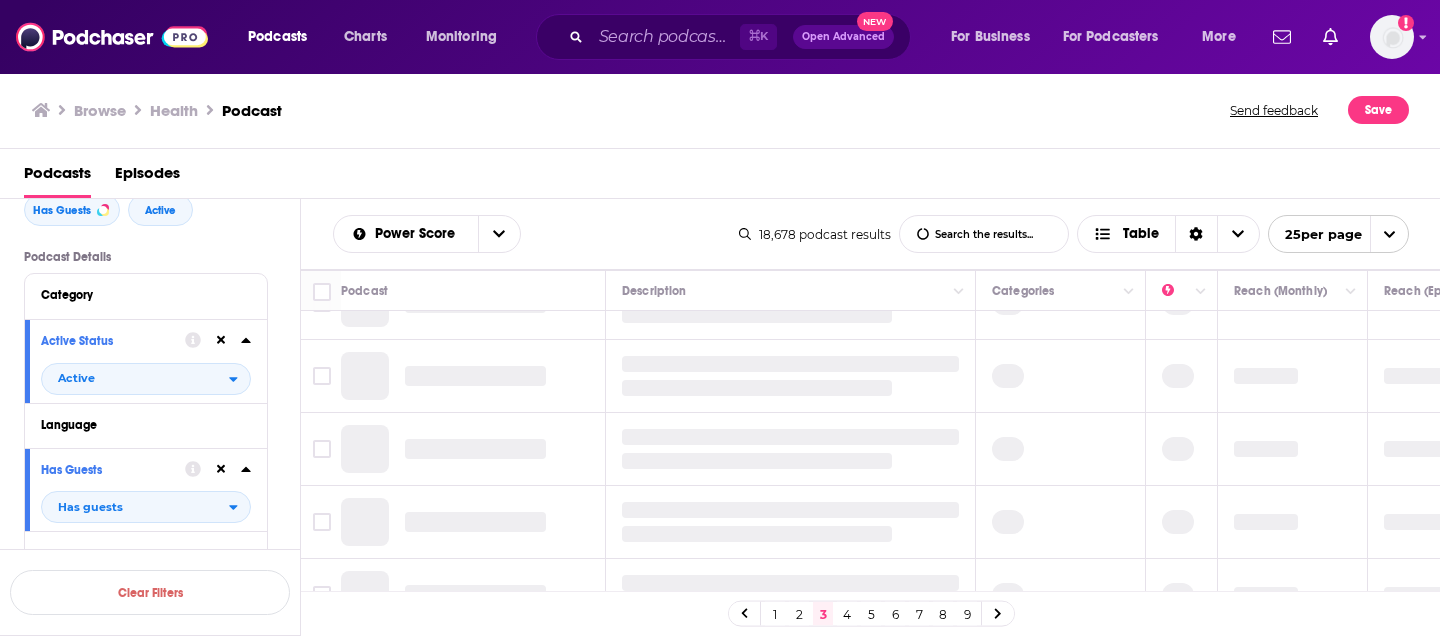 scroll, scrollTop: 0, scrollLeft: 0, axis: both 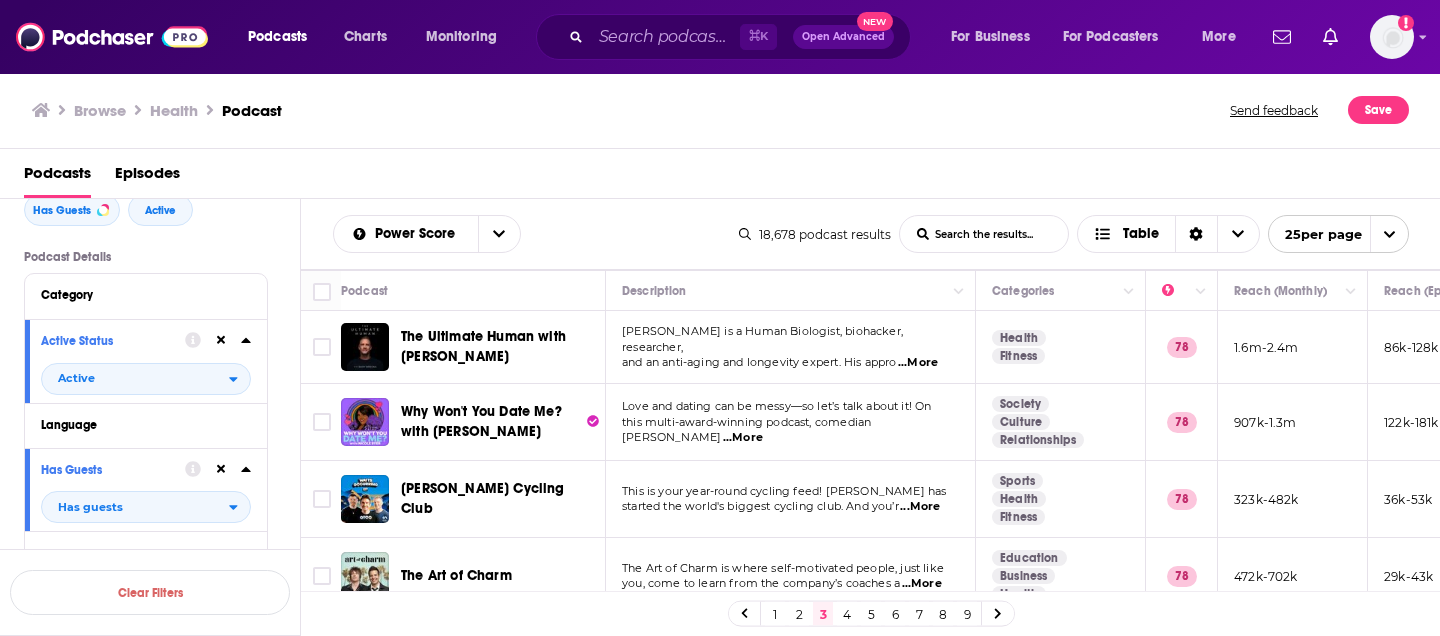 click on "and an anti-aging and longevity expert. His appro  ...More" at bounding box center (790, 363) 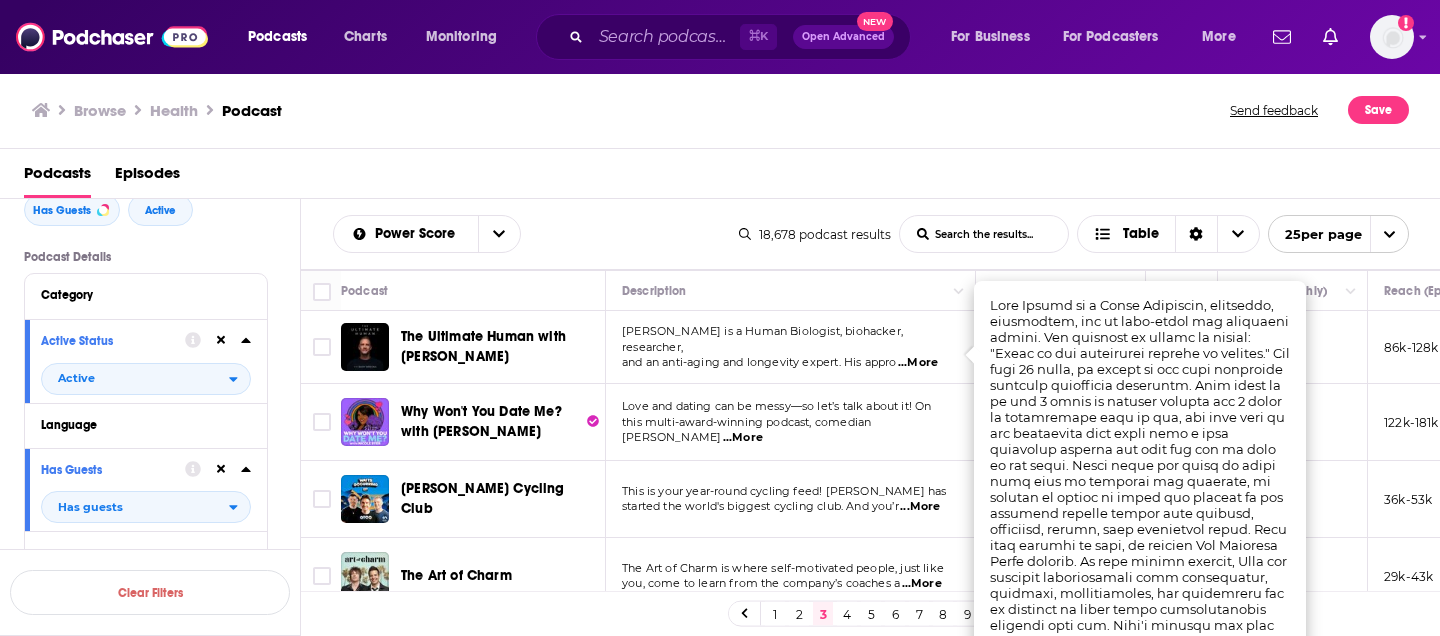 click on "...More" at bounding box center [918, 363] 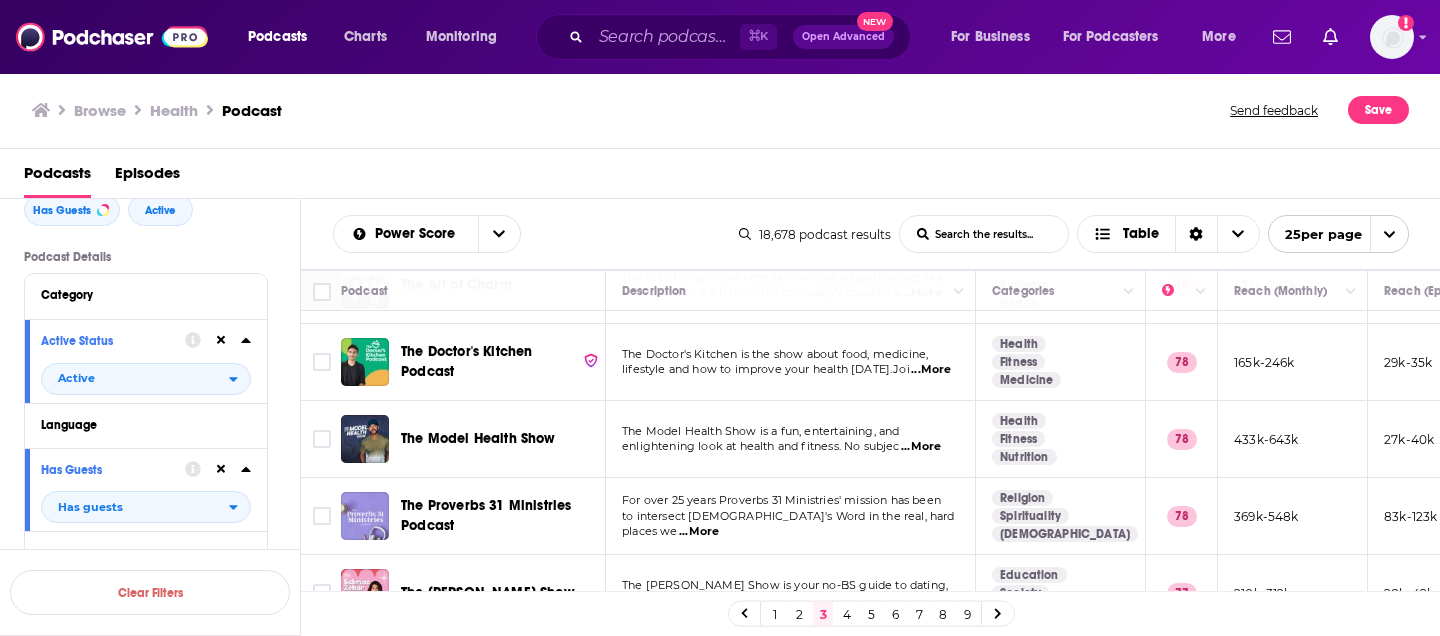 scroll, scrollTop: 311, scrollLeft: 0, axis: vertical 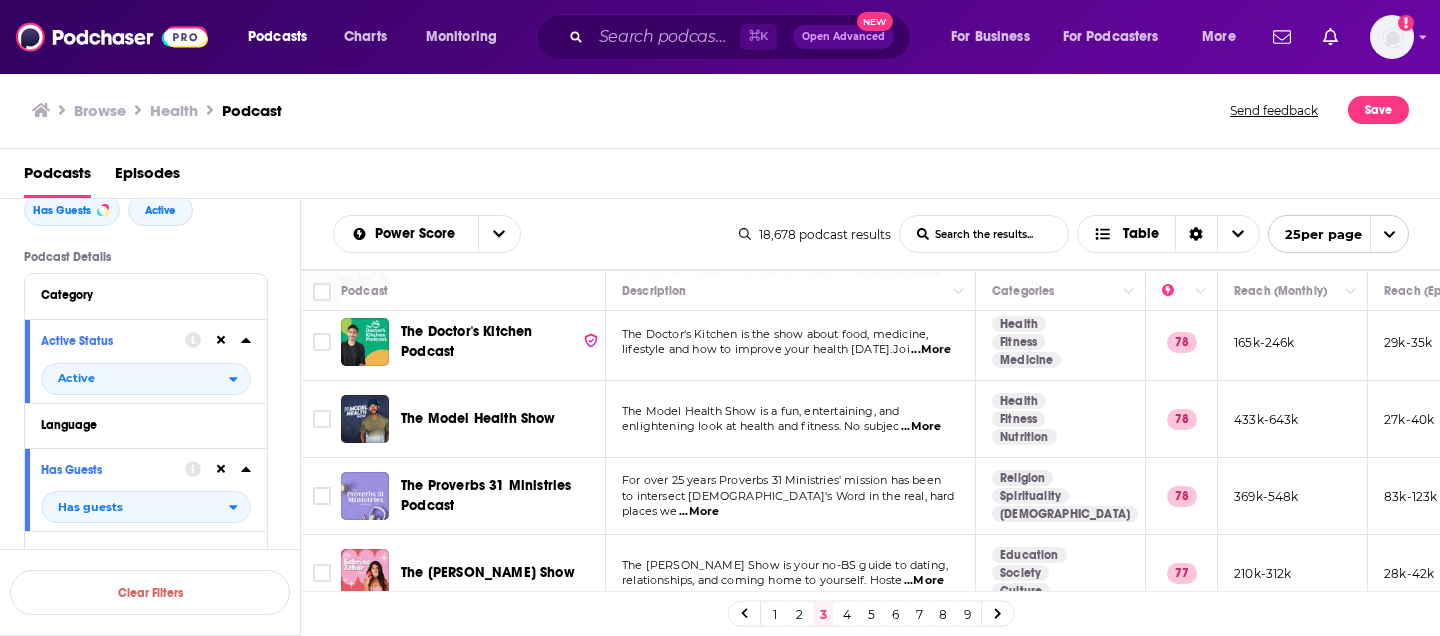 click on "...More" at bounding box center [921, 427] 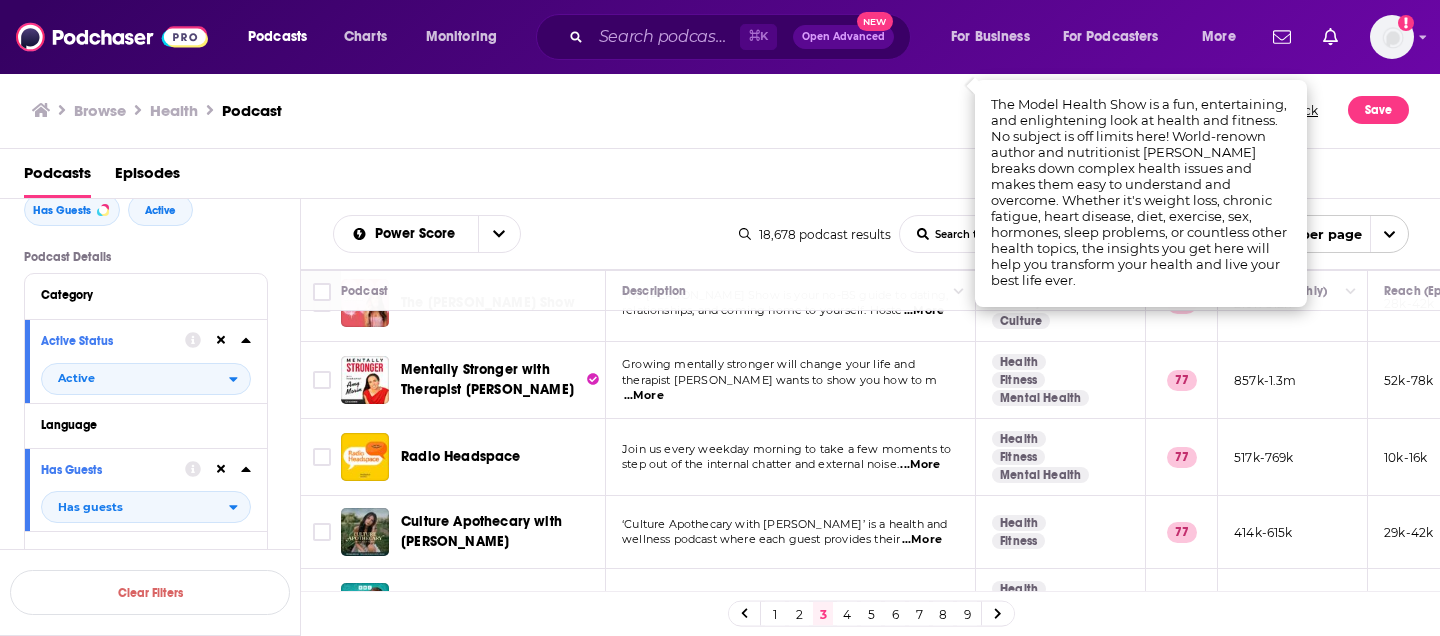 scroll, scrollTop: 690, scrollLeft: 0, axis: vertical 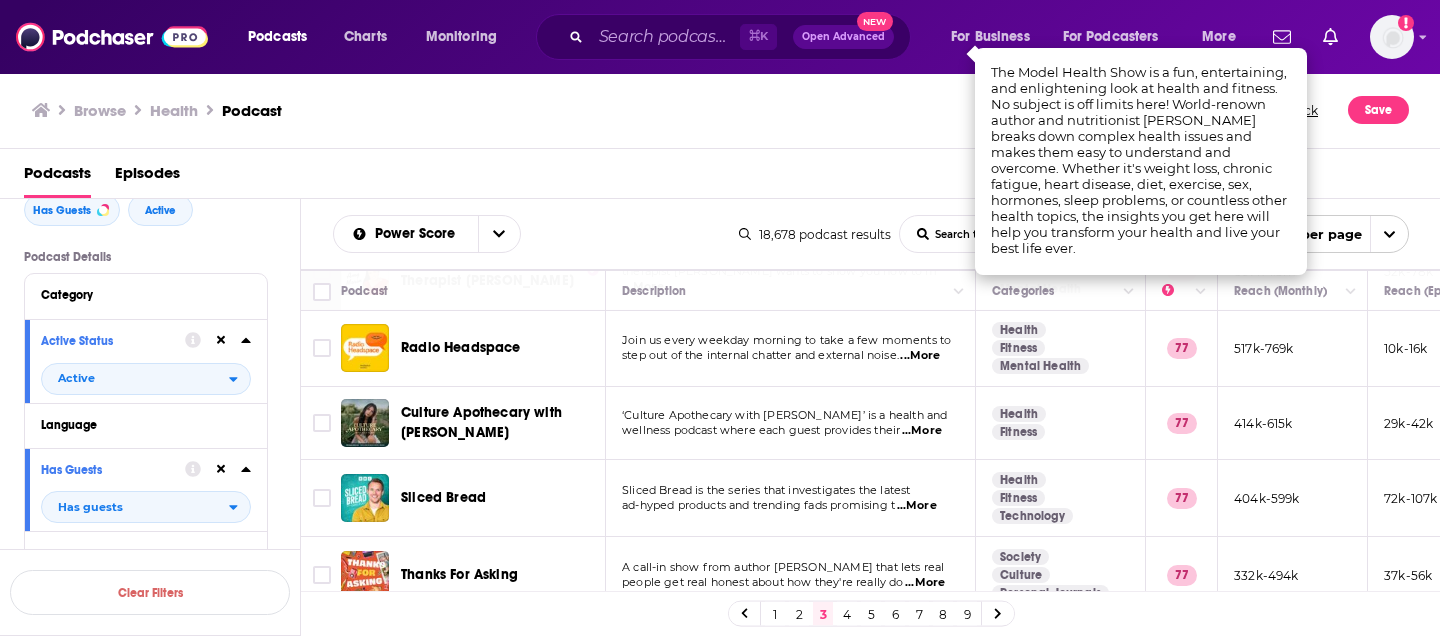 click on "...More" at bounding box center [922, 431] 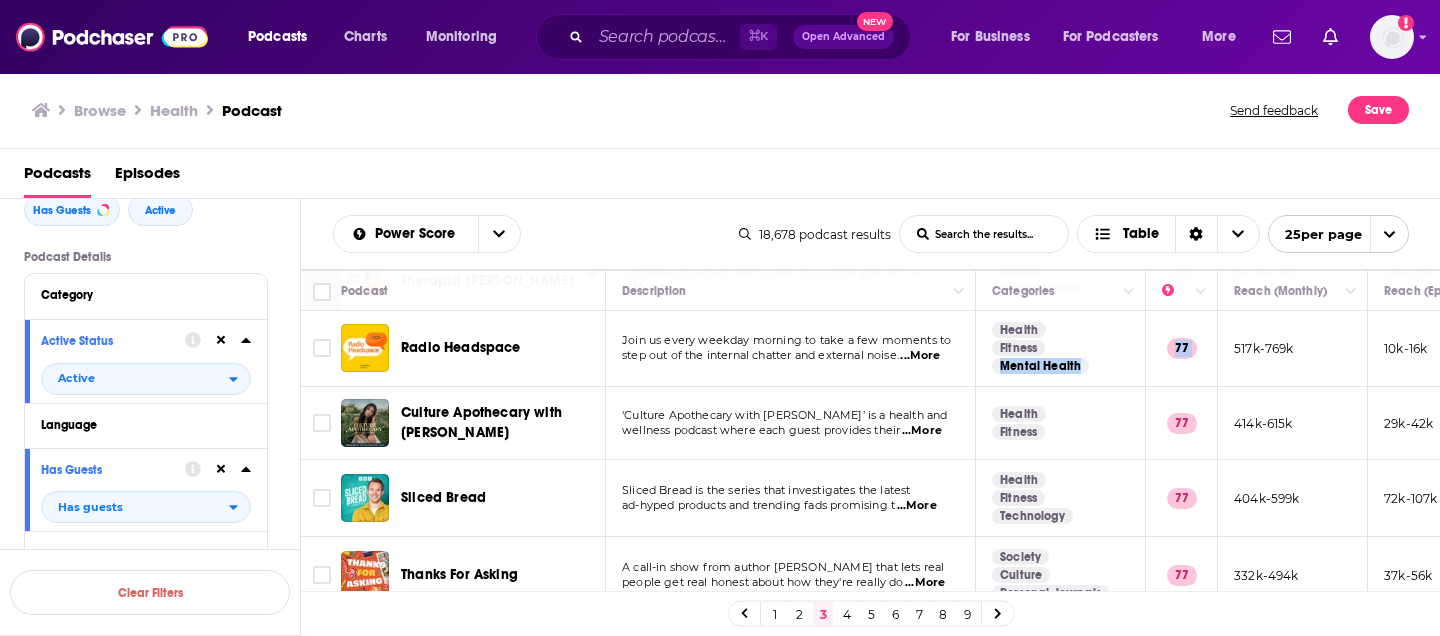 drag, startPoint x: 1223, startPoint y: 323, endPoint x: 1076, endPoint y: 324, distance: 147.0034 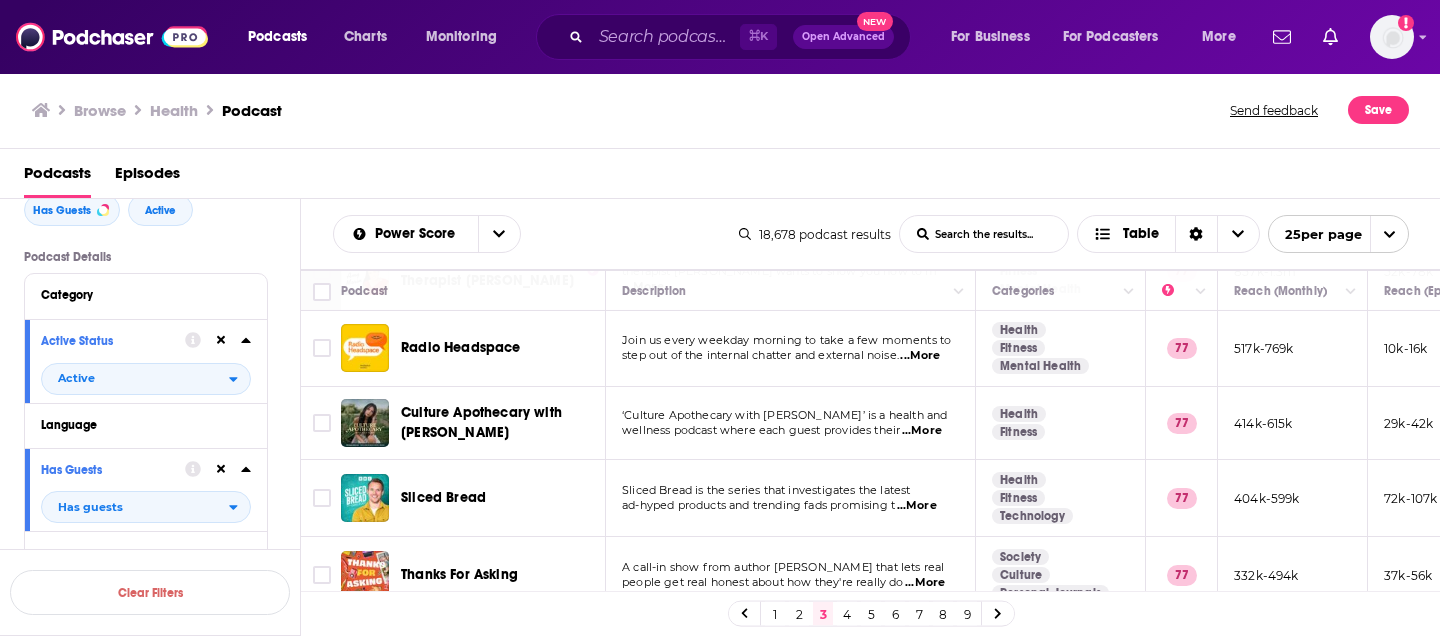 click on "‘Culture Apothecary with [PERSON_NAME]’ is a health and" at bounding box center [790, 416] 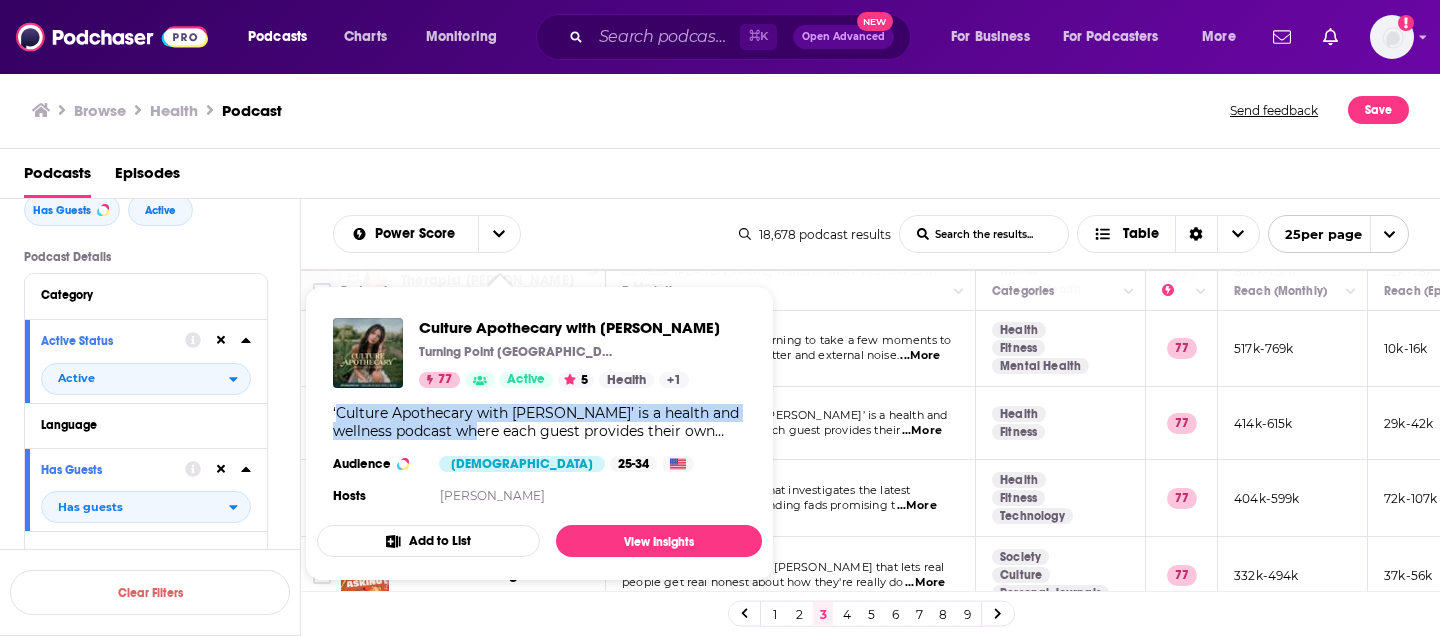 click on "‘Culture Apothecary with [PERSON_NAME]’ is a health and wellness podcast where each guest provides their own remedy to heal a sick culture - physically, emotionally, and spiritually. Apothecaries were the place where people would go for natural remedies, and [PERSON_NAME] is restoring this concept by inviting expert guests every [DATE] and [DATE] night at 6pm PST/9pm EST to share raw, unpasteurized truths! But that's not all...the [DATE] of EVERY month will be a special solo episode with [PERSON_NAME] called ‘[MEDICAL_DATA] Hour,’ where [PERSON_NAME] gives unhinged and unapologetic rants, life updates, hot takes and more!" at bounding box center (539, 422) 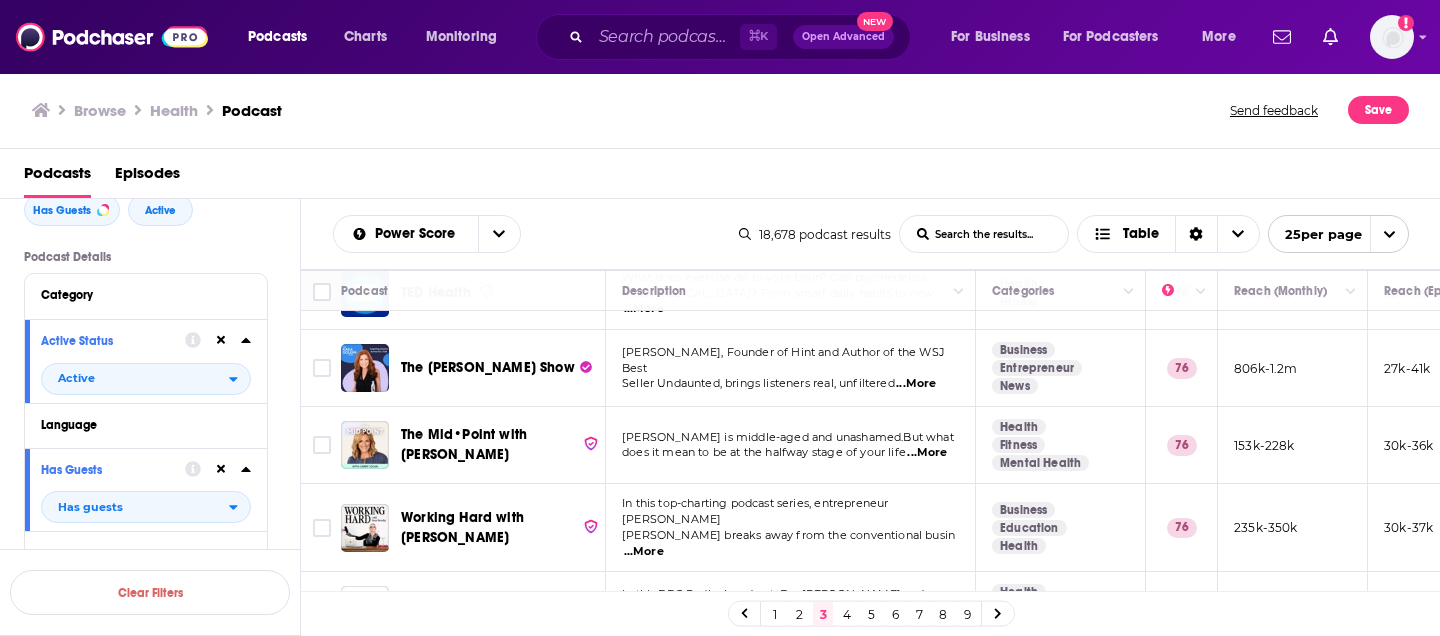 scroll, scrollTop: 1433, scrollLeft: 0, axis: vertical 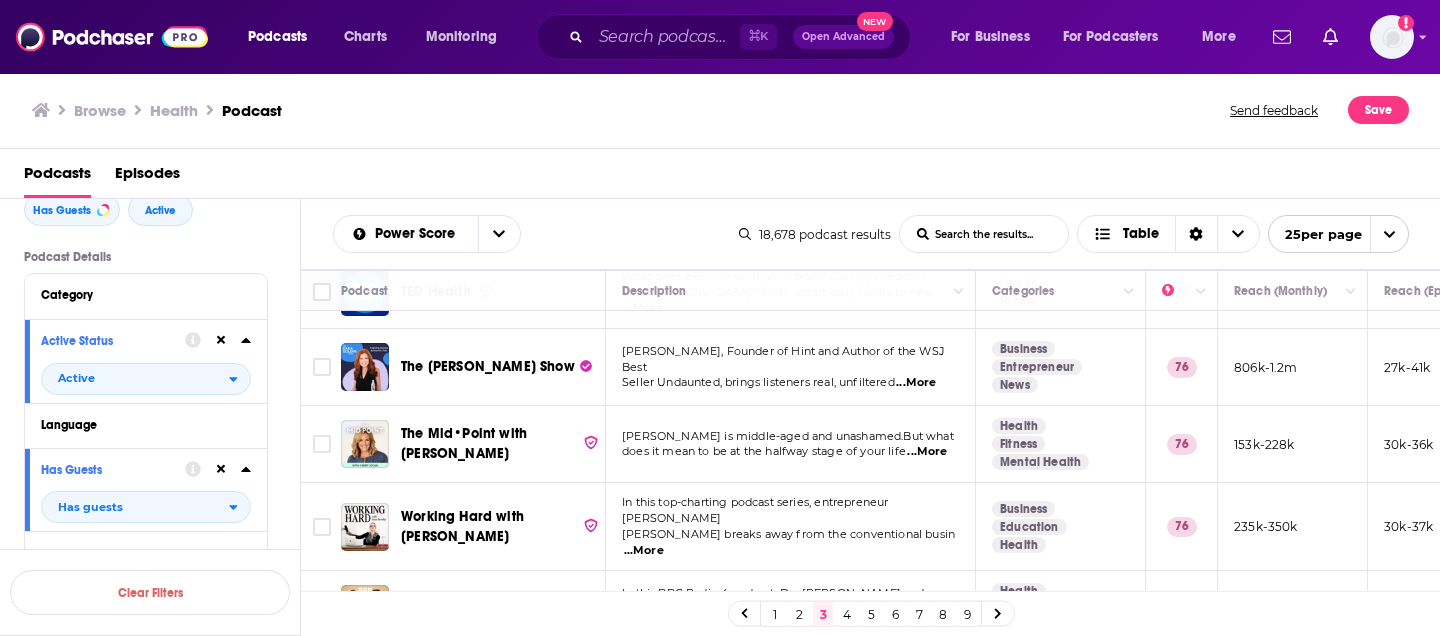 click on "...More" at bounding box center (927, 452) 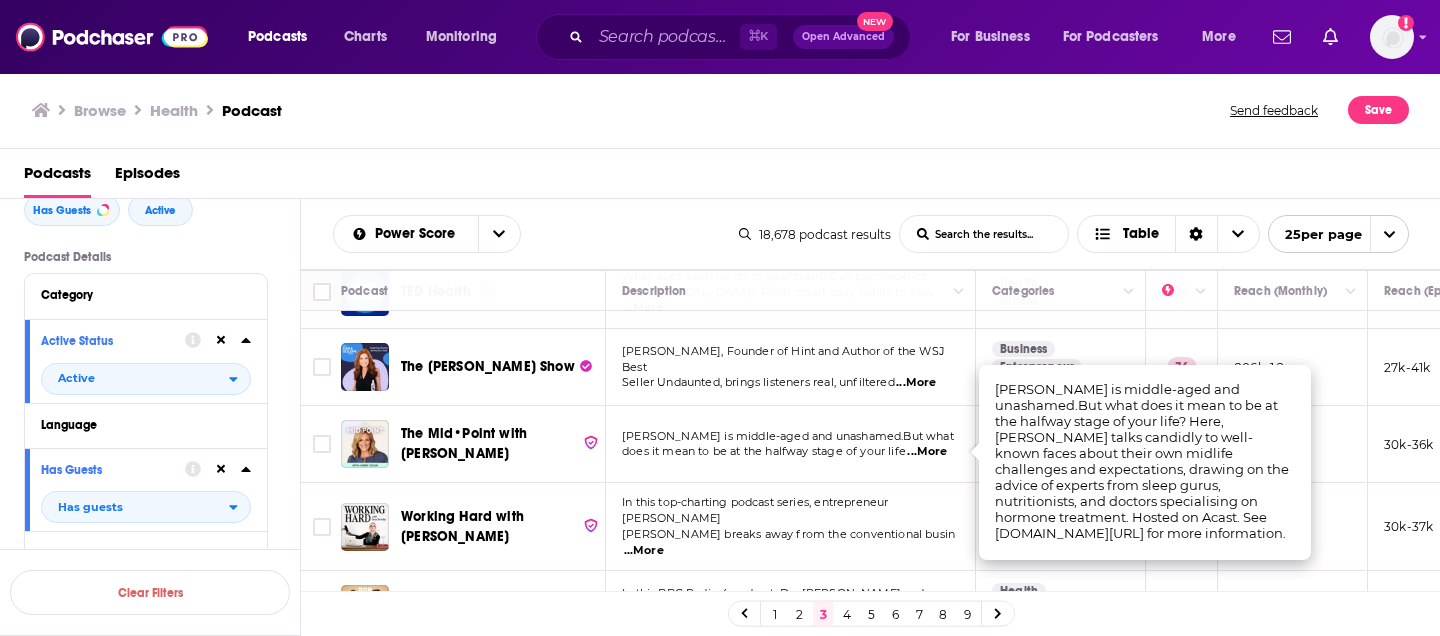 scroll, scrollTop: 1538, scrollLeft: 0, axis: vertical 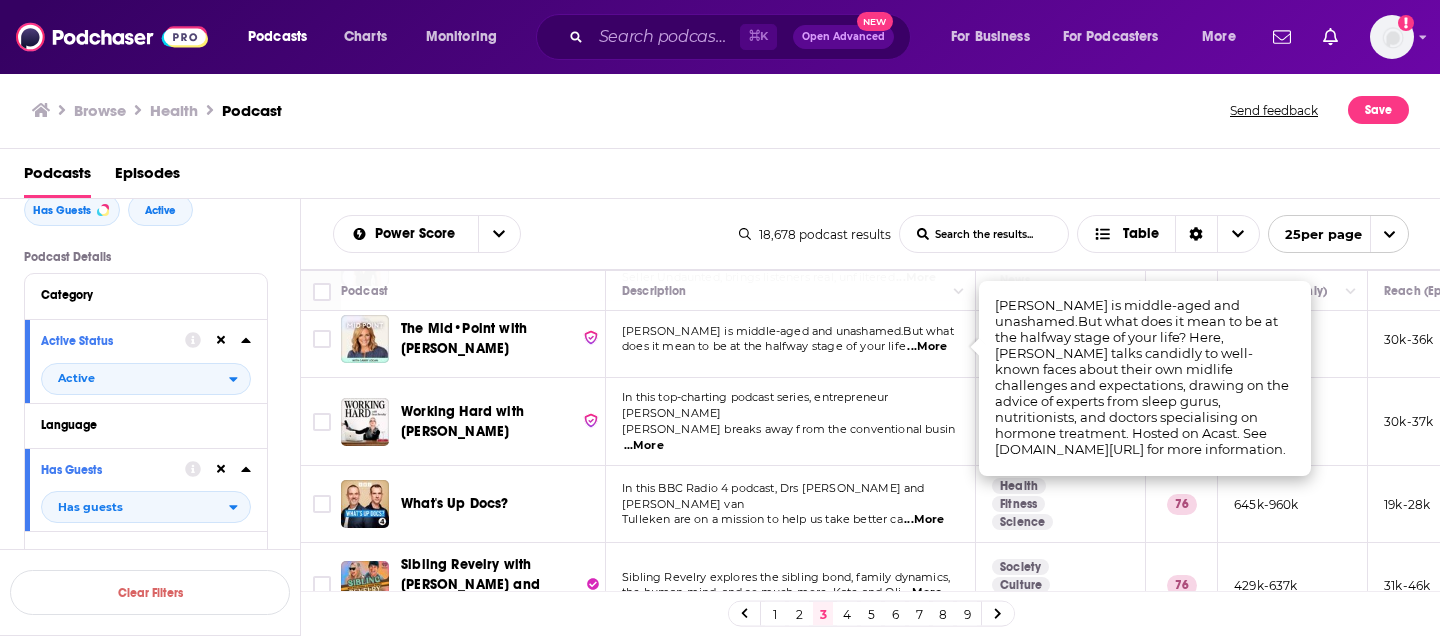 click on "[PERSON_NAME] breaks away from the conventional busin" at bounding box center [788, 429] 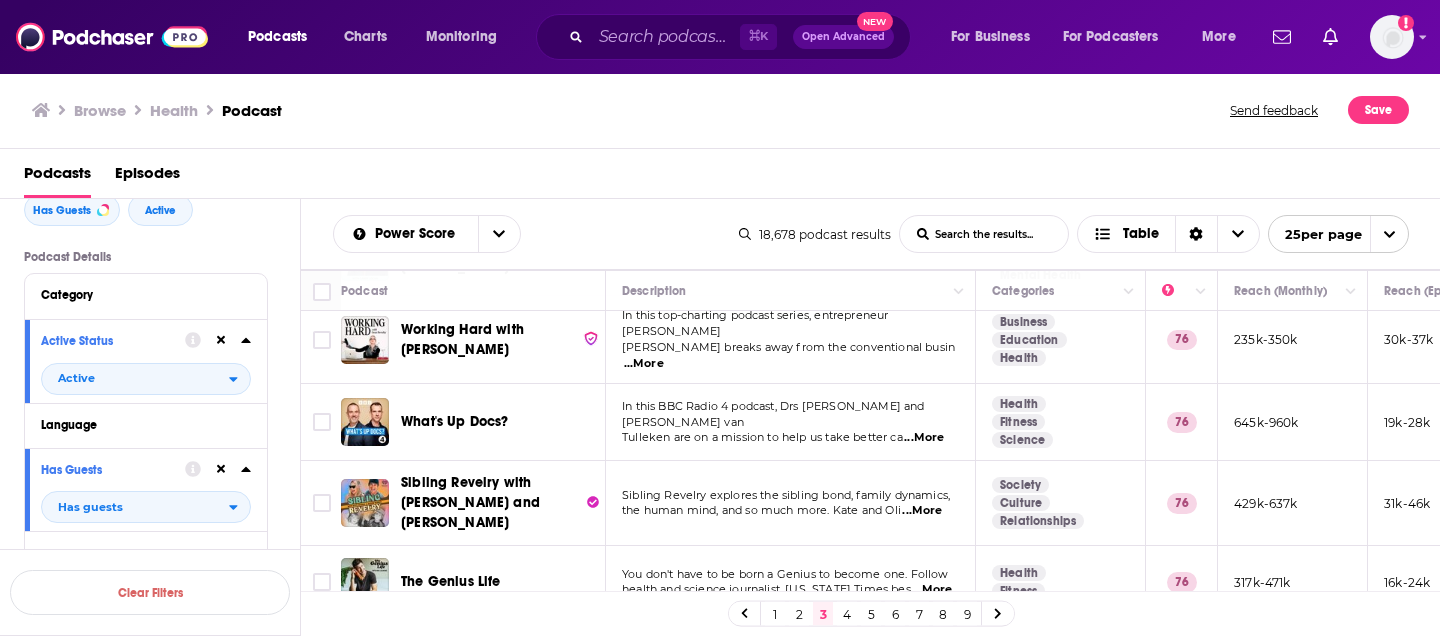 scroll, scrollTop: 1623, scrollLeft: 0, axis: vertical 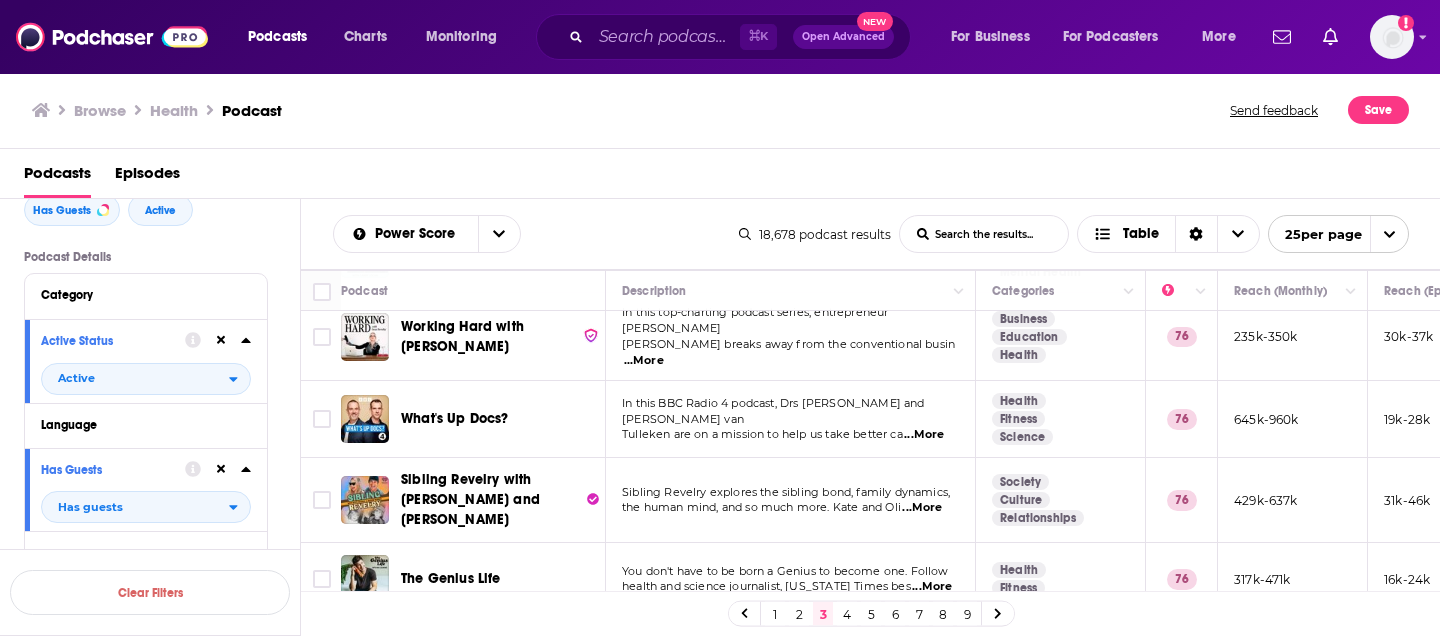 click on "4" at bounding box center (847, 614) 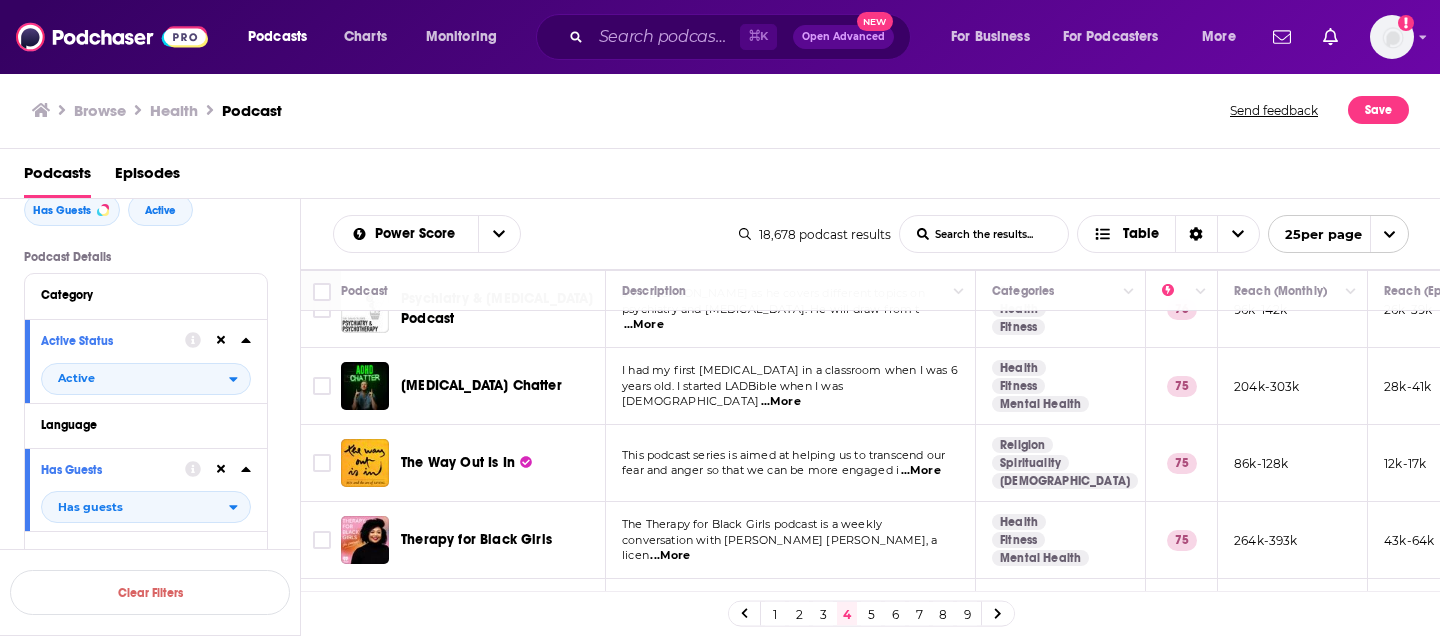 scroll, scrollTop: 319, scrollLeft: 0, axis: vertical 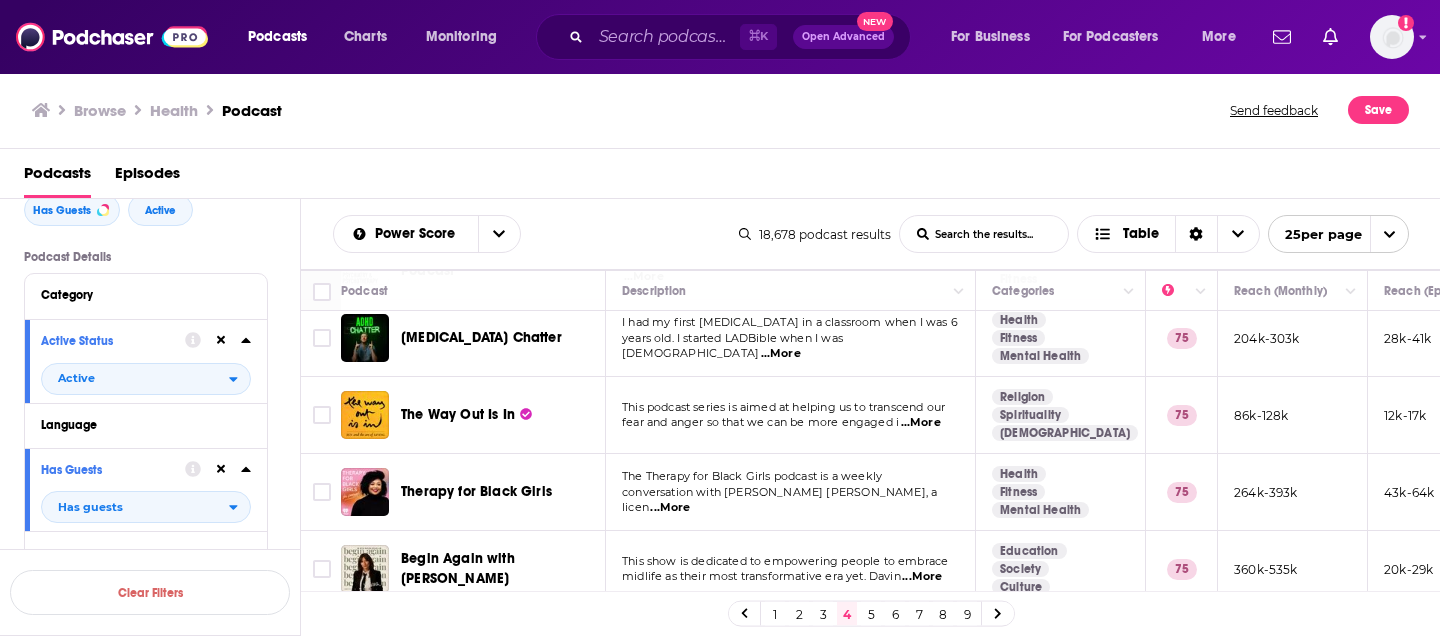 click on "...More" at bounding box center [921, 423] 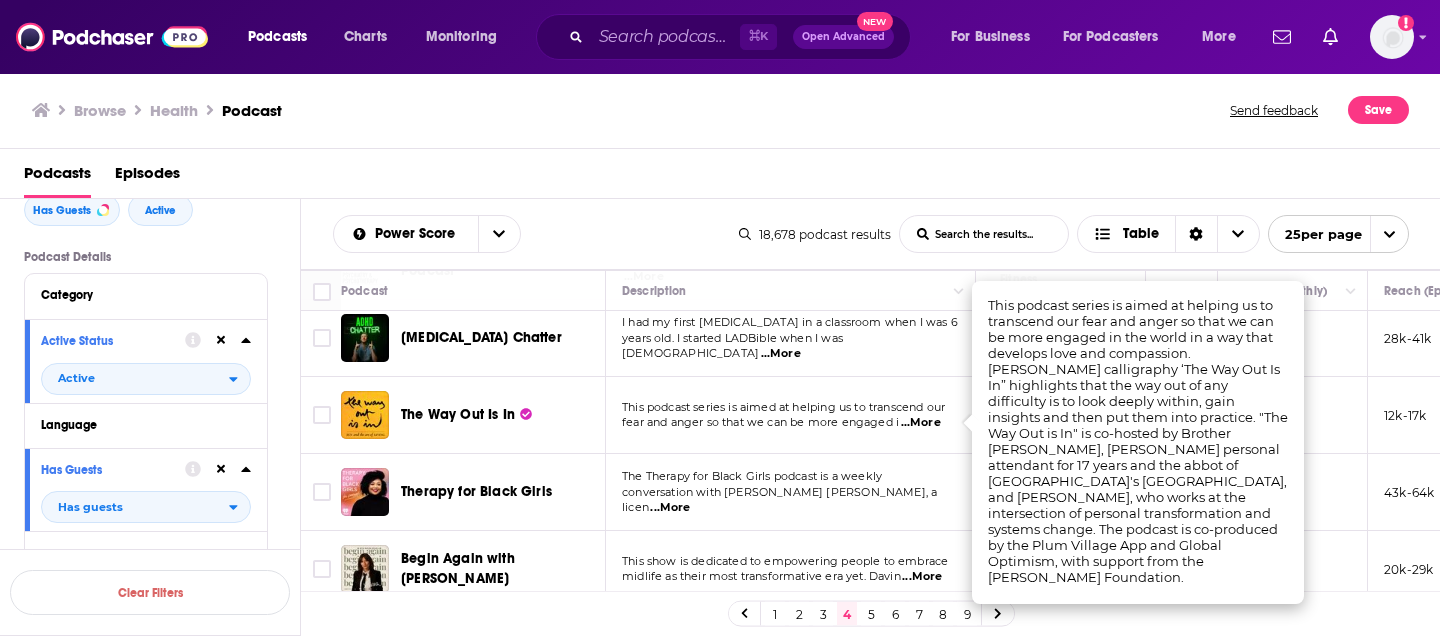 click on "...More" at bounding box center [921, 423] 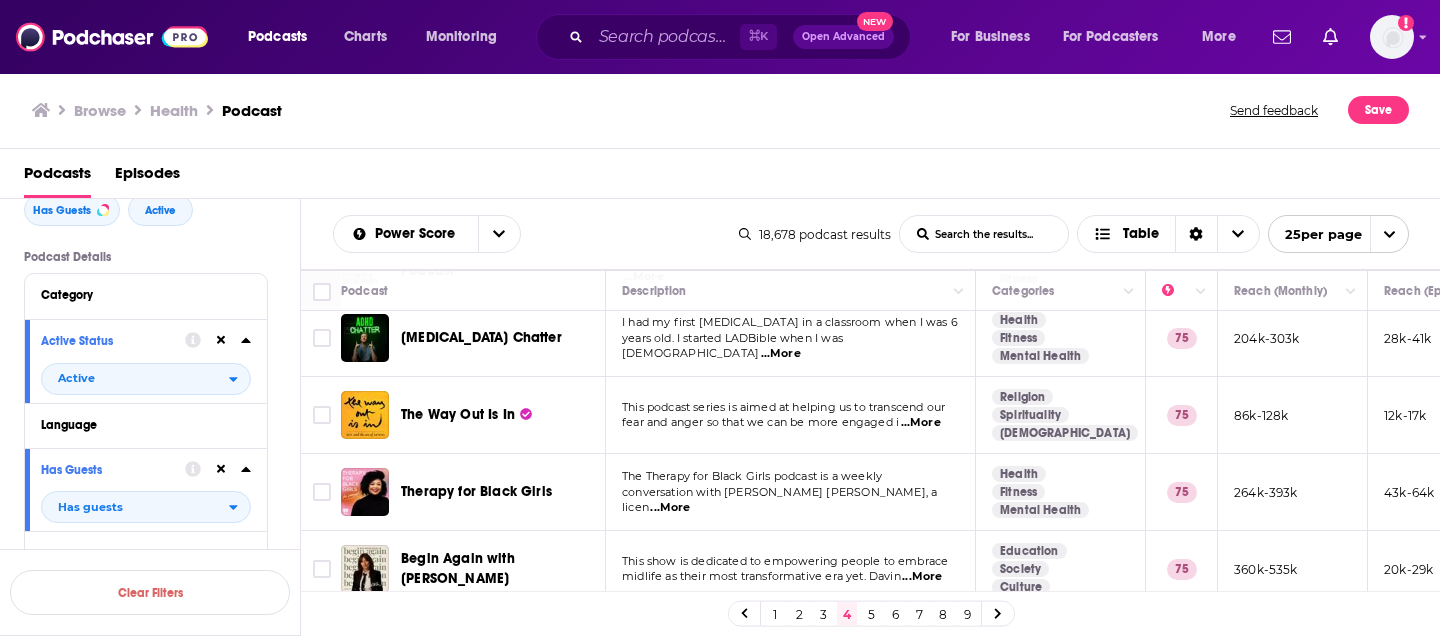 scroll, scrollTop: 441, scrollLeft: 0, axis: vertical 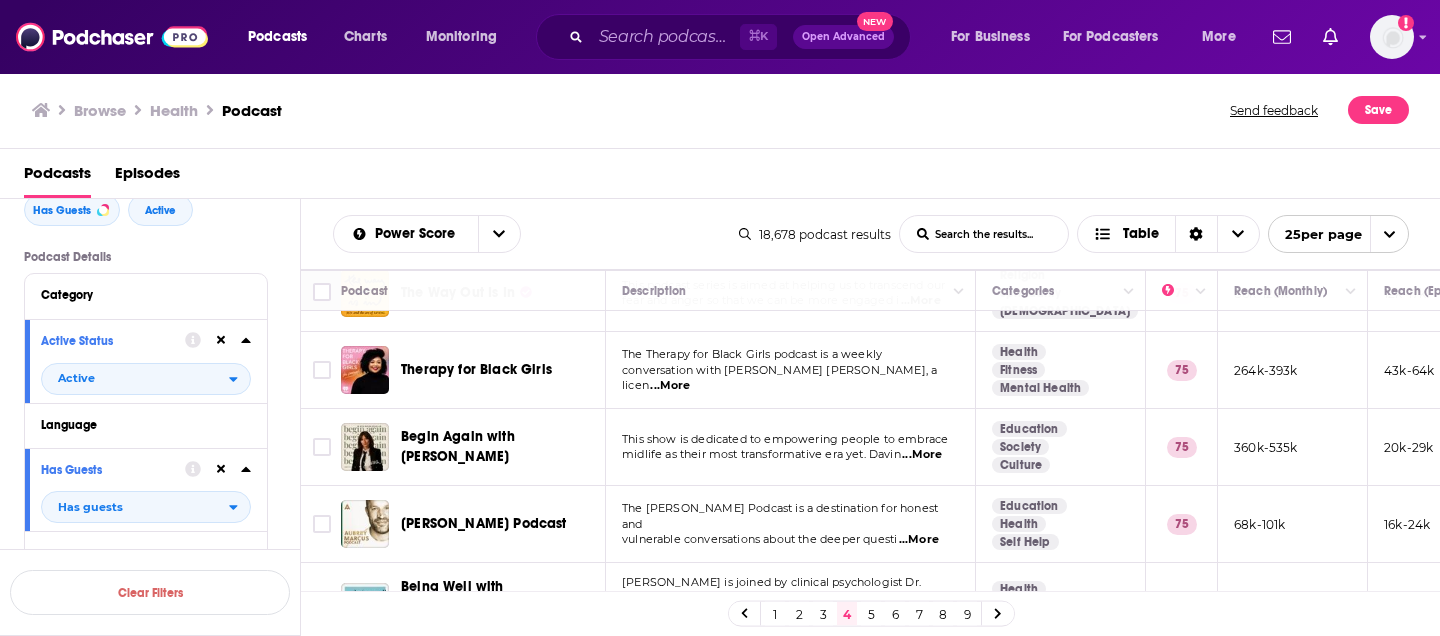 click on "...More" at bounding box center (922, 455) 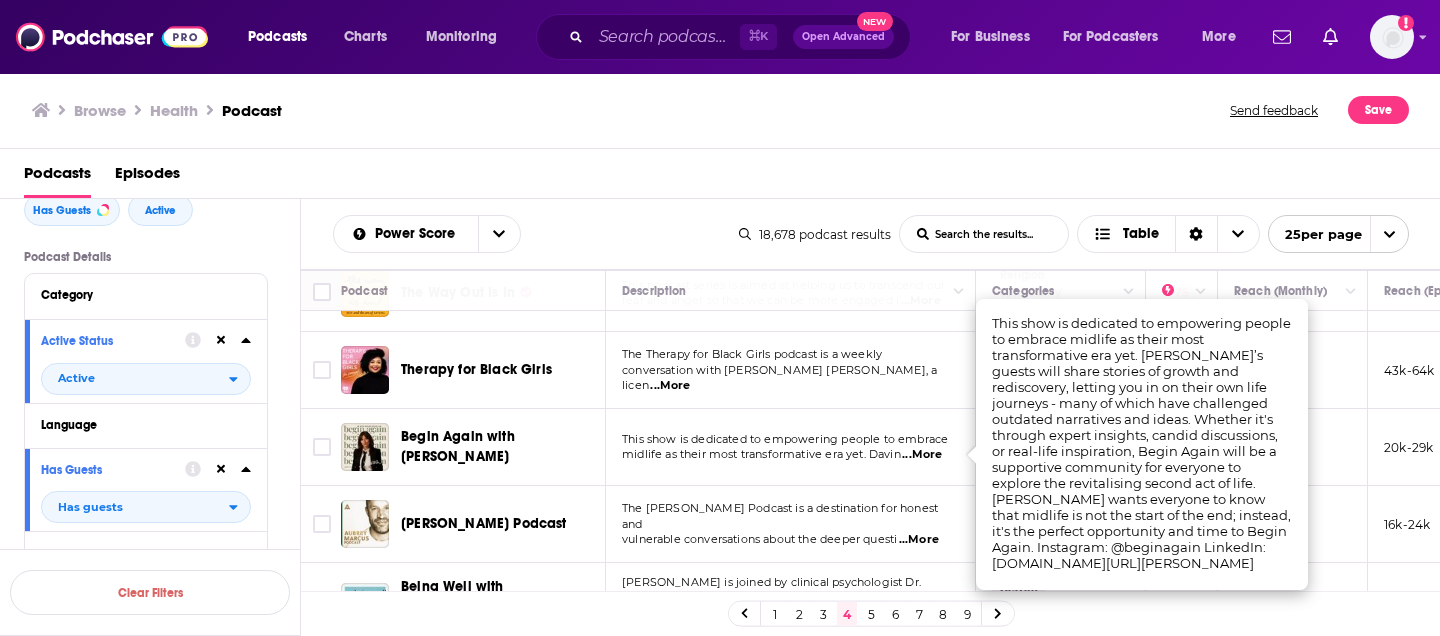 click on "...More" at bounding box center [922, 455] 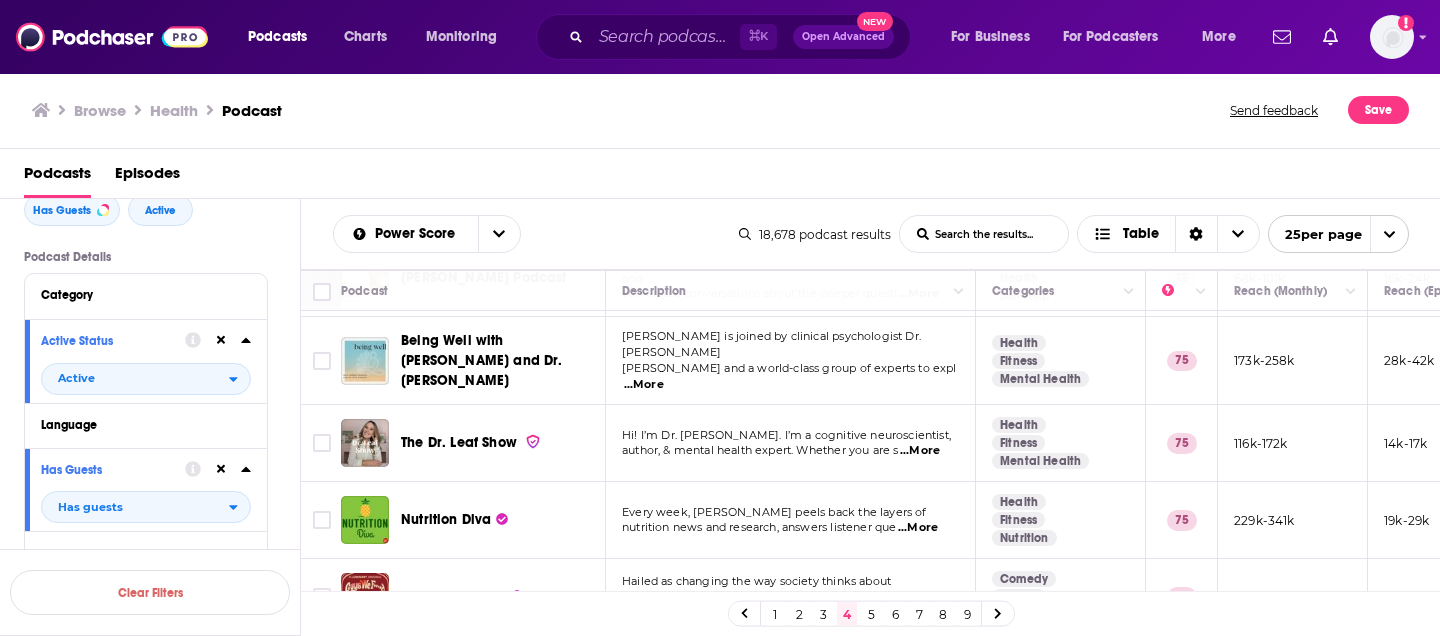 scroll, scrollTop: 753, scrollLeft: 0, axis: vertical 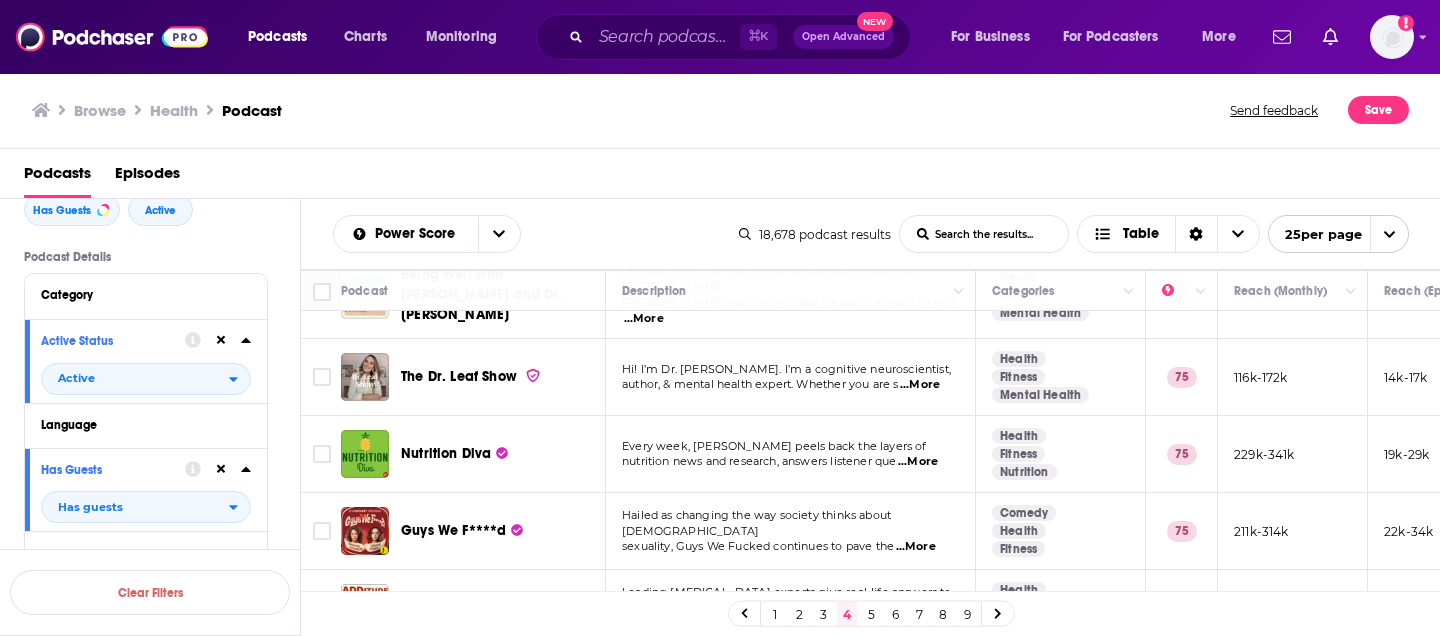 click on "...More" at bounding box center (918, 462) 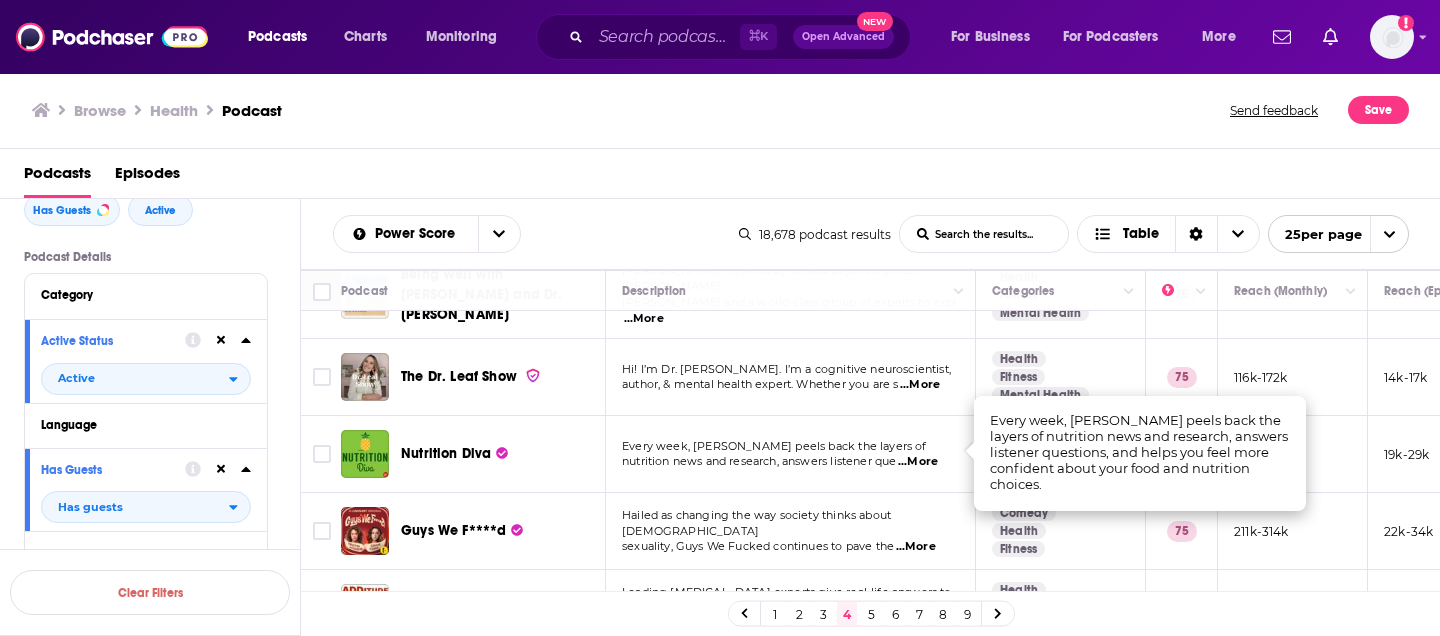 click on "Every week, [PERSON_NAME] peels back the layers of" at bounding box center [774, 446] 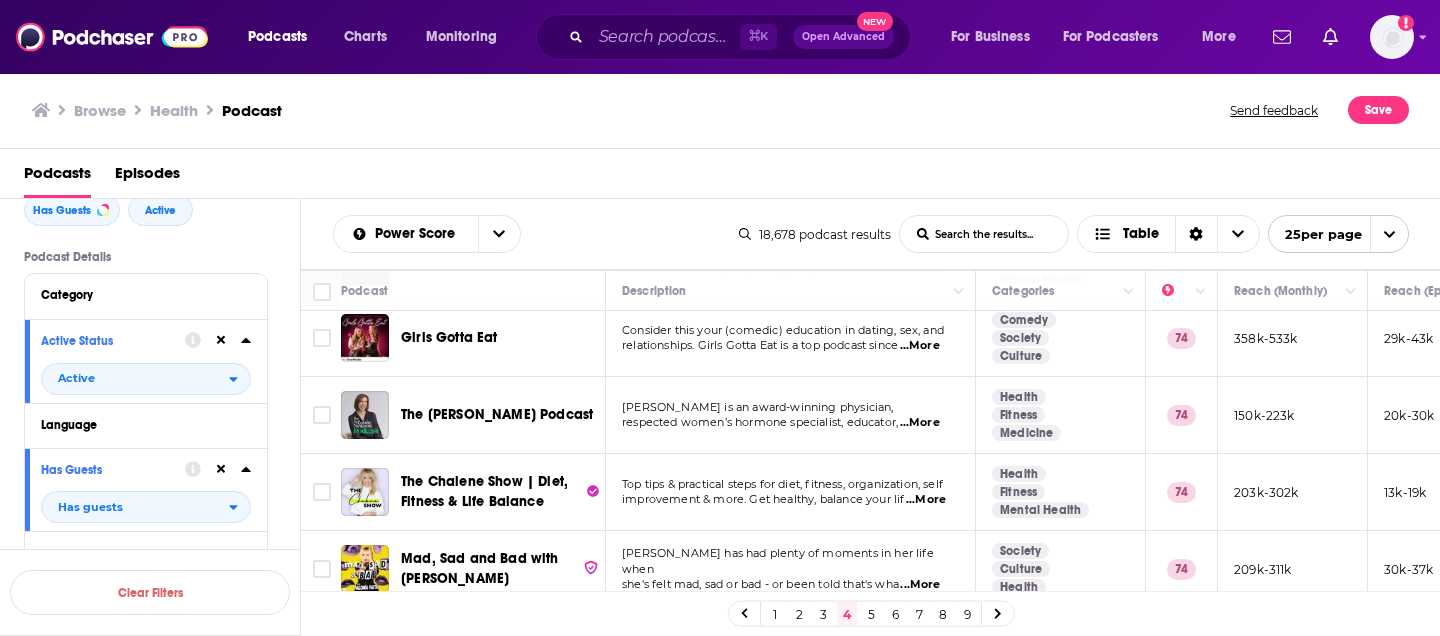 scroll, scrollTop: 1523, scrollLeft: 0, axis: vertical 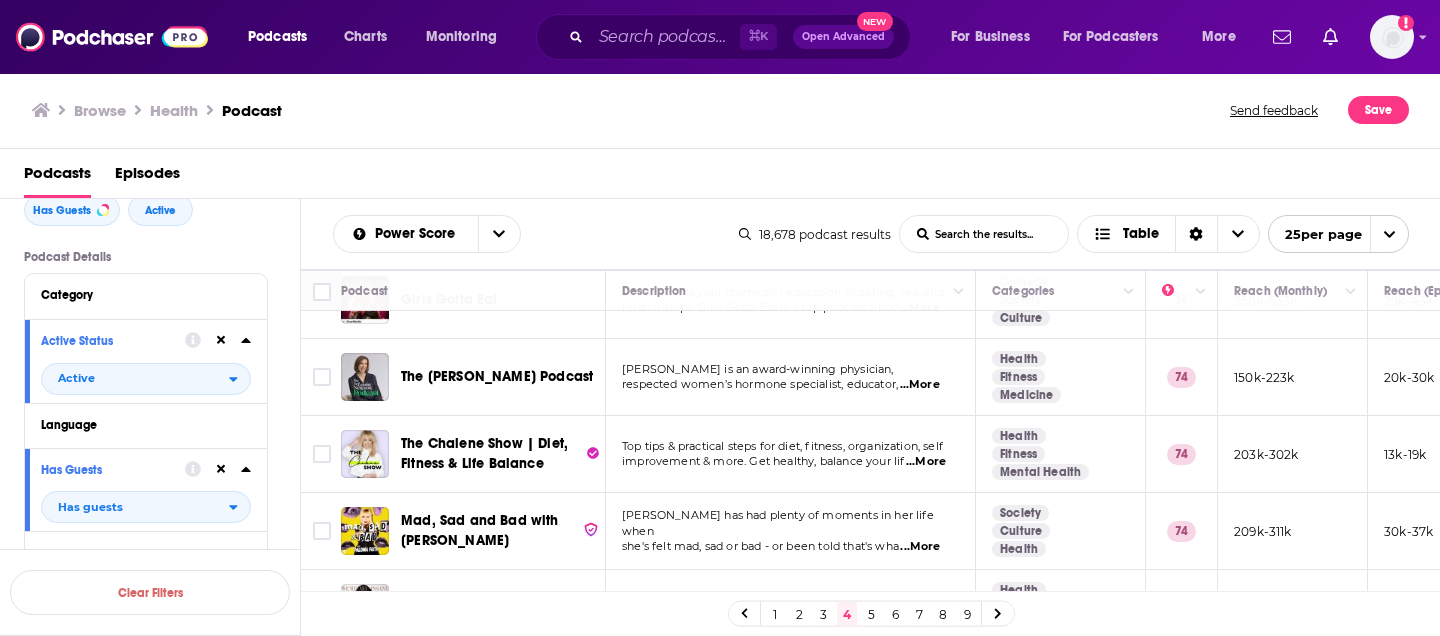 click on "...More" at bounding box center [920, 385] 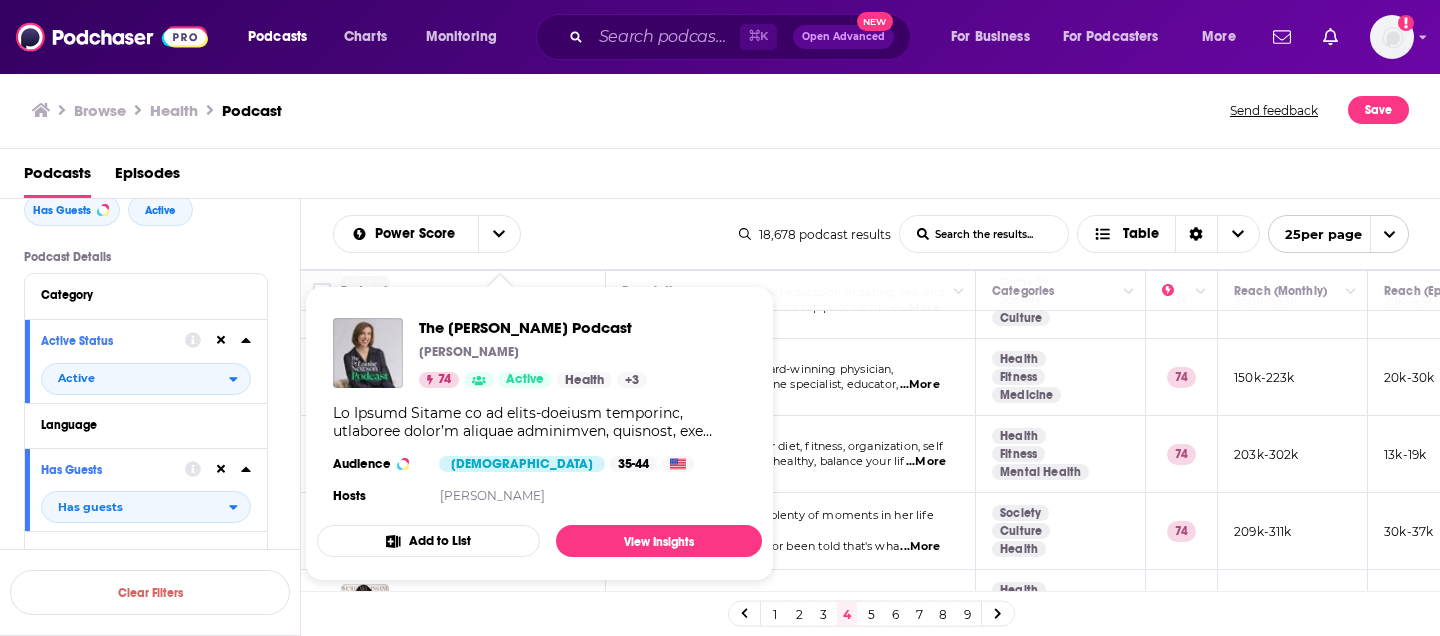 drag, startPoint x: 680, startPoint y: 334, endPoint x: 415, endPoint y: 333, distance: 265.0019 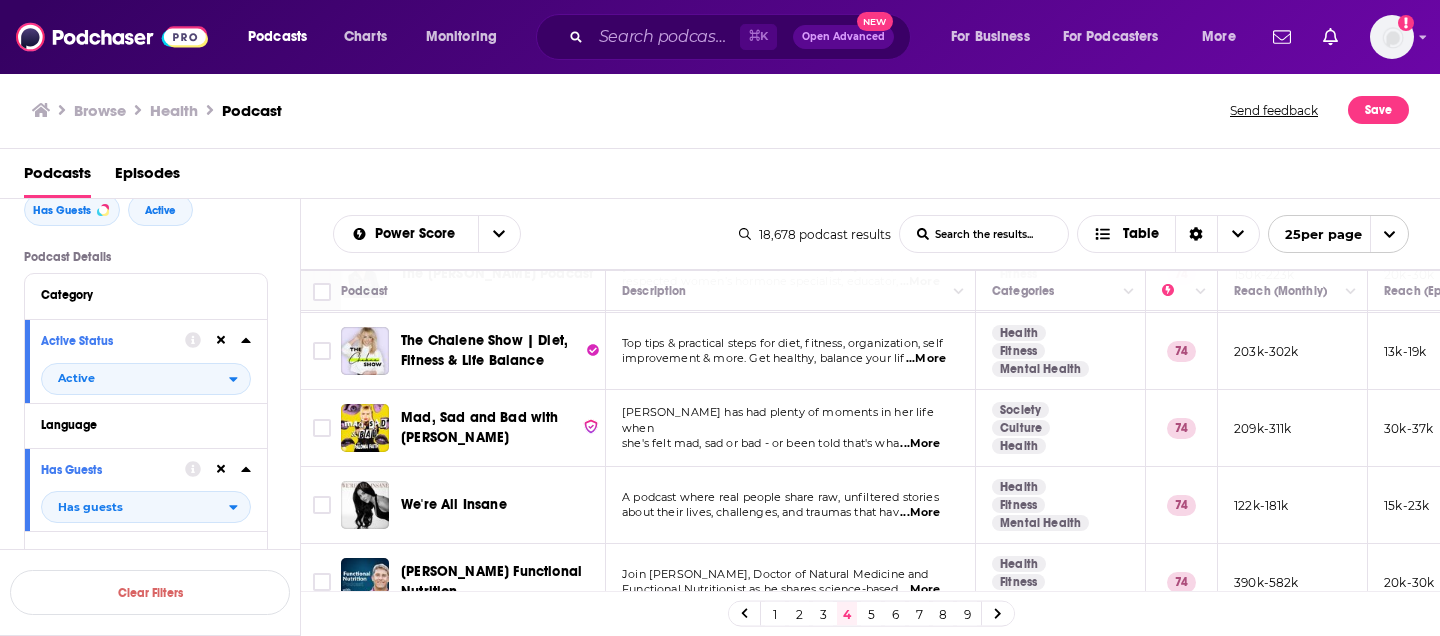 scroll, scrollTop: 1639, scrollLeft: 0, axis: vertical 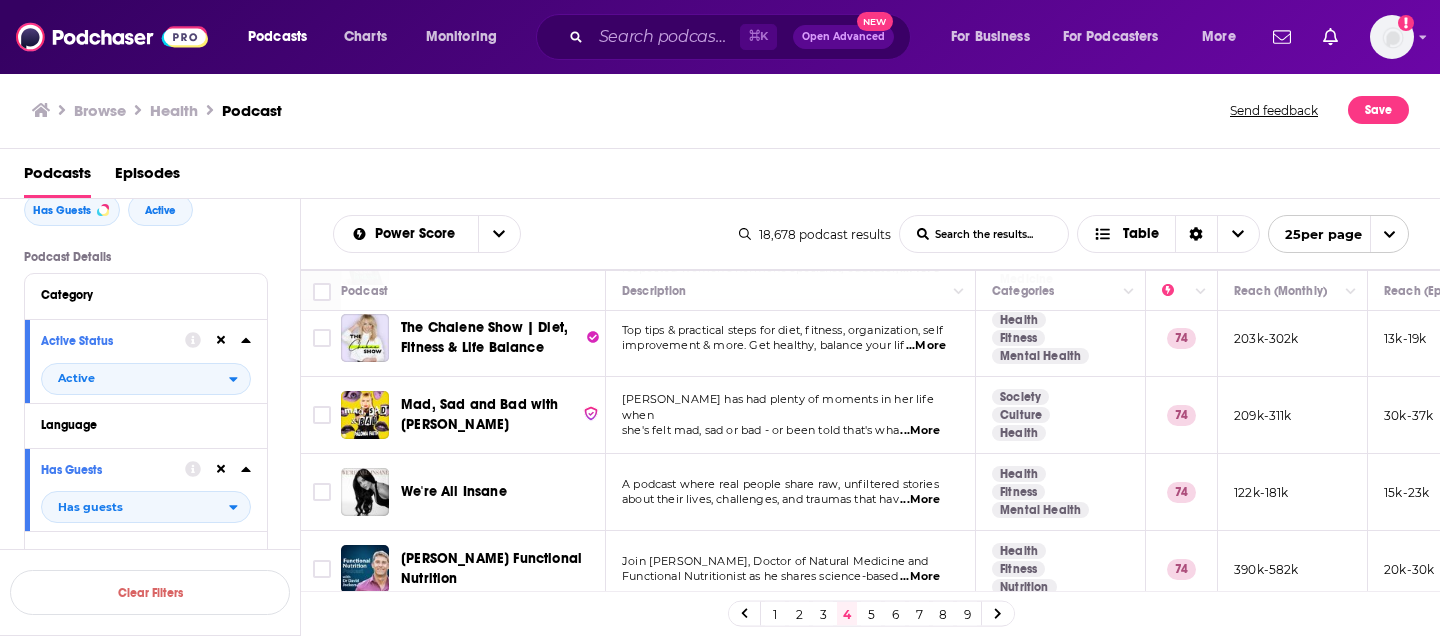 click on "...More" at bounding box center (920, 577) 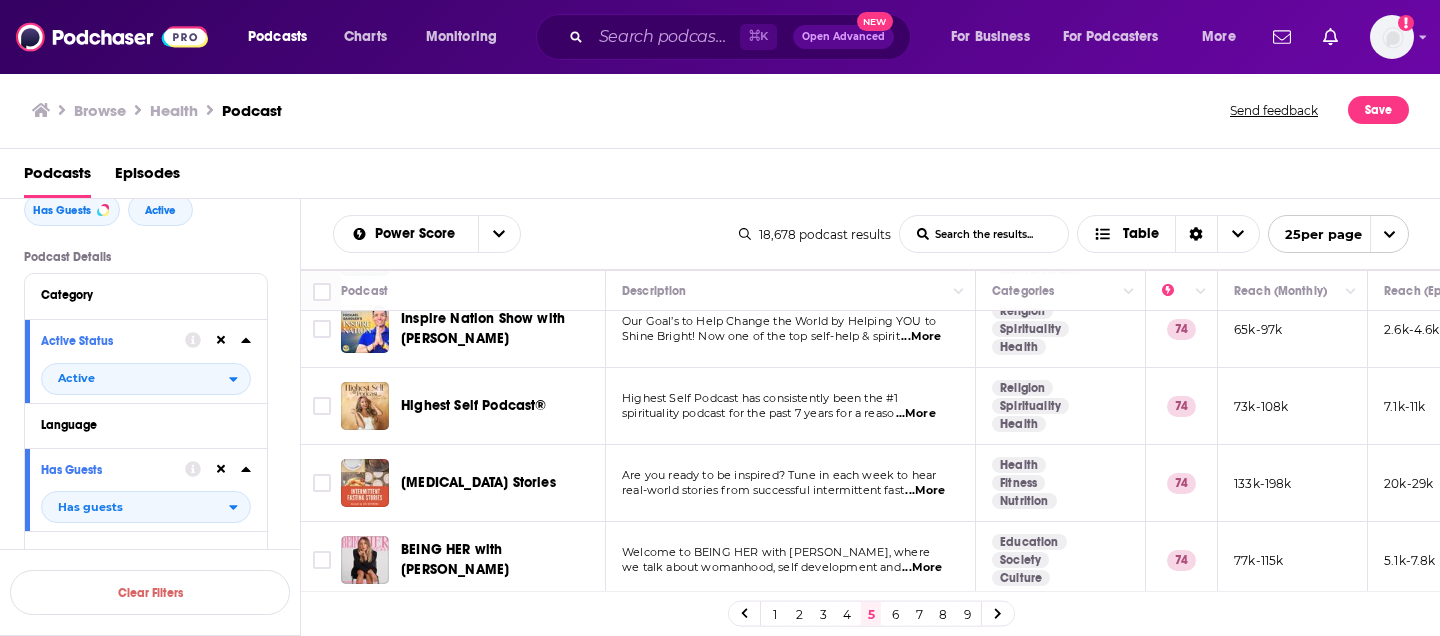 scroll, scrollTop: 101, scrollLeft: 0, axis: vertical 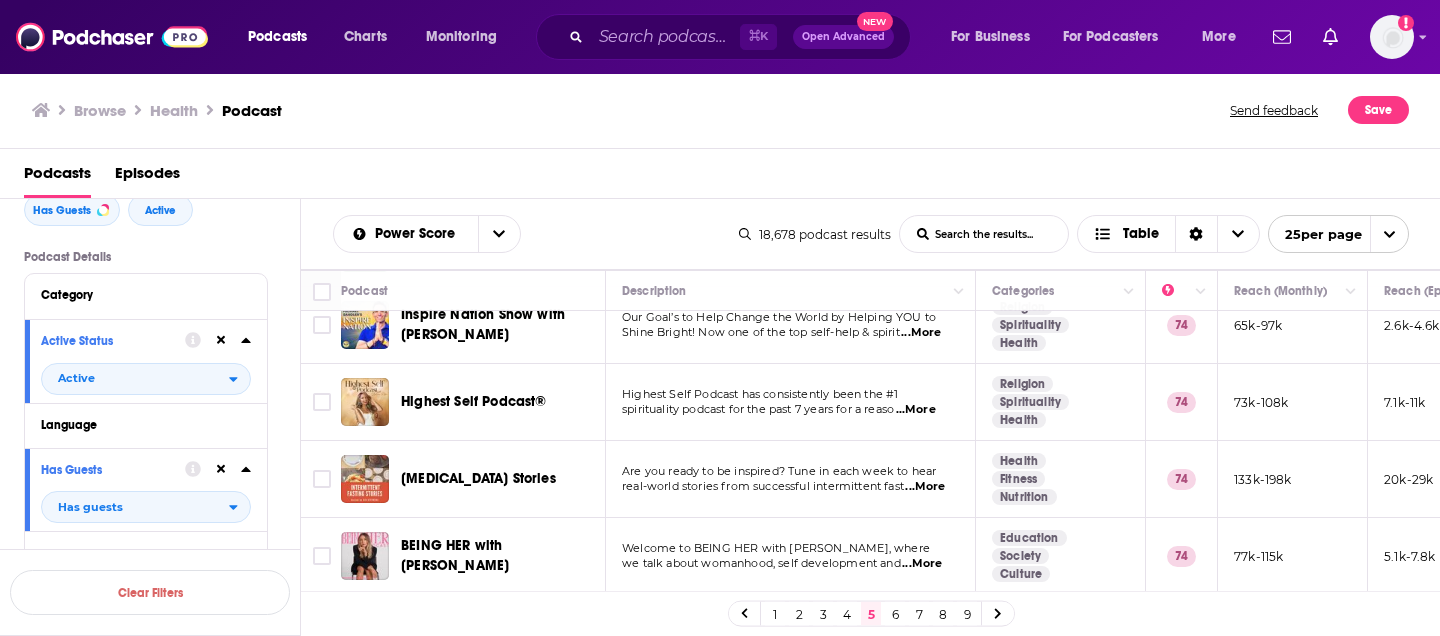 click on "...More" at bounding box center (916, 410) 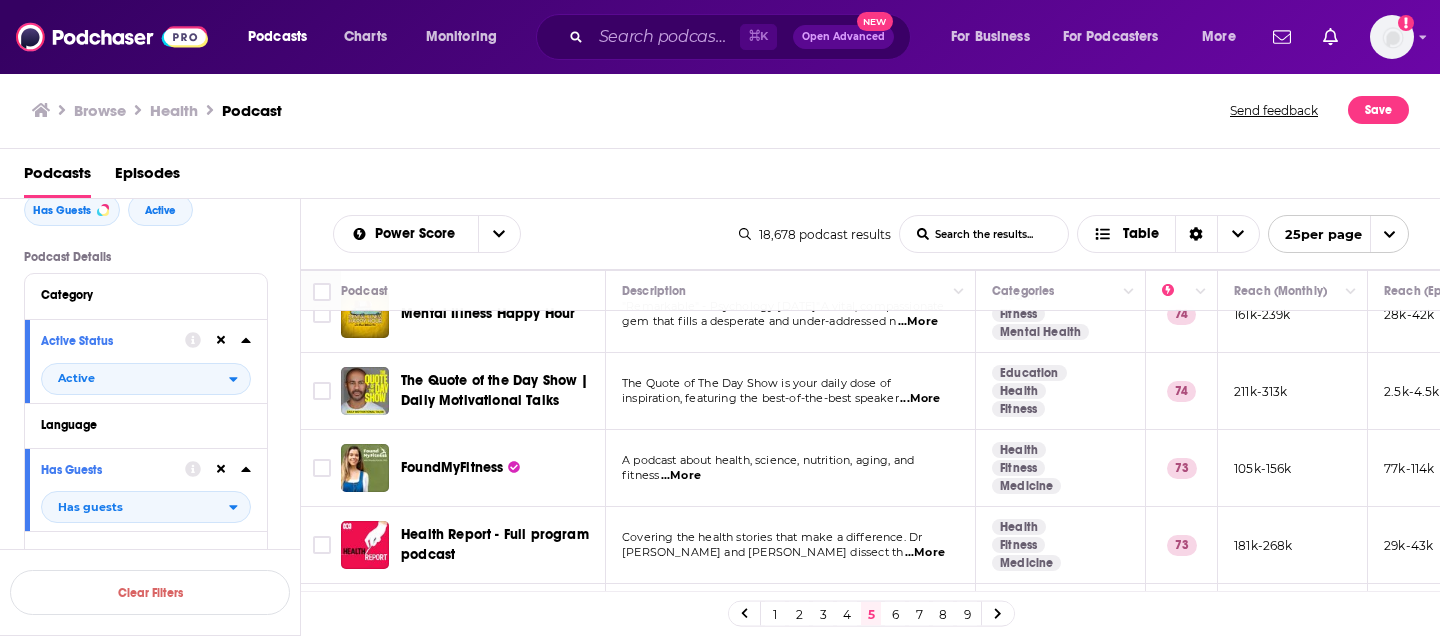 scroll, scrollTop: 502, scrollLeft: 0, axis: vertical 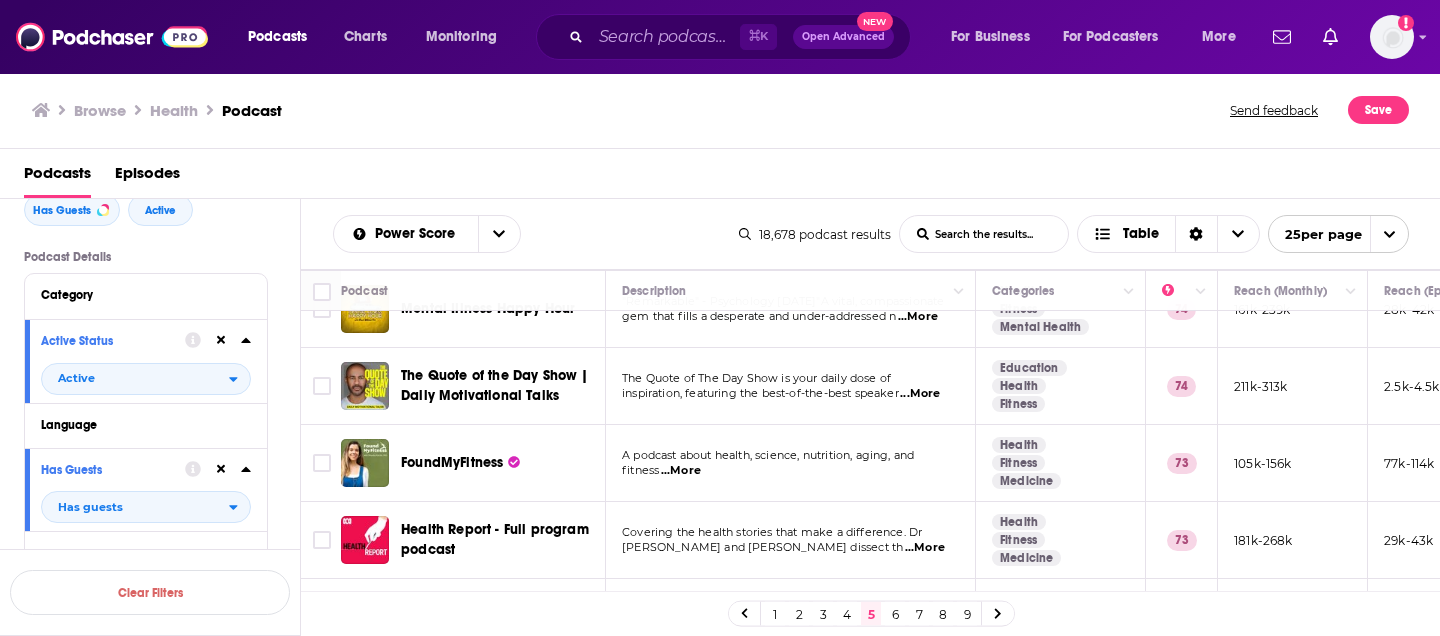 click on "...More" at bounding box center (681, 471) 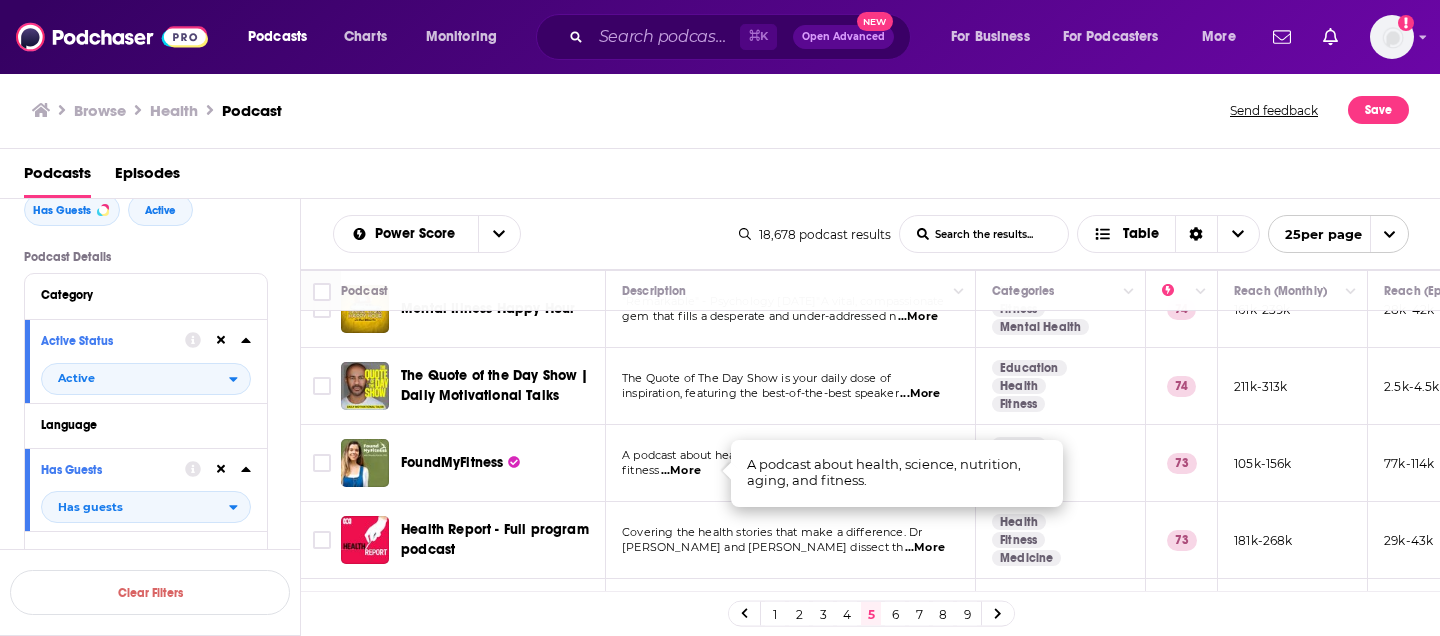click on "...More" at bounding box center [681, 471] 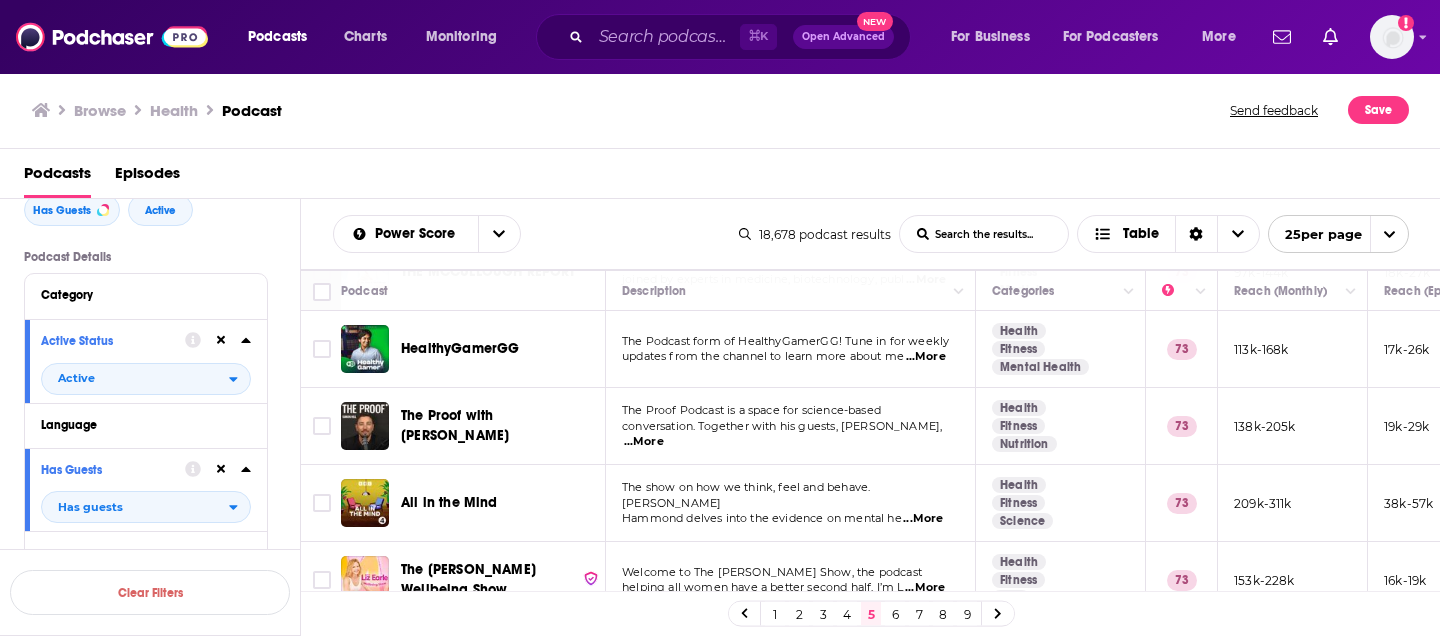 scroll, scrollTop: 851, scrollLeft: 0, axis: vertical 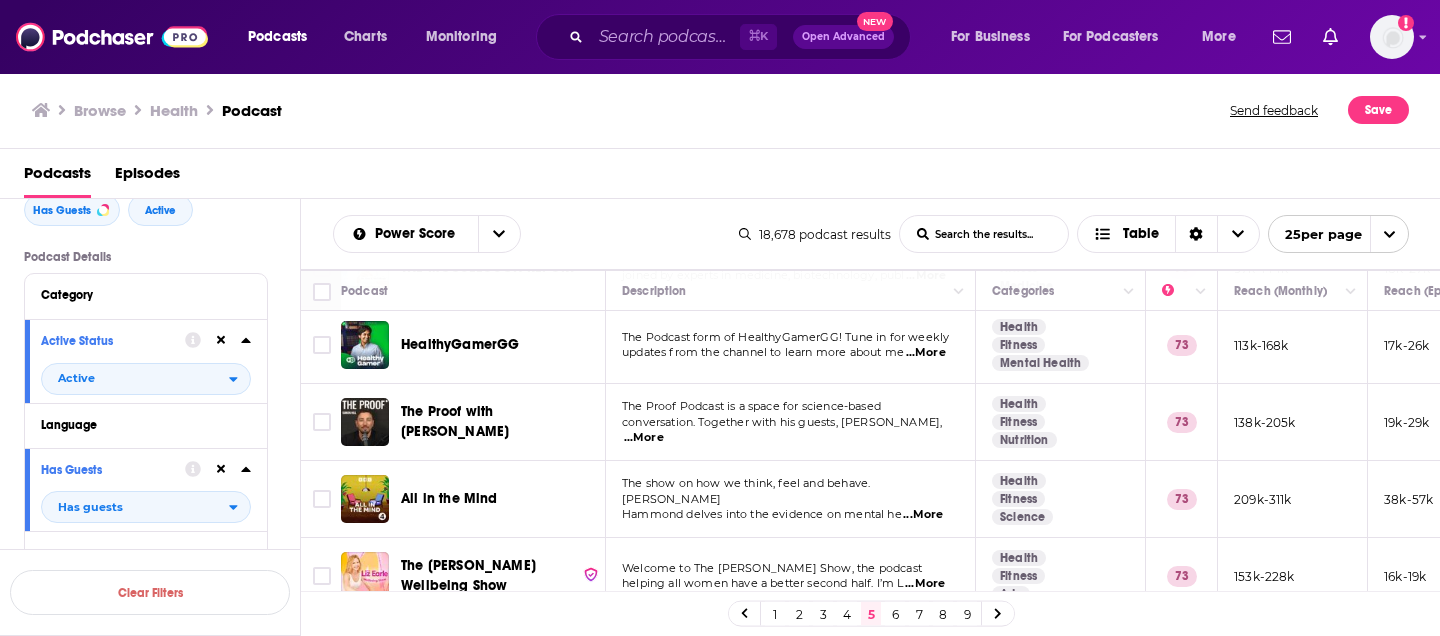 click on "...More" at bounding box center (644, 438) 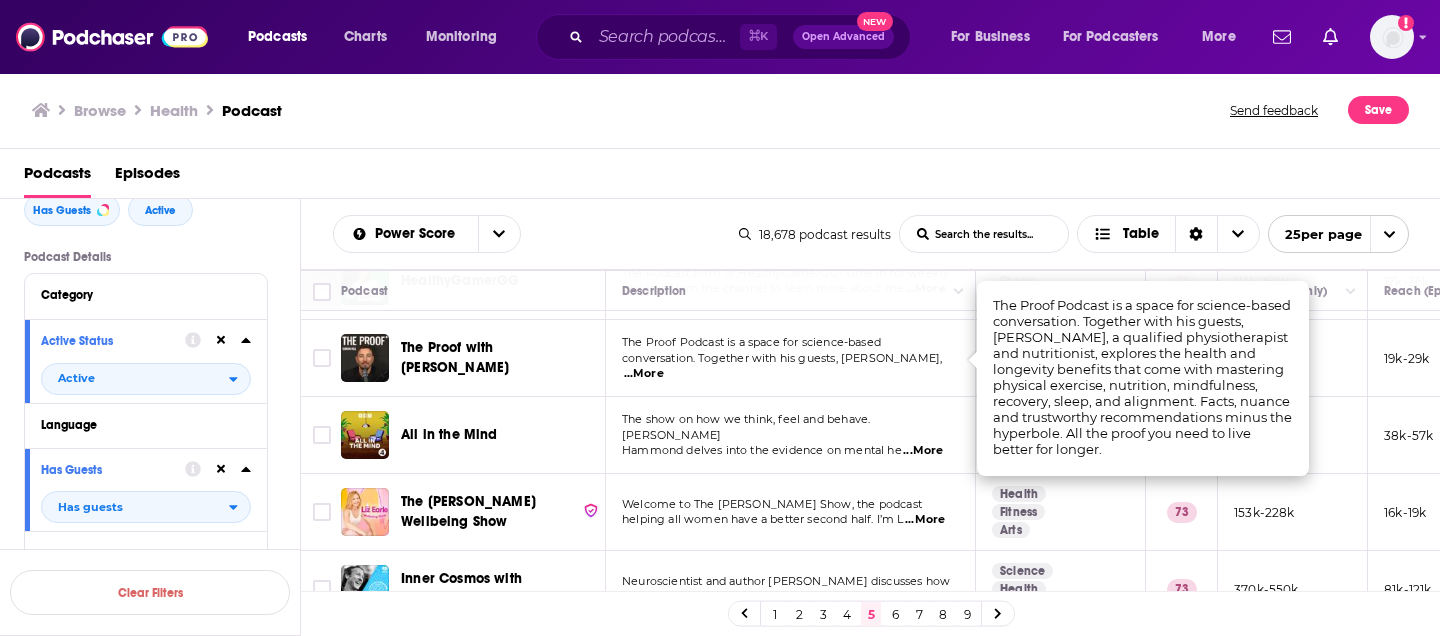 scroll, scrollTop: 972, scrollLeft: 0, axis: vertical 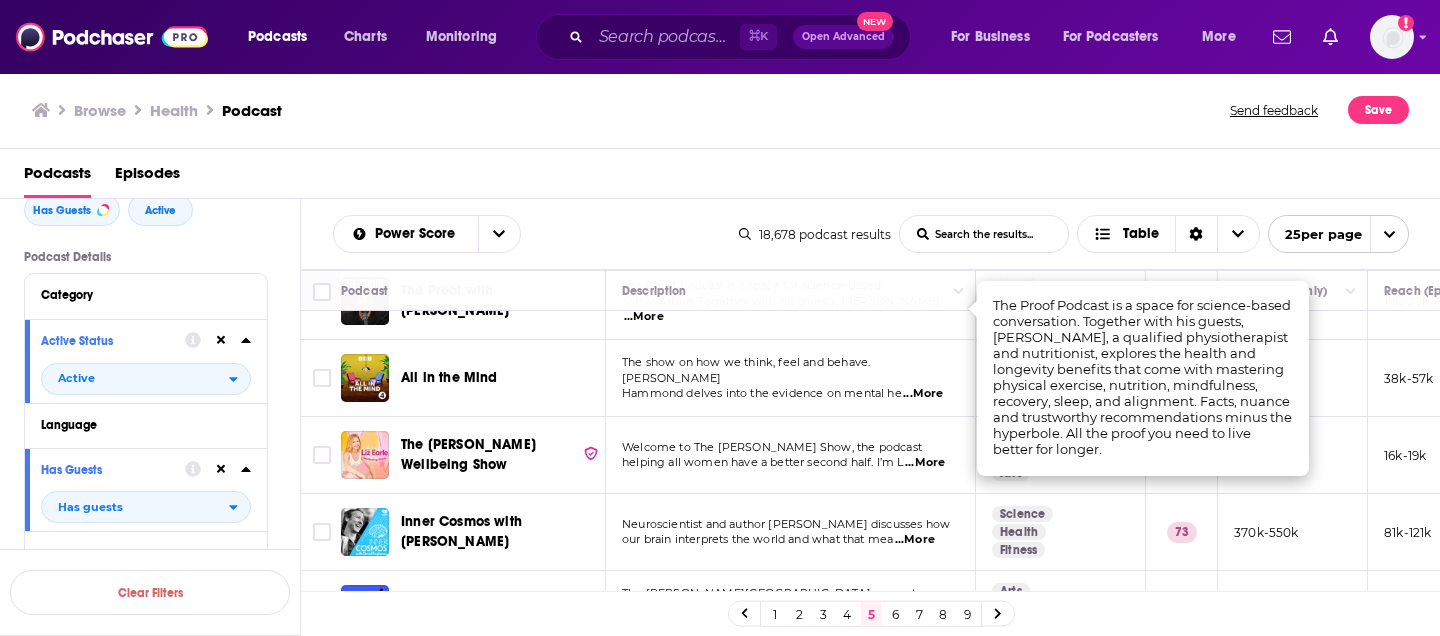 click on "Welcome to The [PERSON_NAME] Show, the podcast helping all women have a better second half. I’m L  ...More" at bounding box center (791, 455) 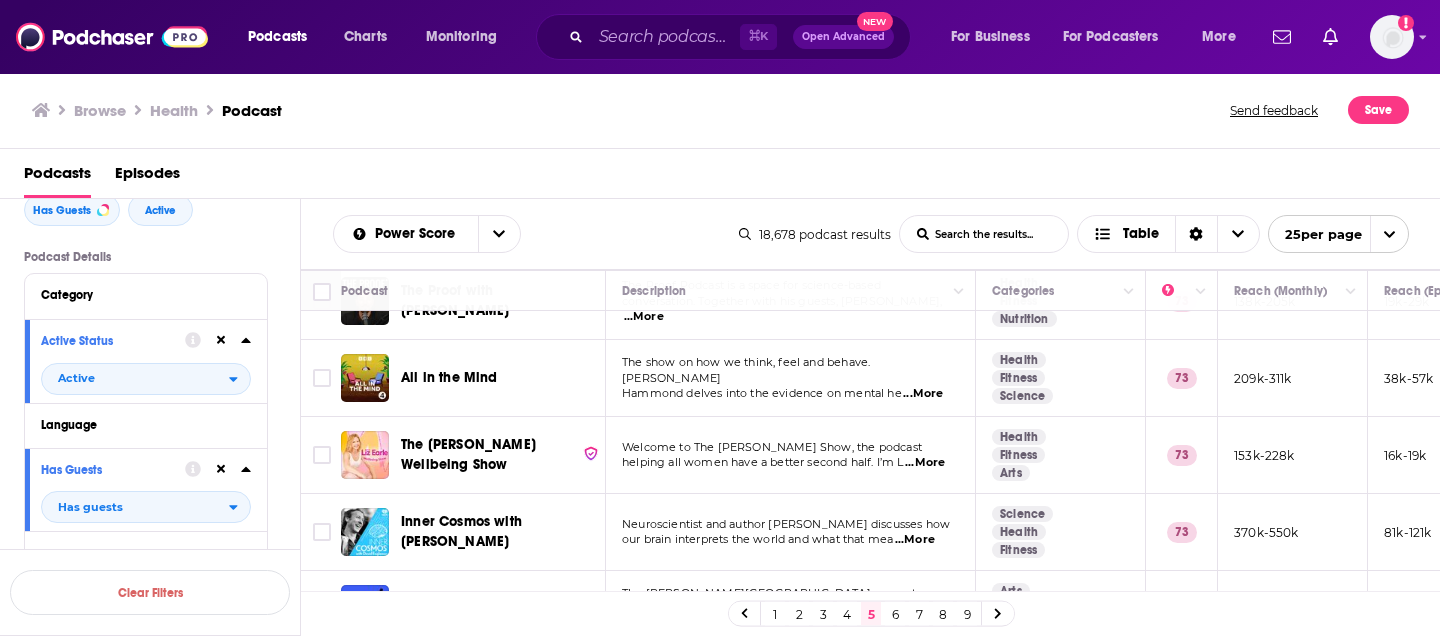 click on "...More" at bounding box center (925, 463) 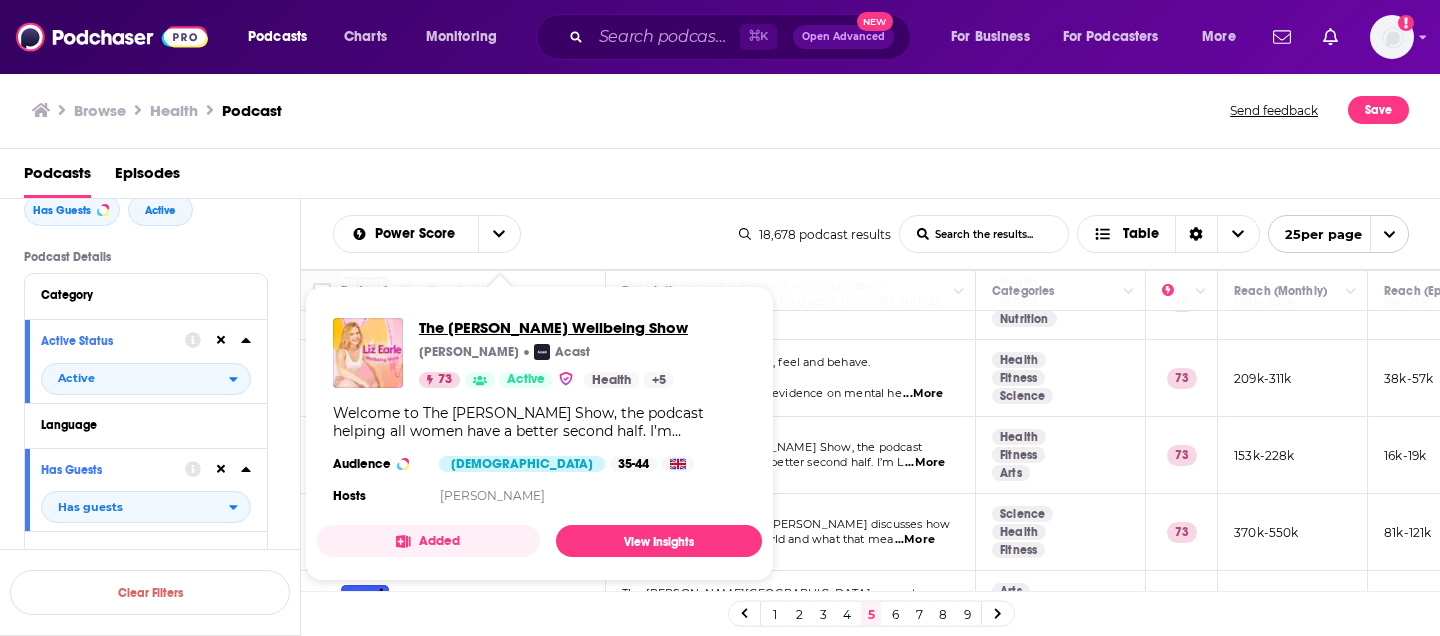 click on "The [PERSON_NAME] Wellbeing Show" at bounding box center [553, 327] 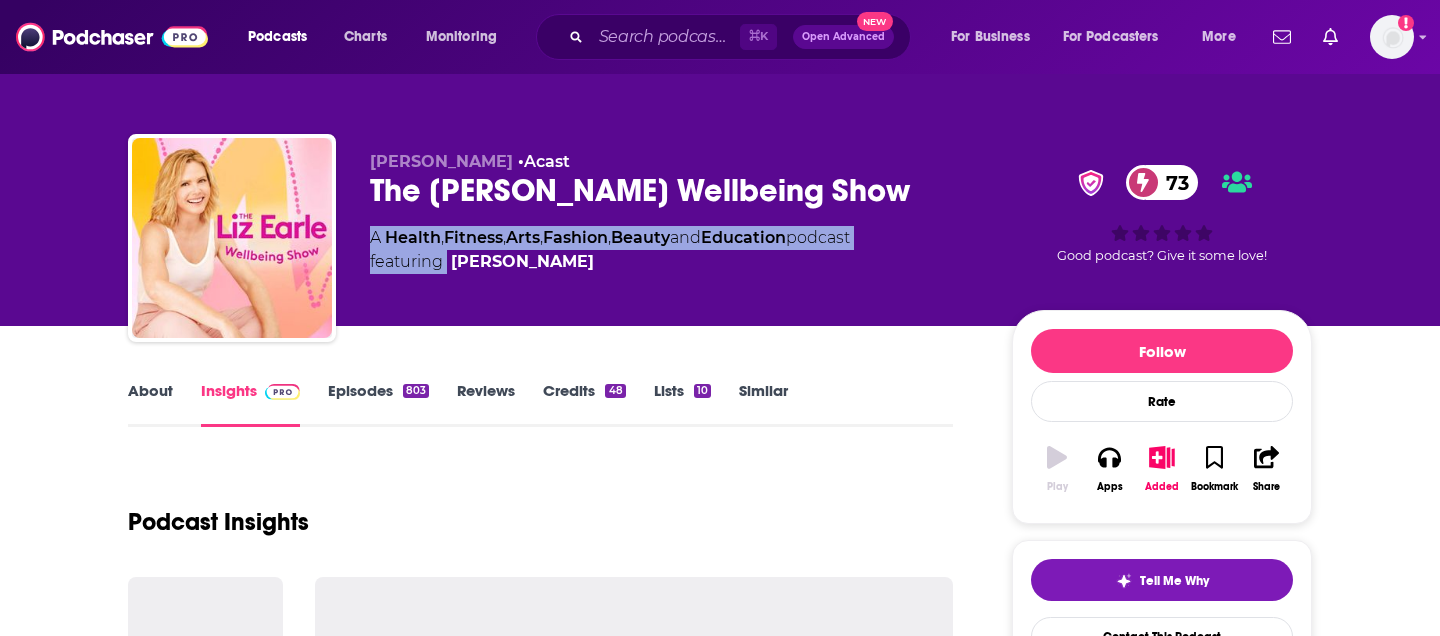 click on "[PERSON_NAME]    •  Acast The [PERSON_NAME] Wellbeing Show 73 A   Health ,  Fitness ,  Arts ,  Fashion ,  Beauty  and  Education  podcast  featuring  [PERSON_NAME] 73 Good podcast? Give it some love!" at bounding box center [841, 242] 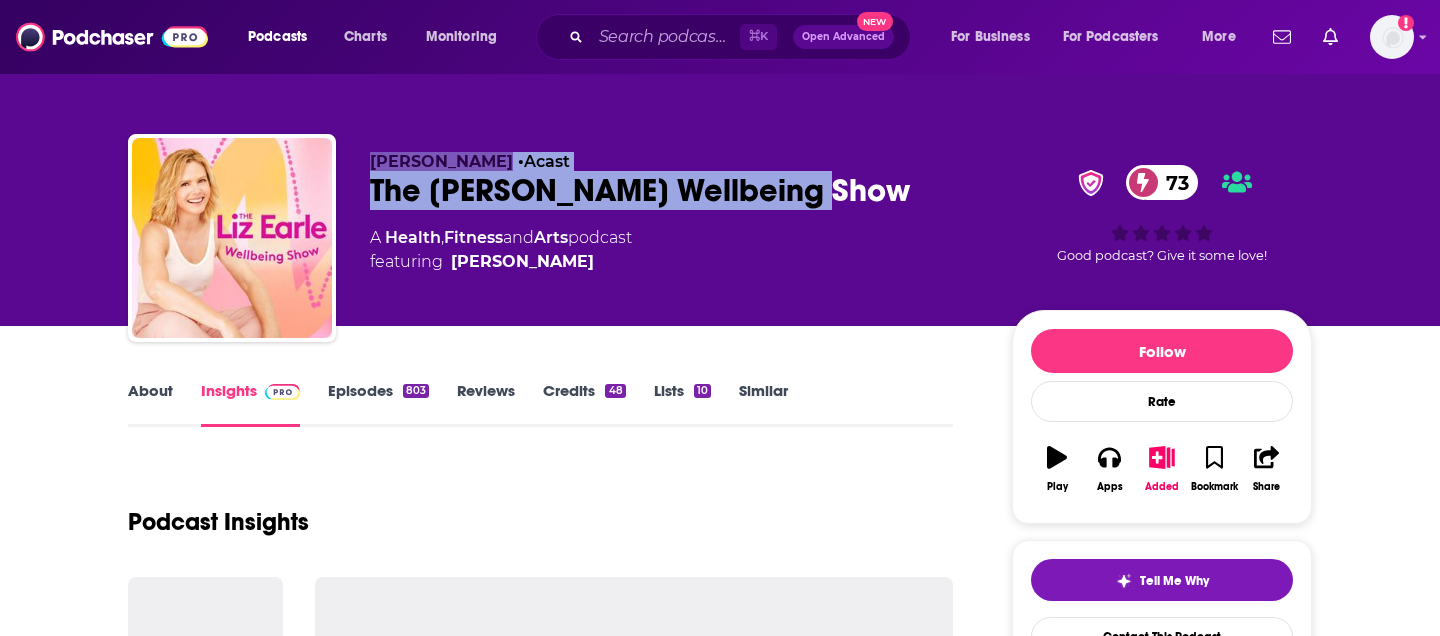 drag, startPoint x: 807, startPoint y: 185, endPoint x: 289, endPoint y: 183, distance: 518.00385 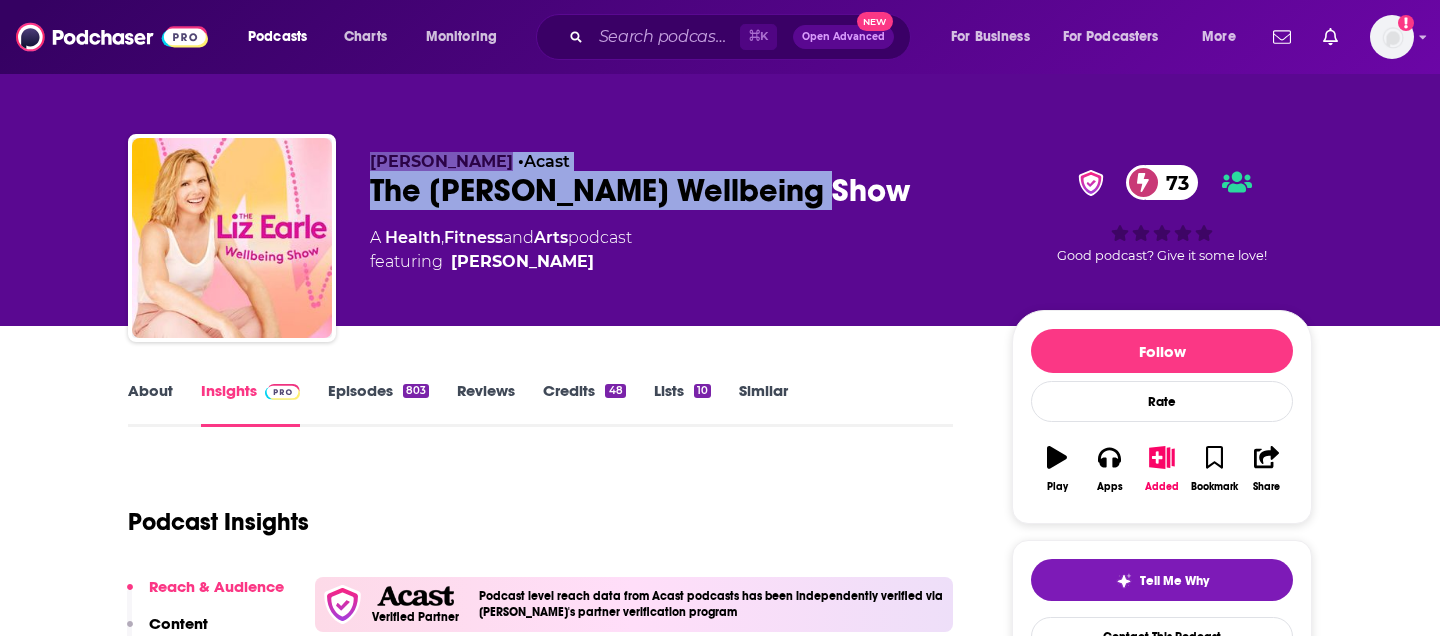 click on "The [PERSON_NAME] Wellbeing Show 73" at bounding box center (675, 190) 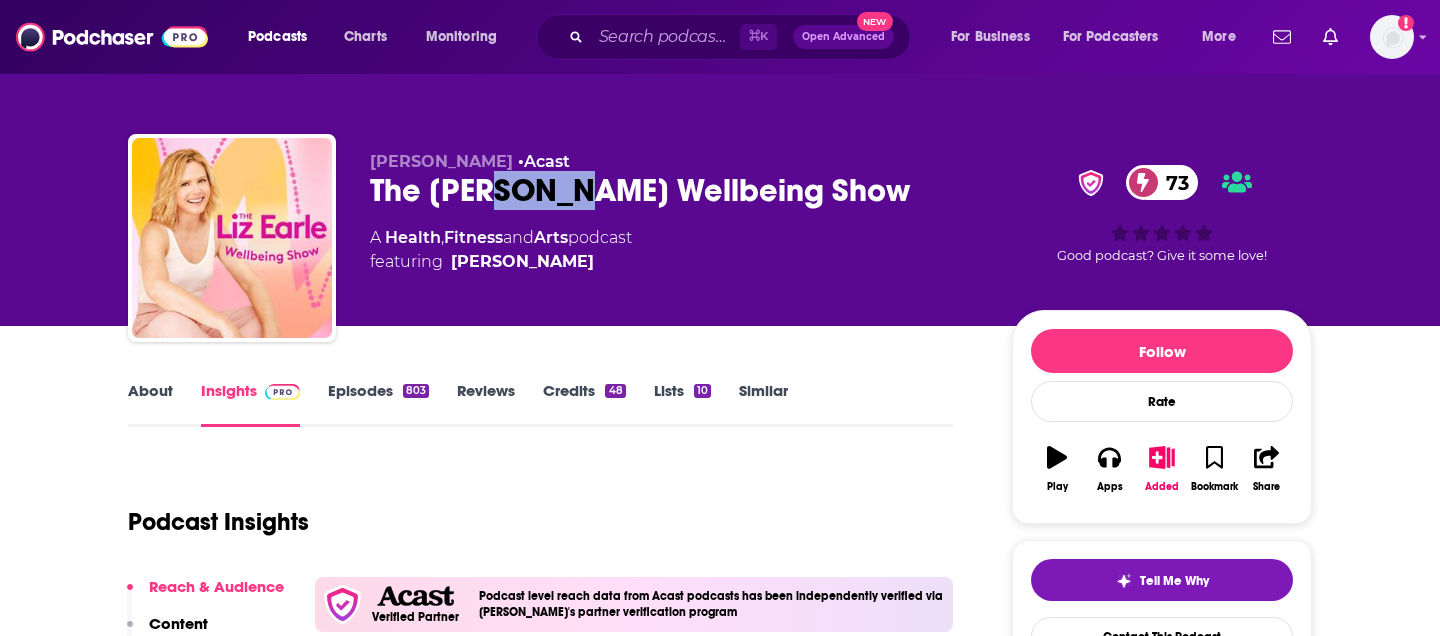 click on "The [PERSON_NAME] Wellbeing Show 73" at bounding box center (675, 190) 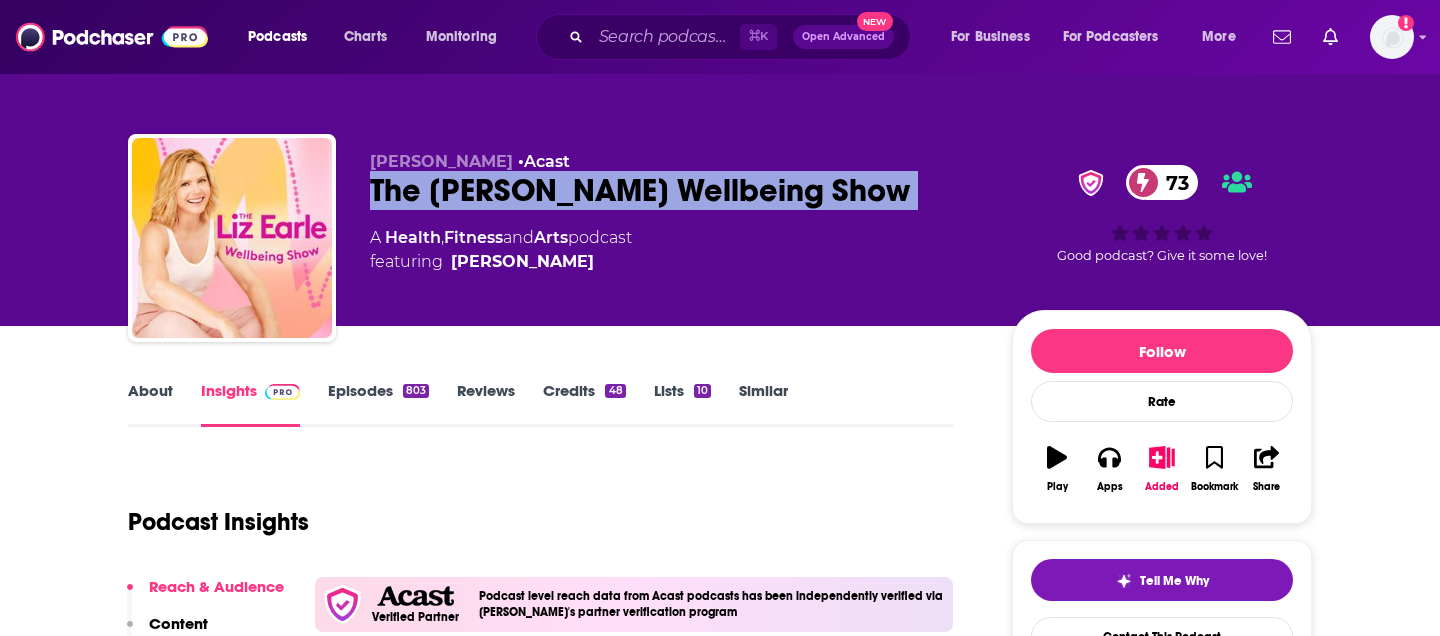 click on "The [PERSON_NAME] Wellbeing Show 73" at bounding box center (675, 190) 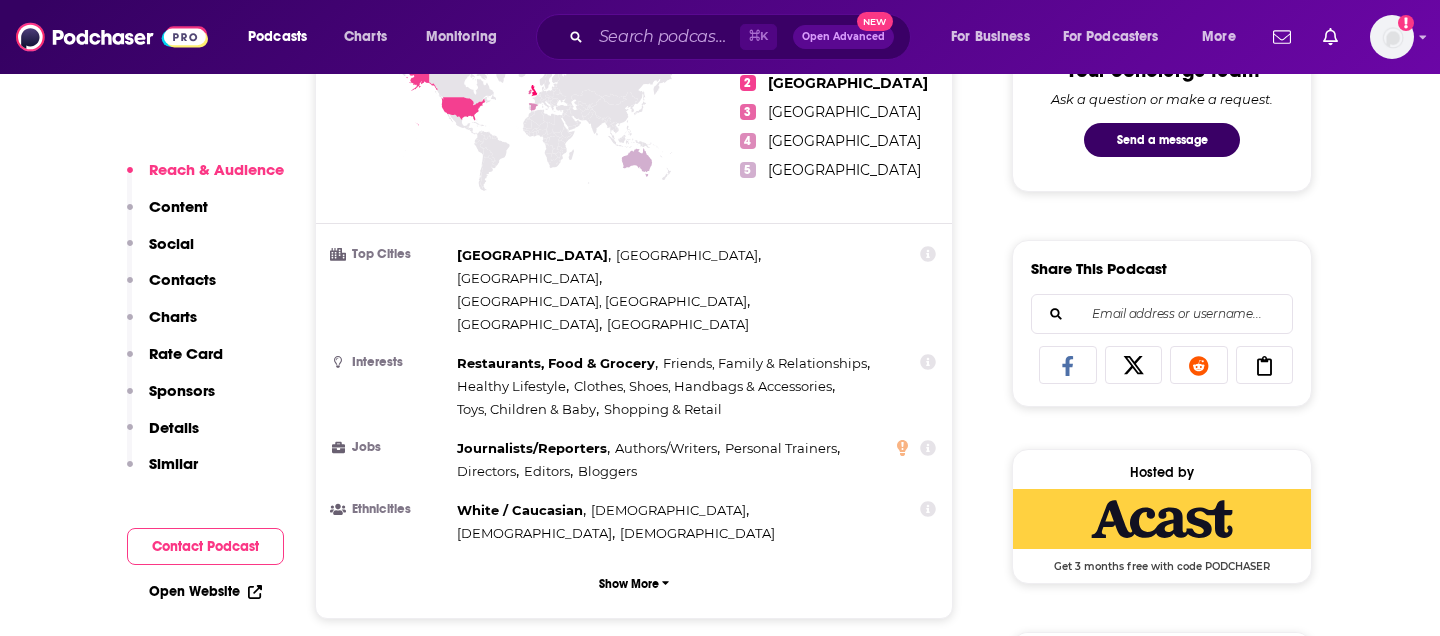 scroll, scrollTop: 0, scrollLeft: 0, axis: both 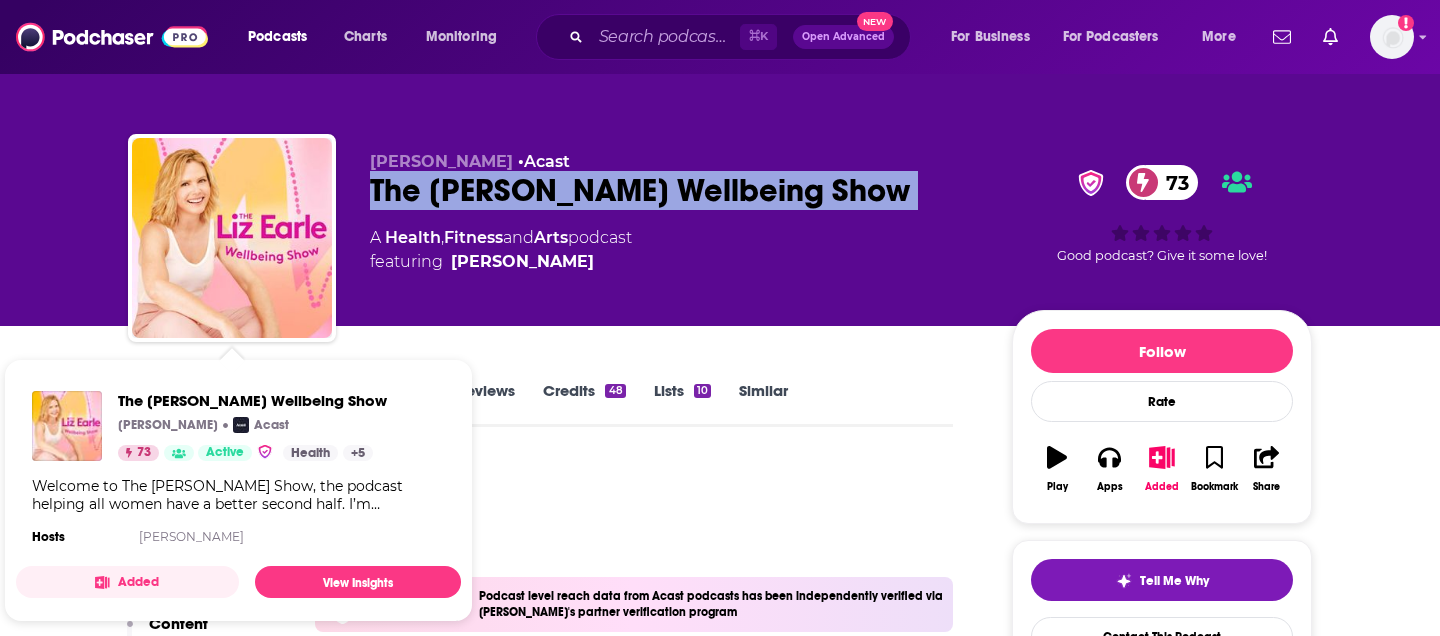 click on "Credits 48" at bounding box center (584, 404) 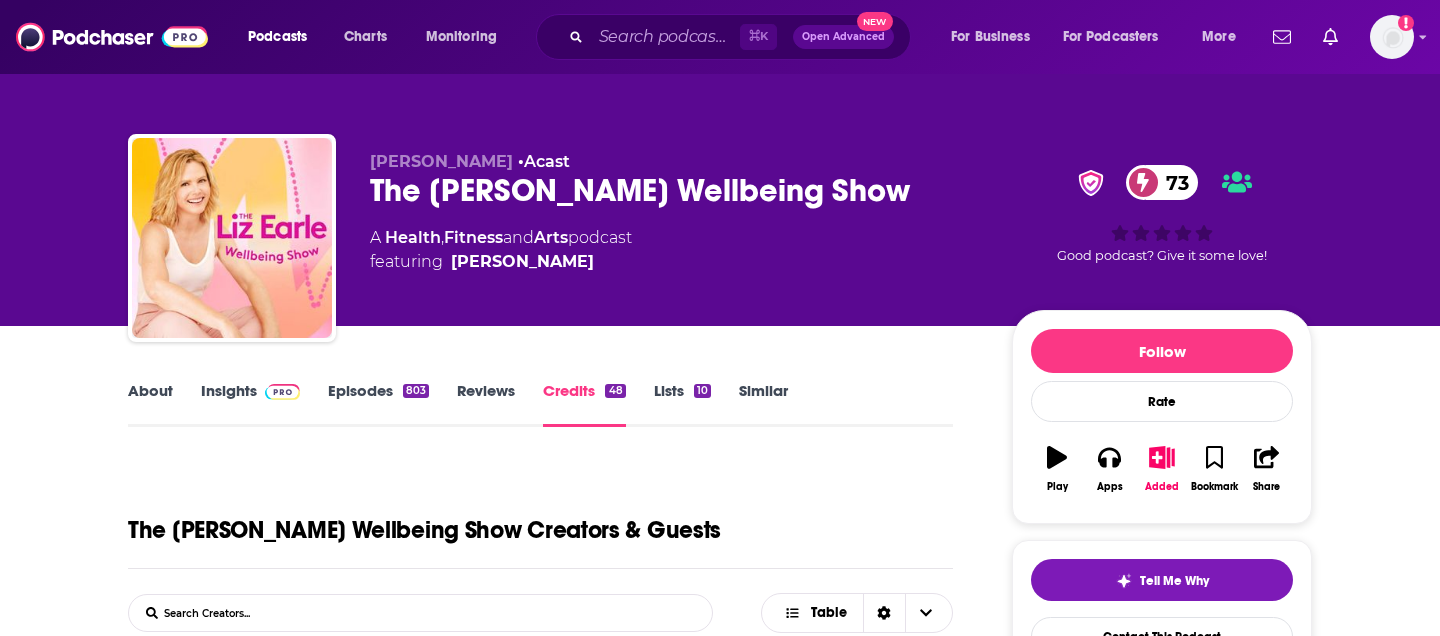 click on "Episodes 803" at bounding box center [378, 404] 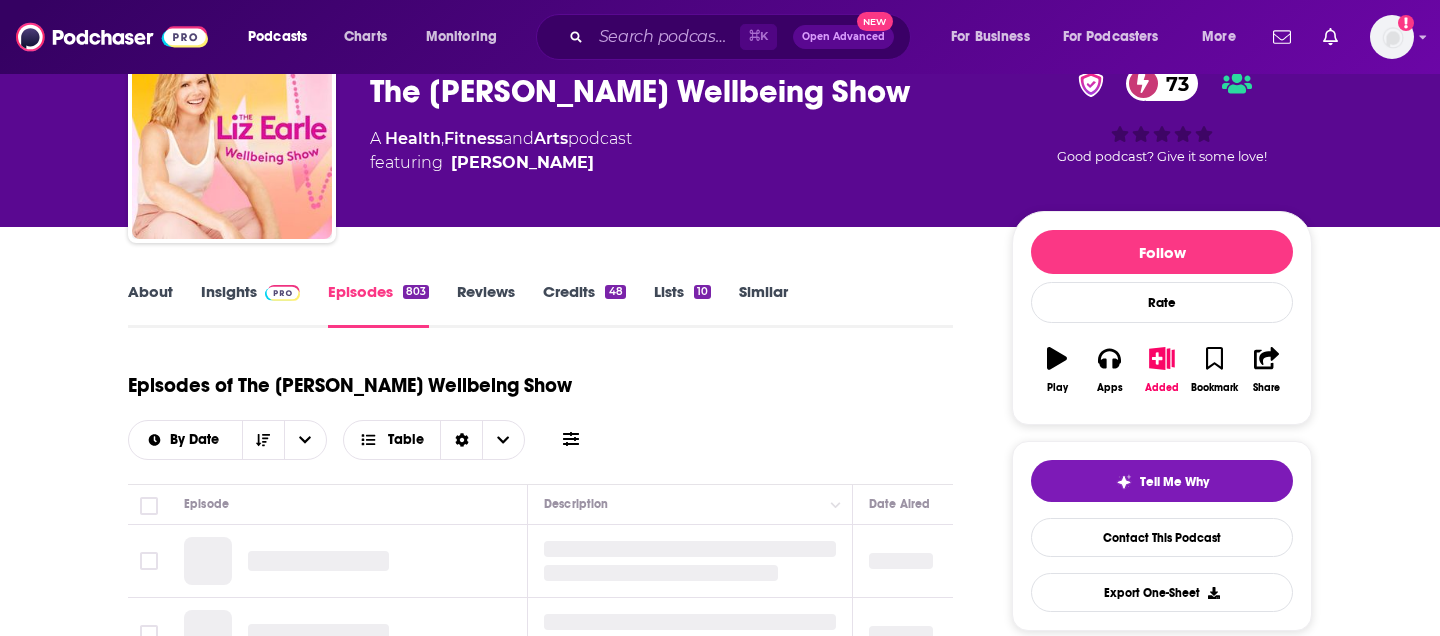 scroll, scrollTop: 523, scrollLeft: 0, axis: vertical 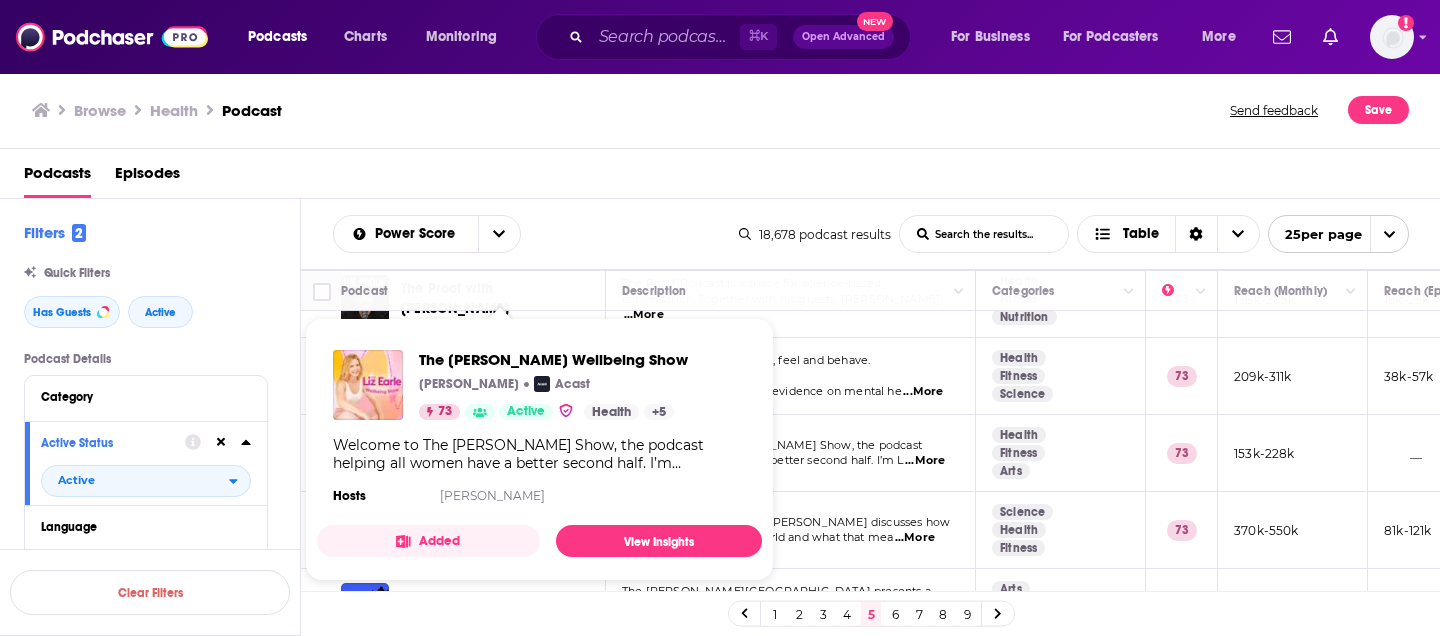 click on "...More" at bounding box center [923, 392] 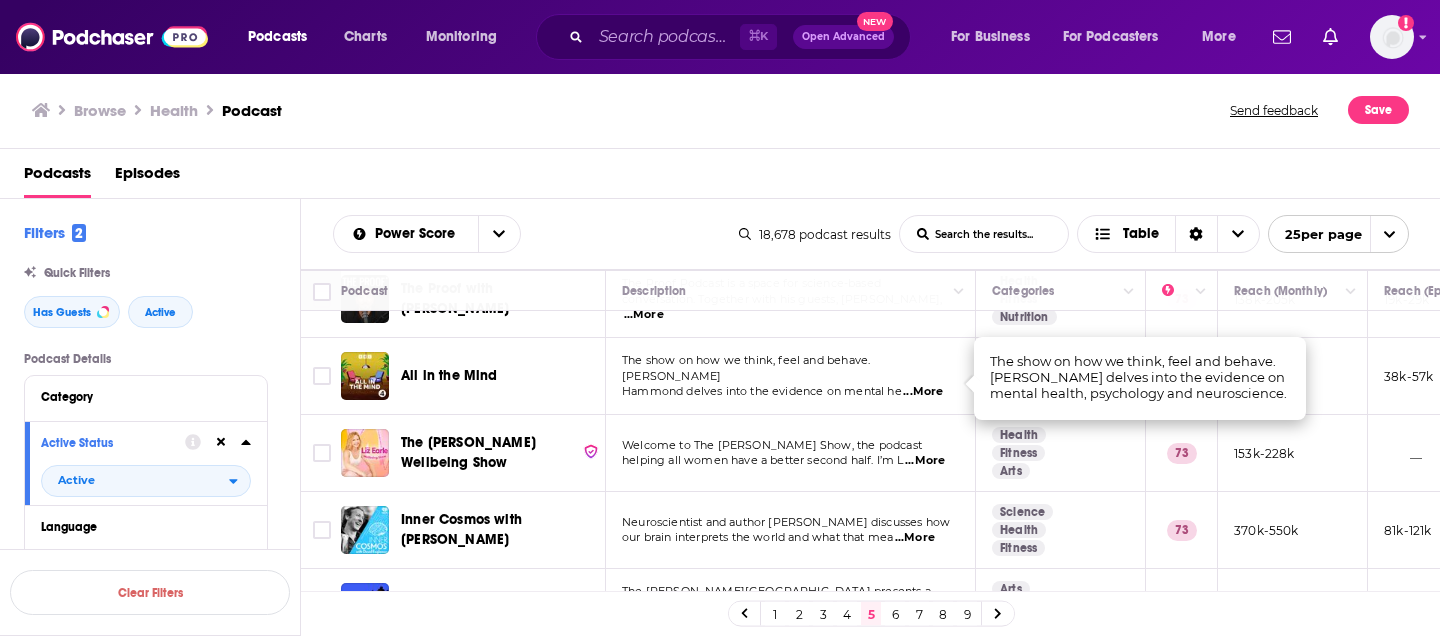 click on "...More" at bounding box center [923, 392] 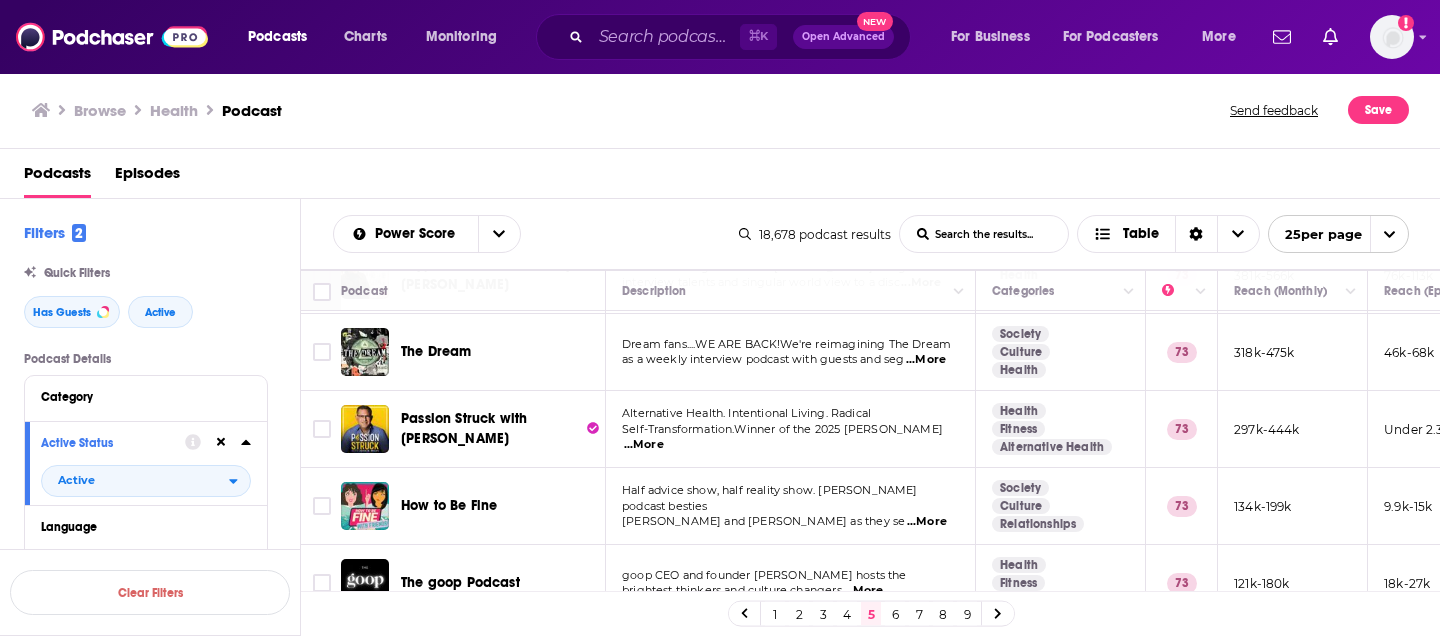 scroll, scrollTop: 1616, scrollLeft: 0, axis: vertical 